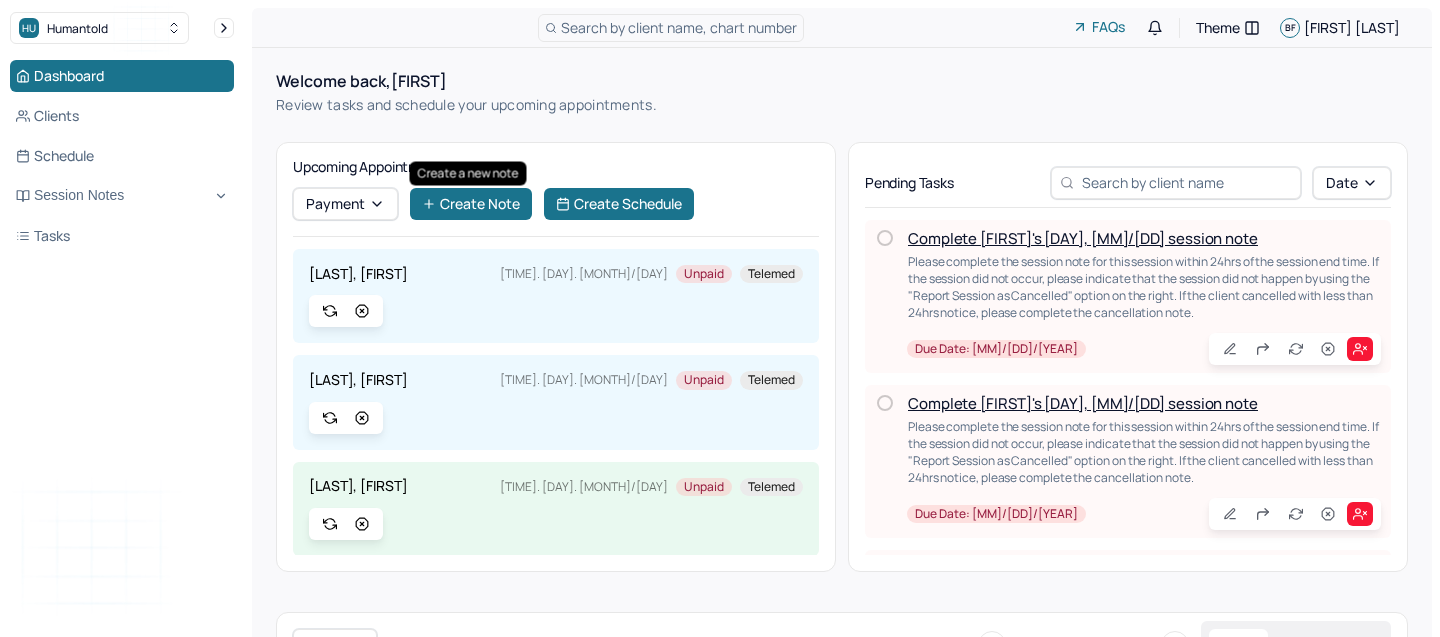 scroll, scrollTop: 0, scrollLeft: 0, axis: both 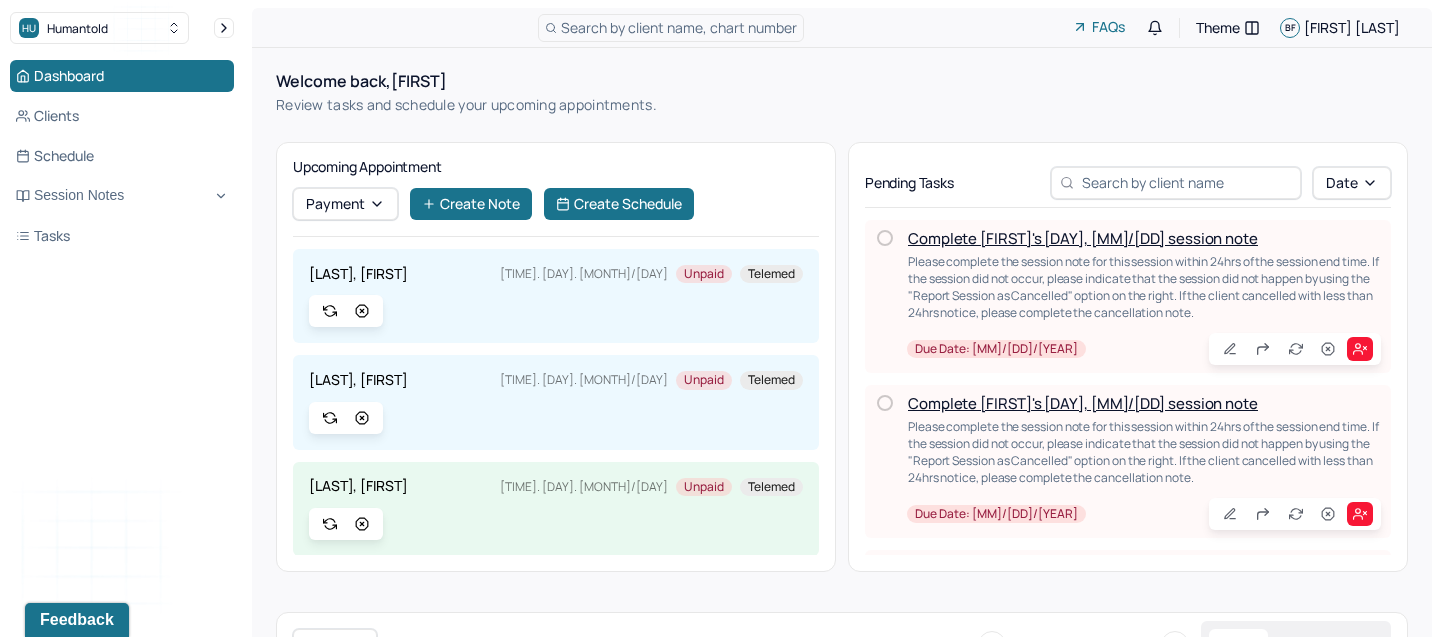 click on "Complete [FIRST]'s [DAY], [MM]/[DD] session note" at bounding box center (1083, 238) 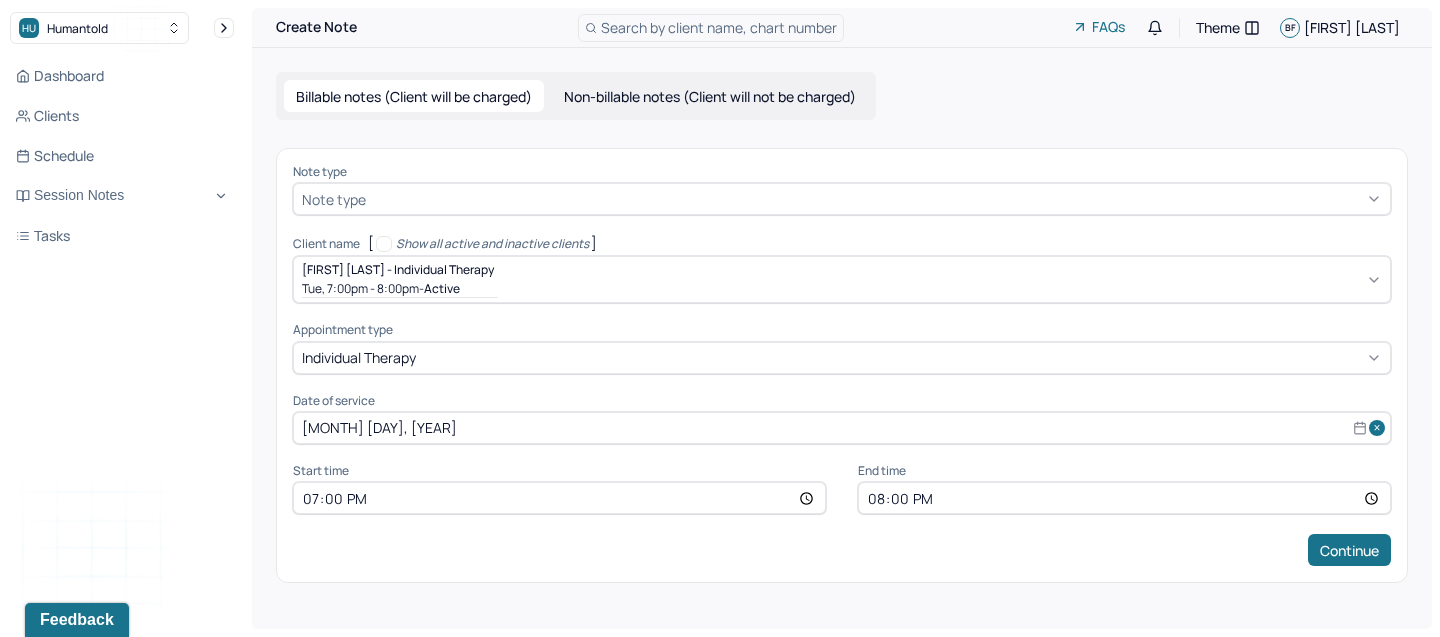 click at bounding box center (876, 199) 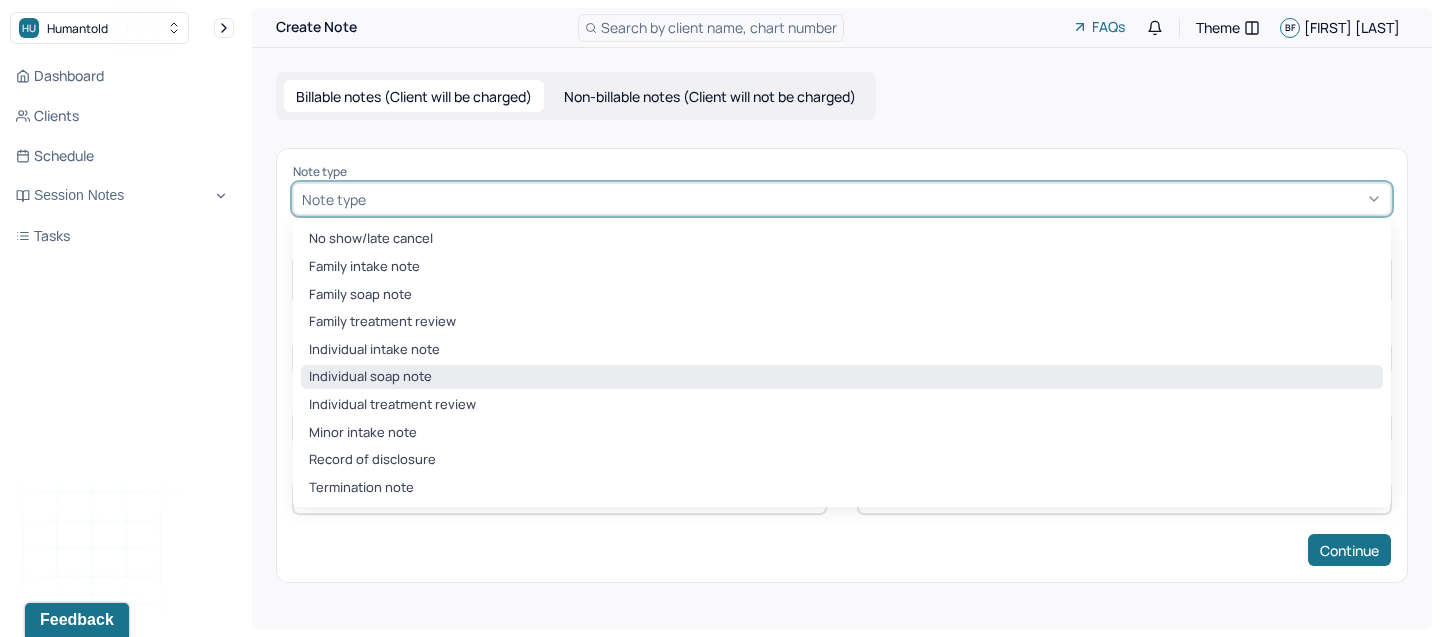 click on "Individual soap note" at bounding box center [842, 377] 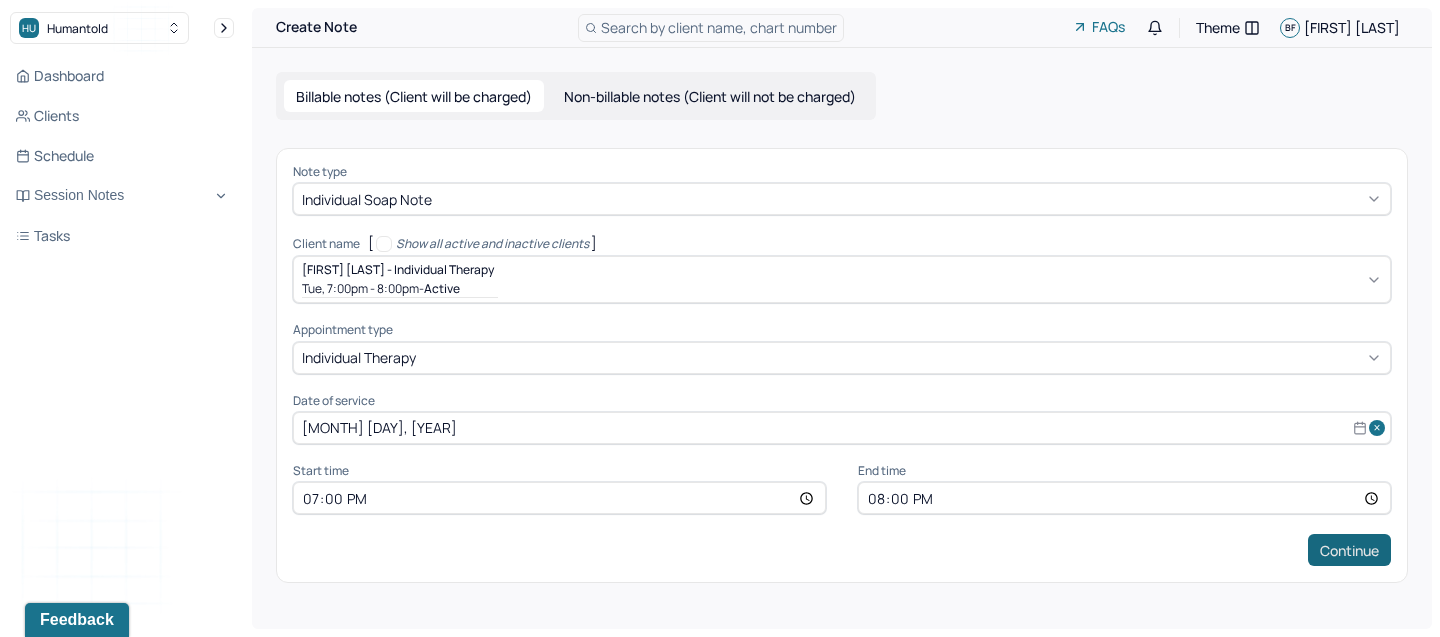 click on "Continue" at bounding box center (1349, 550) 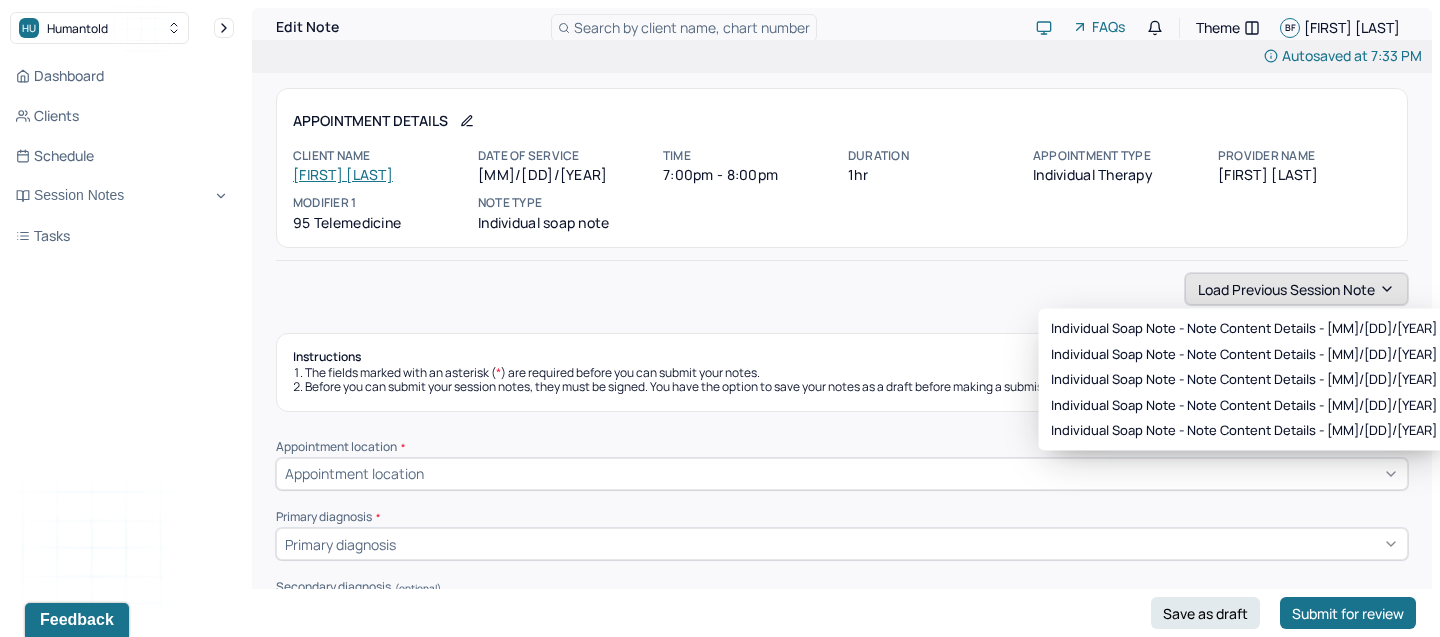 click on "Load previous session note" at bounding box center (1296, 289) 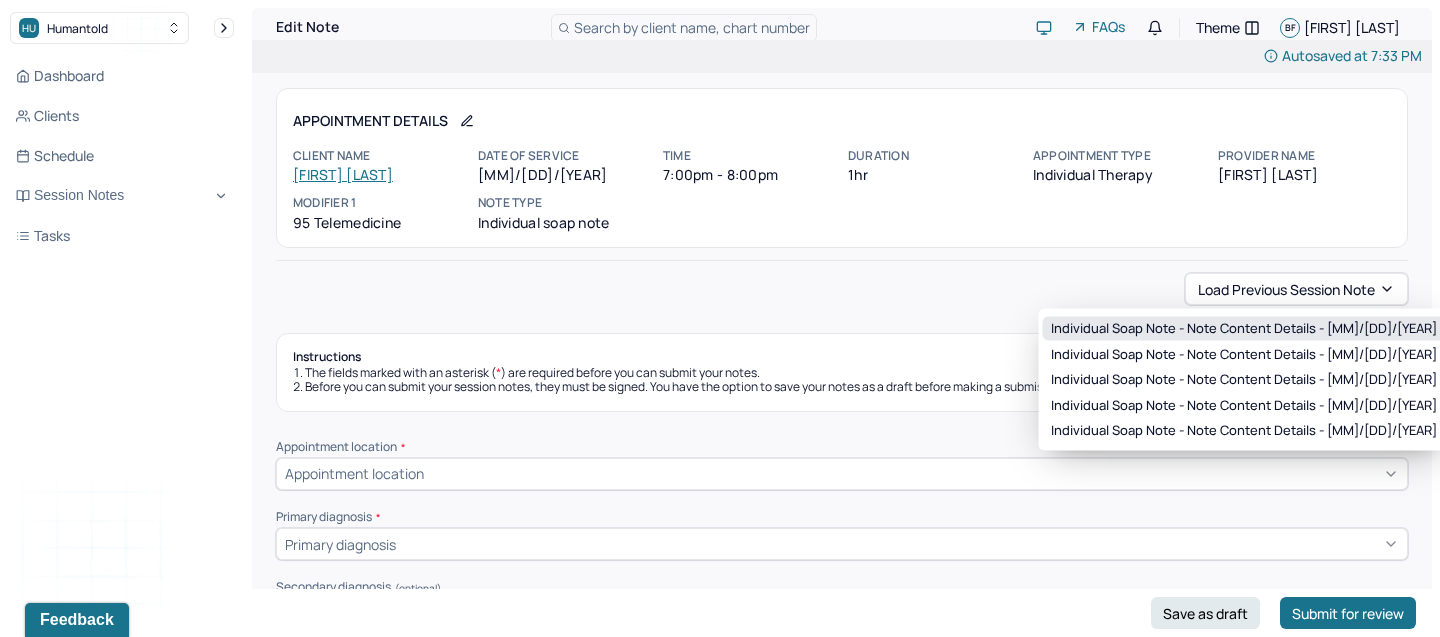 click on "Individual soap note   - Note content Details -   07/25/2025" at bounding box center [1244, 329] 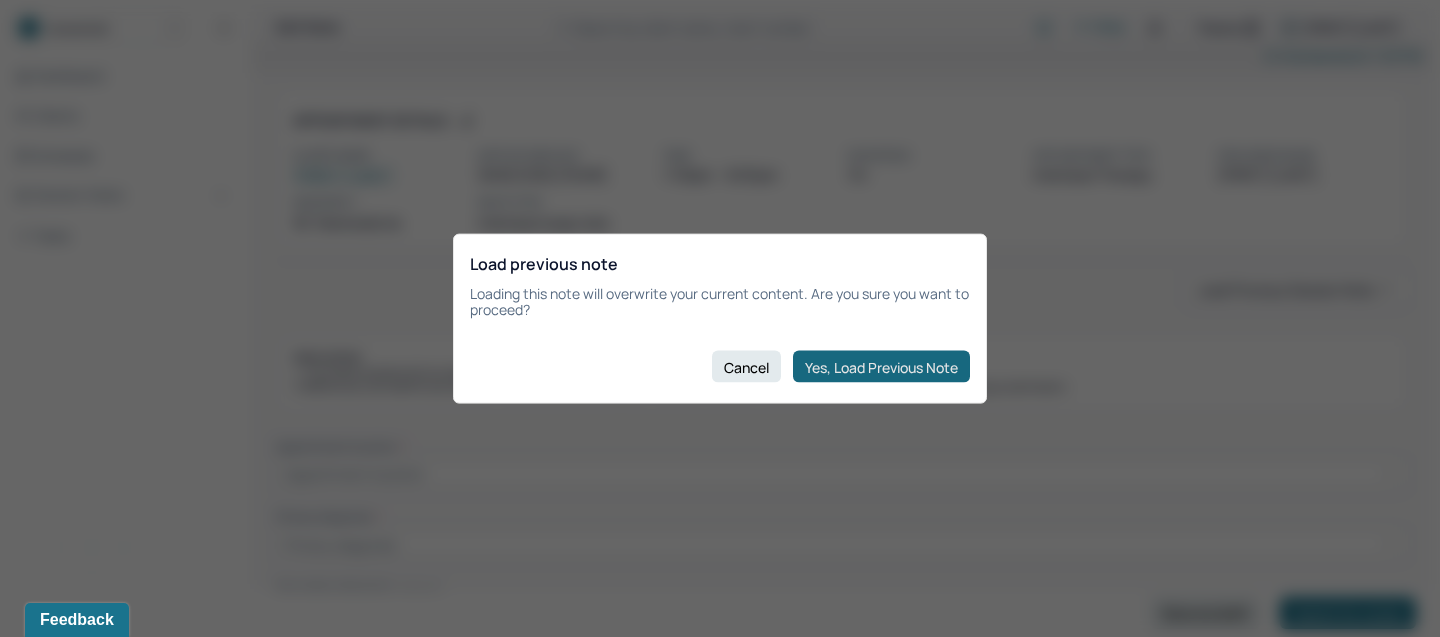 click on "Yes, Load Previous Note" at bounding box center (881, 367) 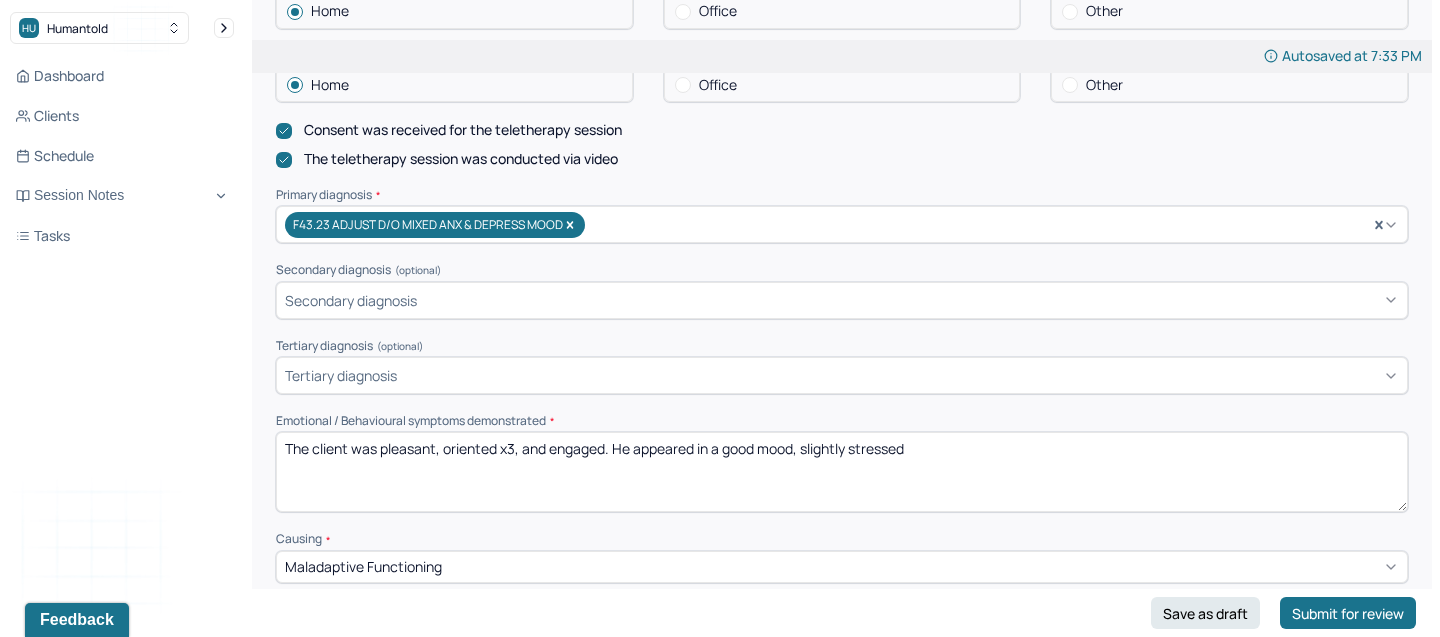 scroll, scrollTop: 538, scrollLeft: 0, axis: vertical 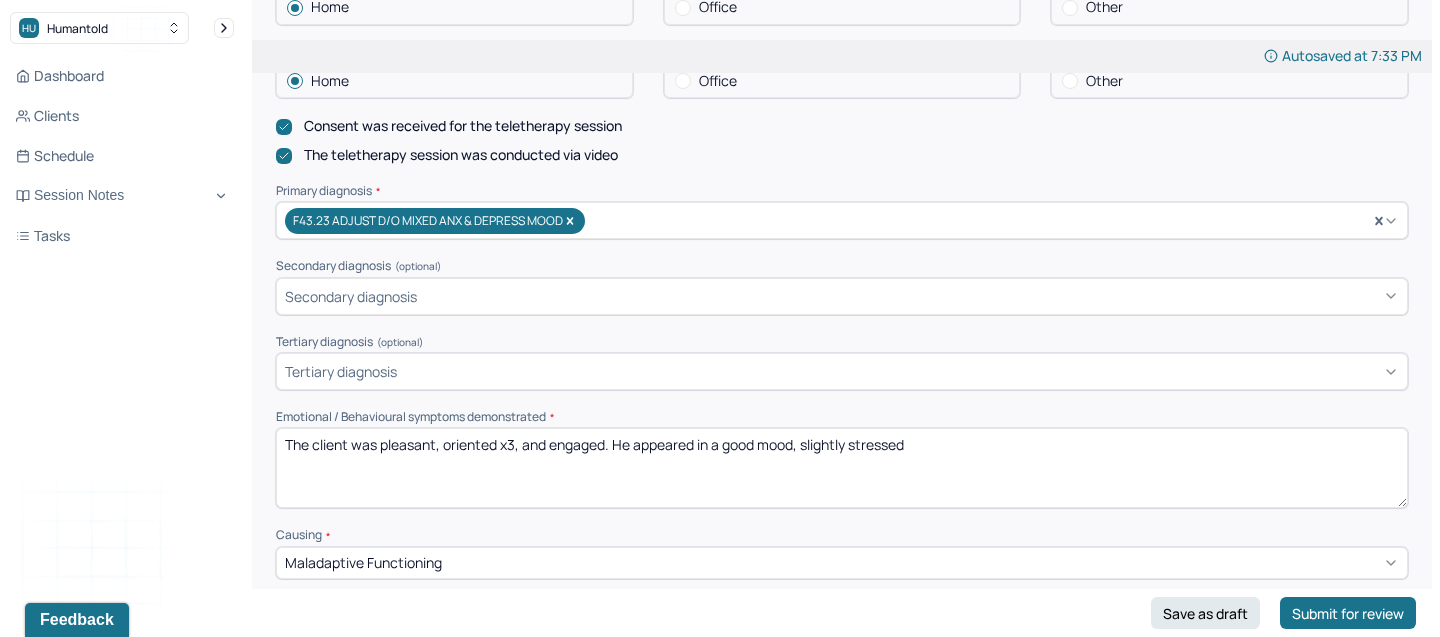 click on "The client was pleasant, oriented x3, and engaged. He appeared in a good mood, slightly stressed" at bounding box center (842, 468) 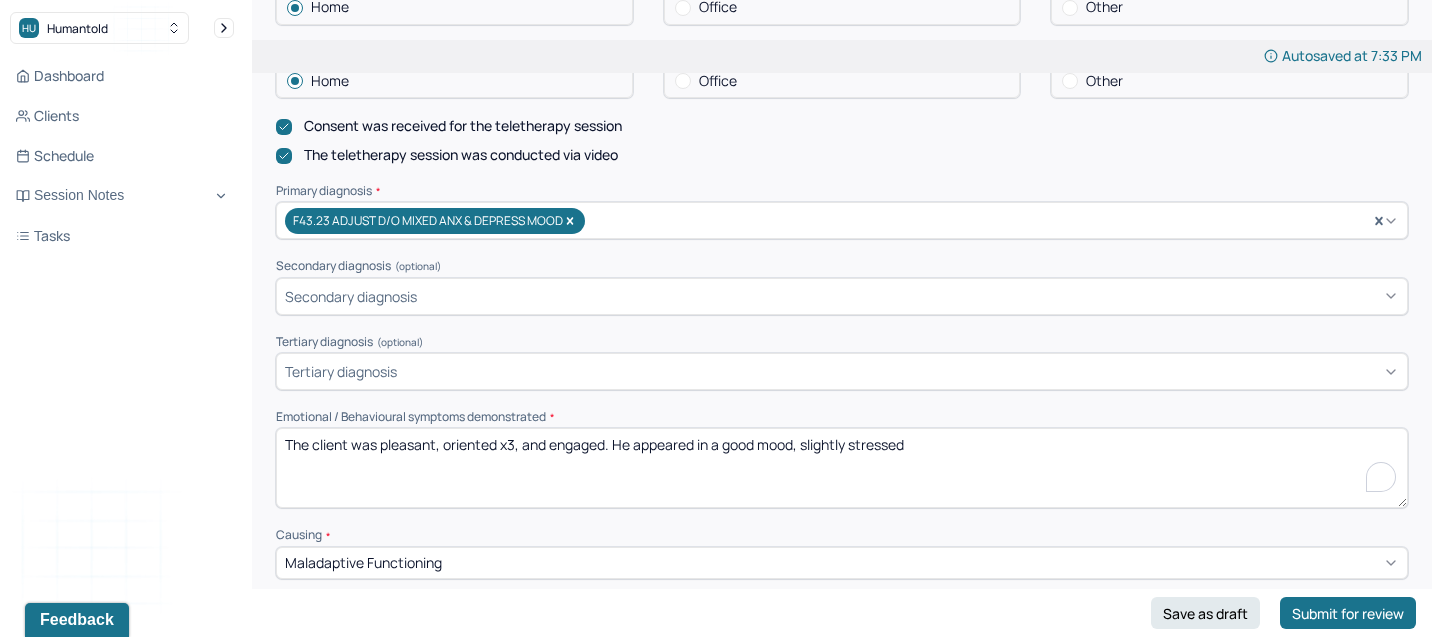 click on "The client was pleasant, oriented x3, and engaged. He appeared in a good mood, slightly stressed" at bounding box center (842, 468) 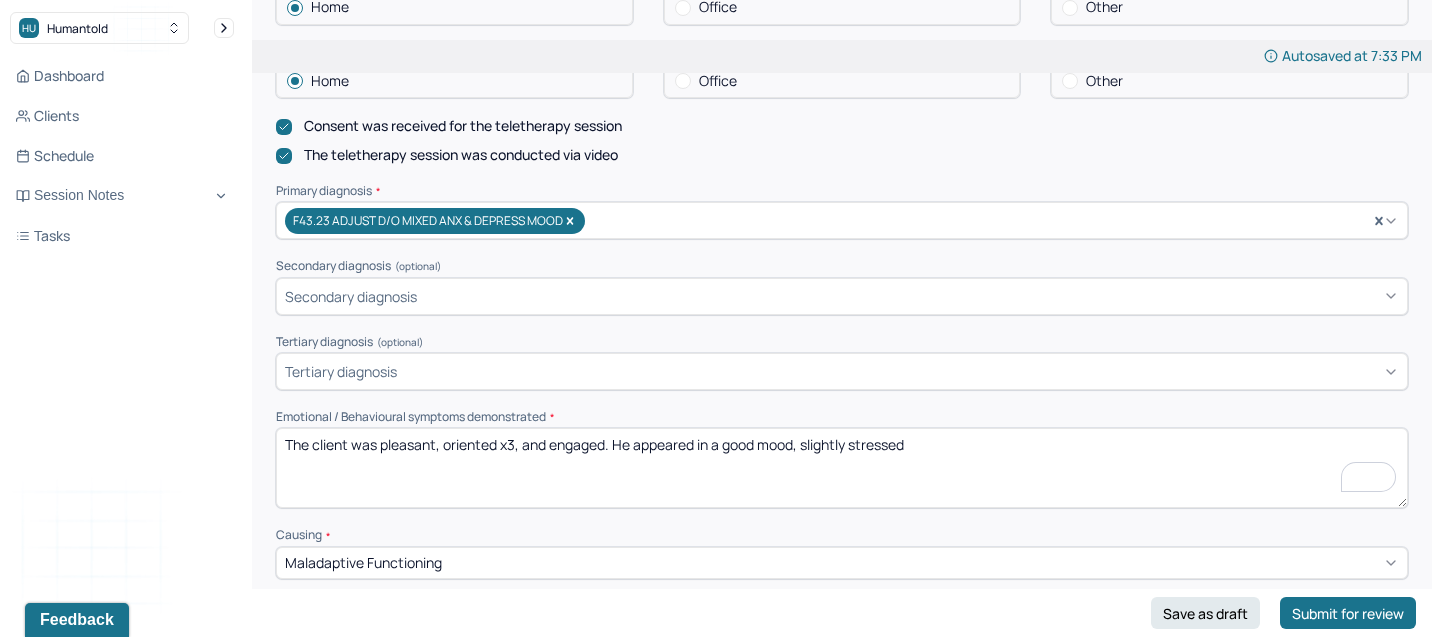 click on "The client was pleasant, oriented x3, and engaged. He appeared in a good mood, slightly stressed" at bounding box center (842, 468) 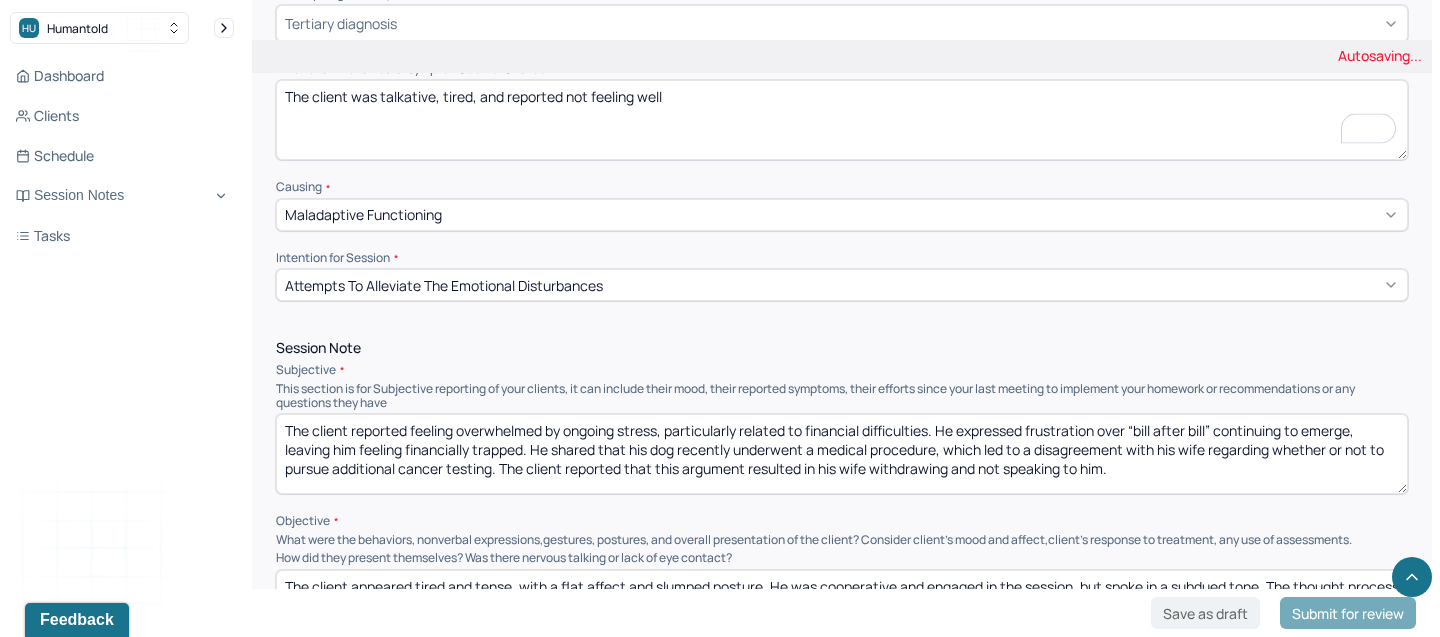 scroll, scrollTop: 905, scrollLeft: 0, axis: vertical 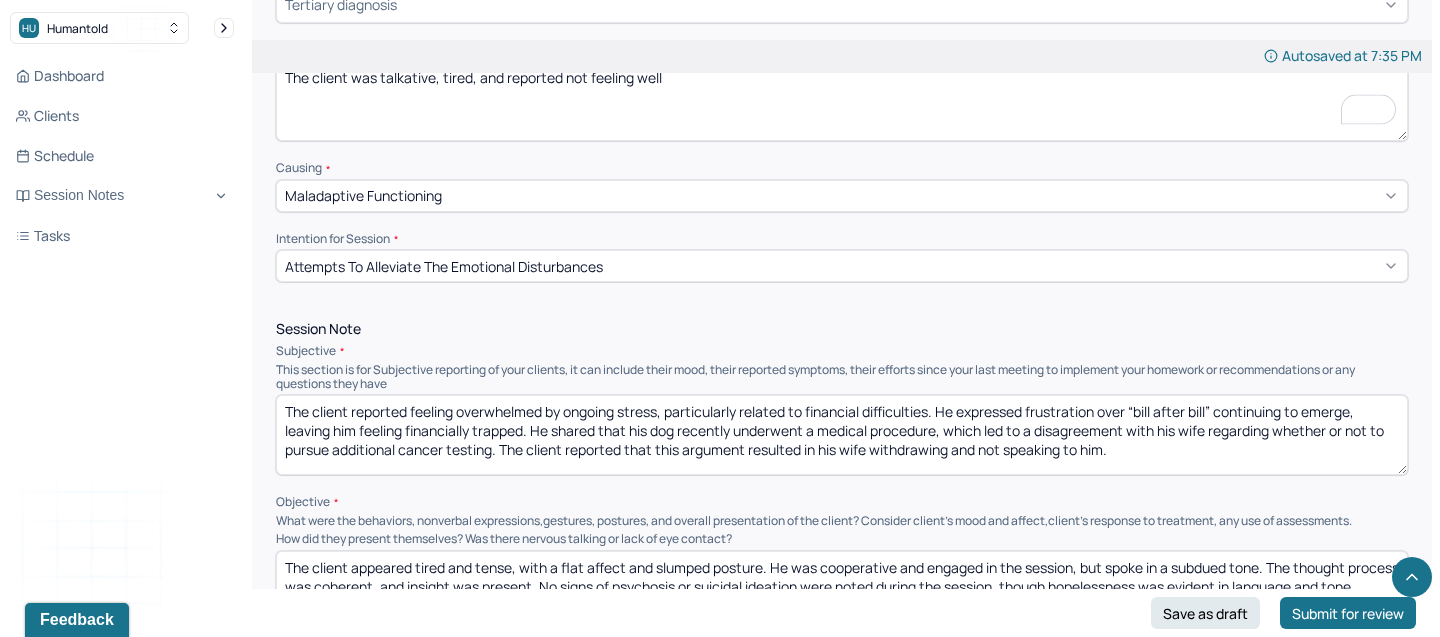 type on "The client was talkative, tired, and reported not feeling well" 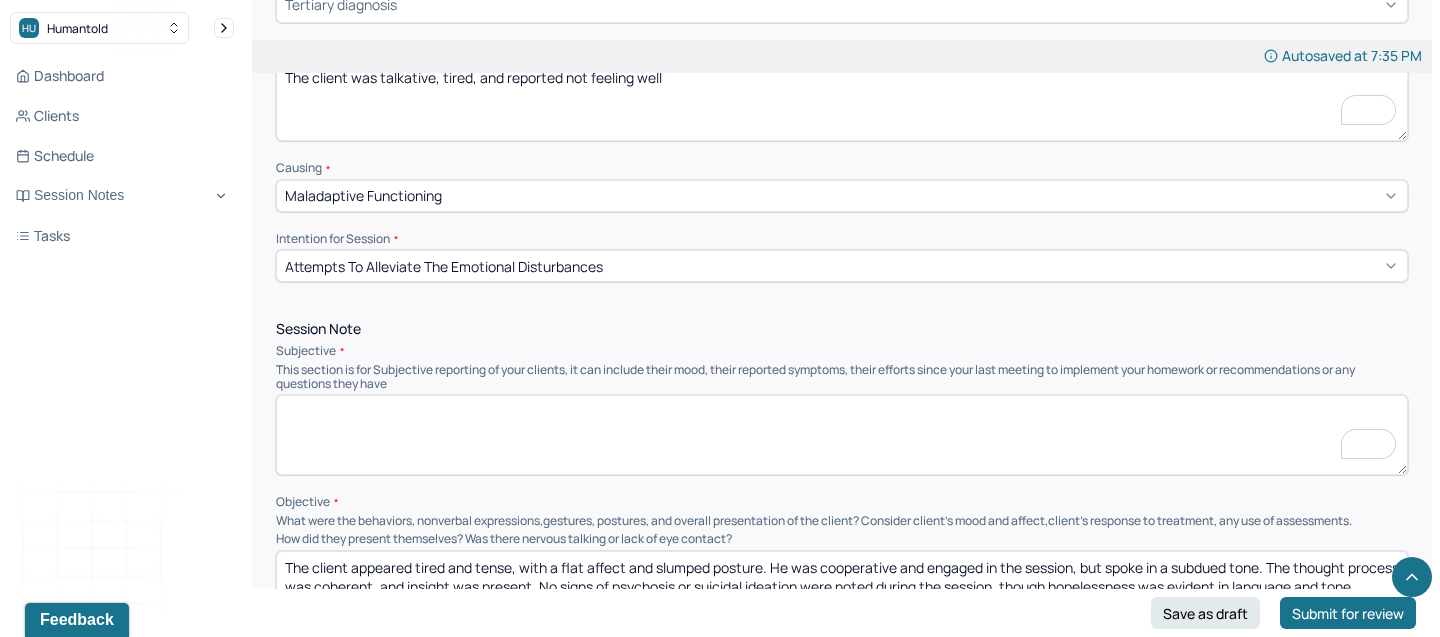 paste on "The client discussed experiencing heightened anxiety and persistent stress. He reported feeling overwhelmed and expressed a sense of hopelessness, describing the future as bleak and unattainable. The client identified ongoing interpersonal conflict with his wife and continued financial strain as key stressors. He shared a sense of loss around long-held goals, such as retiring and owning land with goats, which he now believes are no longer realistic." 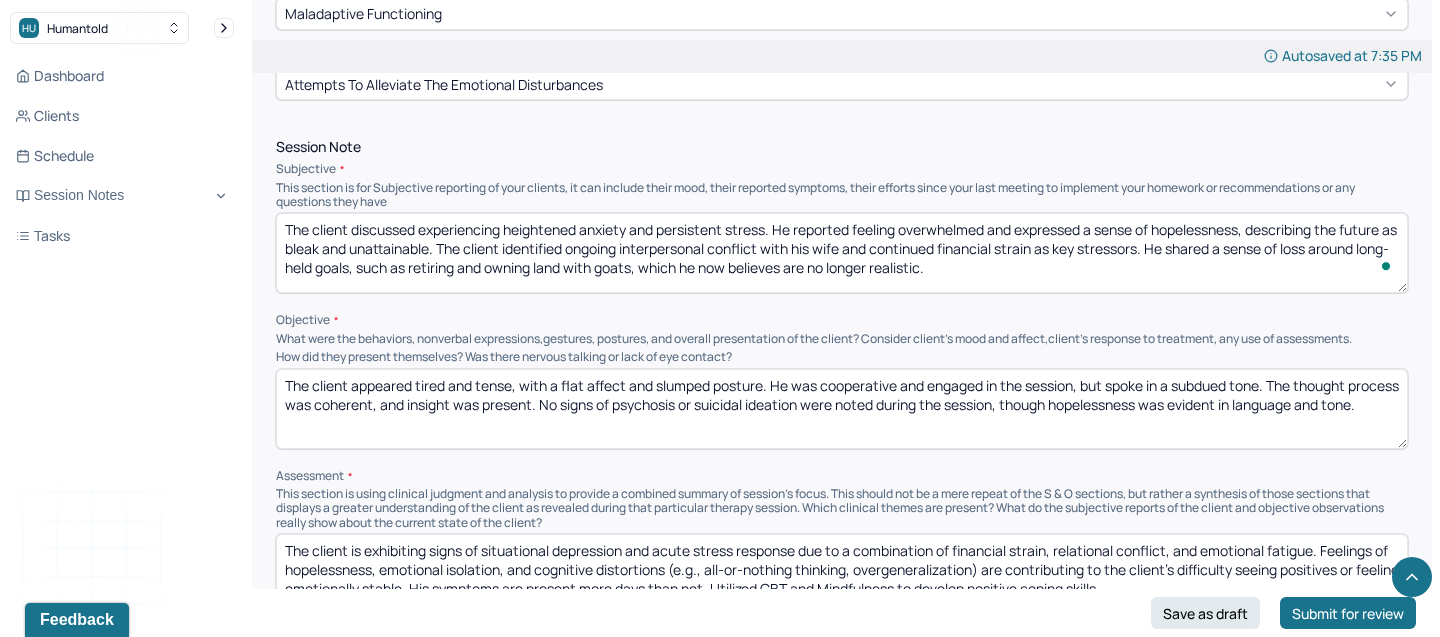 scroll, scrollTop: 1105, scrollLeft: 0, axis: vertical 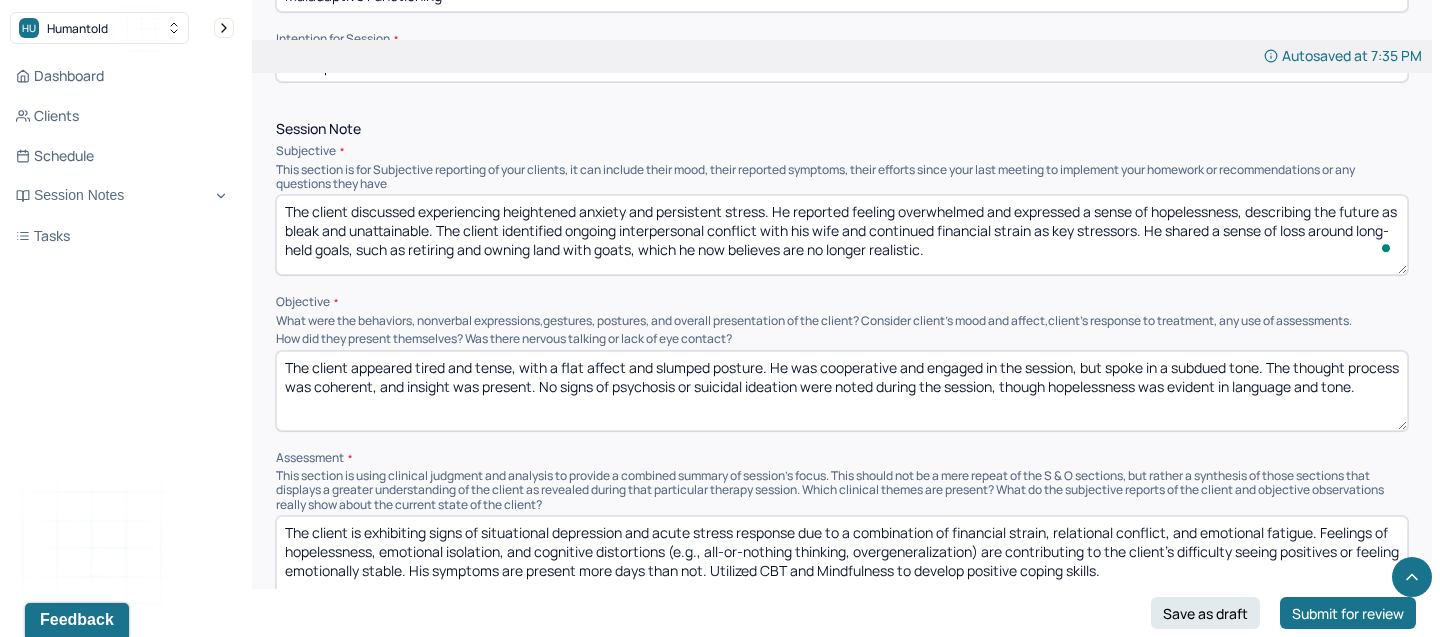 type on "The client discussed experiencing heightened anxiety and persistent stress. He reported feeling overwhelmed and expressed a sense of hopelessness, describing the future as bleak and unattainable. The client identified ongoing interpersonal conflict with his wife and continued financial strain as key stressors. He shared a sense of loss around long-held goals, such as retiring and owning land with goats, which he now believes are no longer realistic." 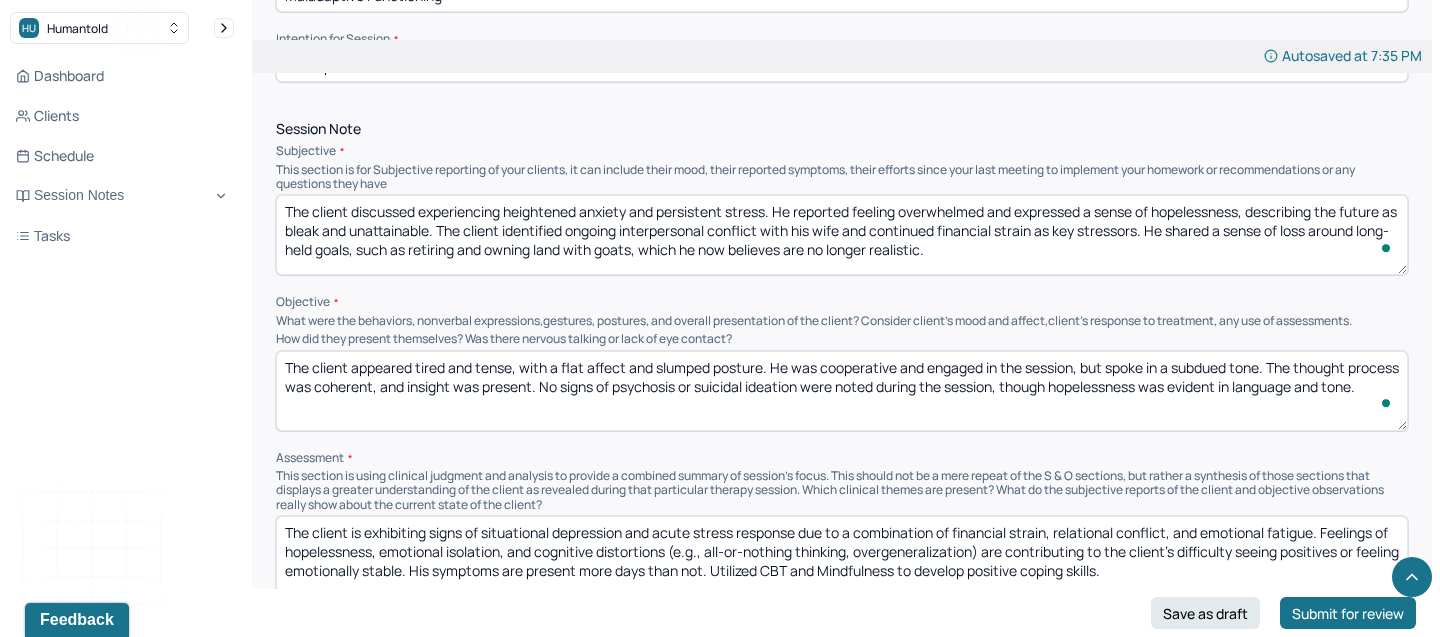 click on "The client appeared tired and tense, with a flat affect and slumped posture. He was cooperative and engaged in the session, but spoke in a subdued tone. The thought process was coherent, and insight was present. No signs of psychosis or suicidal ideation were noted during the session, though hopelessness was evident in language and tone." at bounding box center [842, 391] 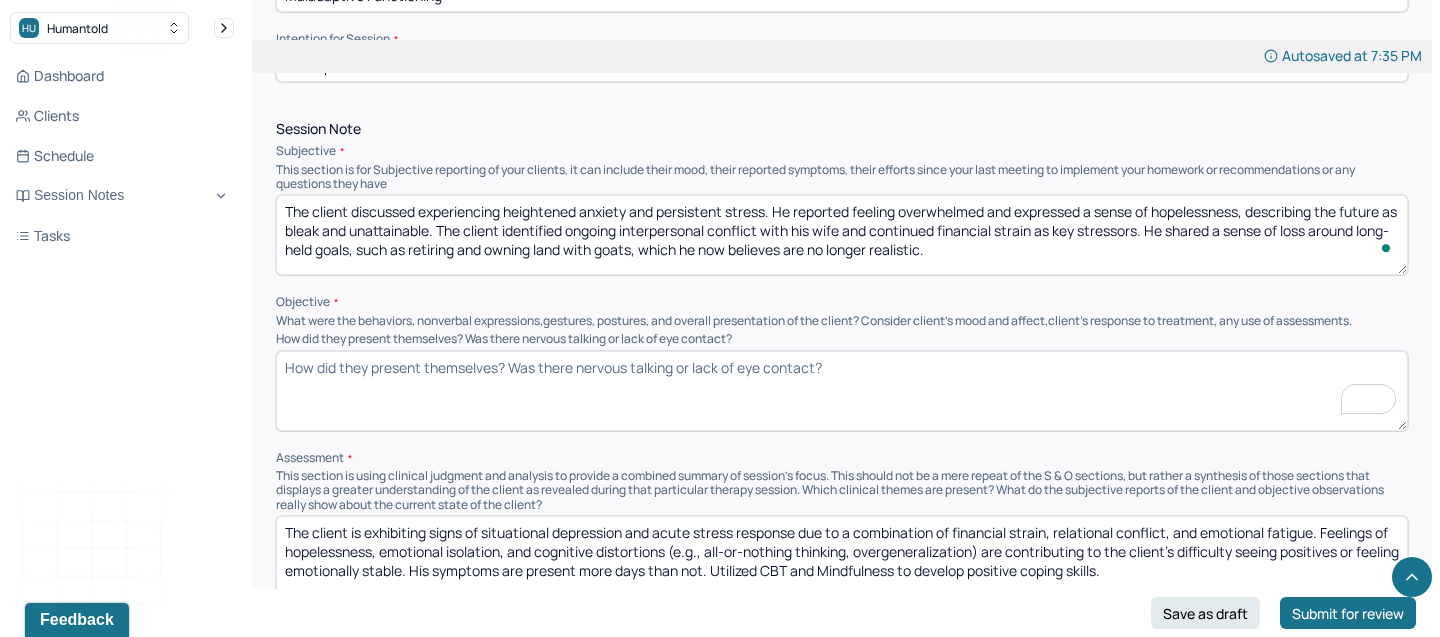 paste on "The client appeared emotionally fatigued and exhibited a subdued affect throughout the session. Thought processes were coherent but focused heavily on stressors and negative outcomes. He demonstrated low energy and minimal engagement when discussing future plans or possibilities." 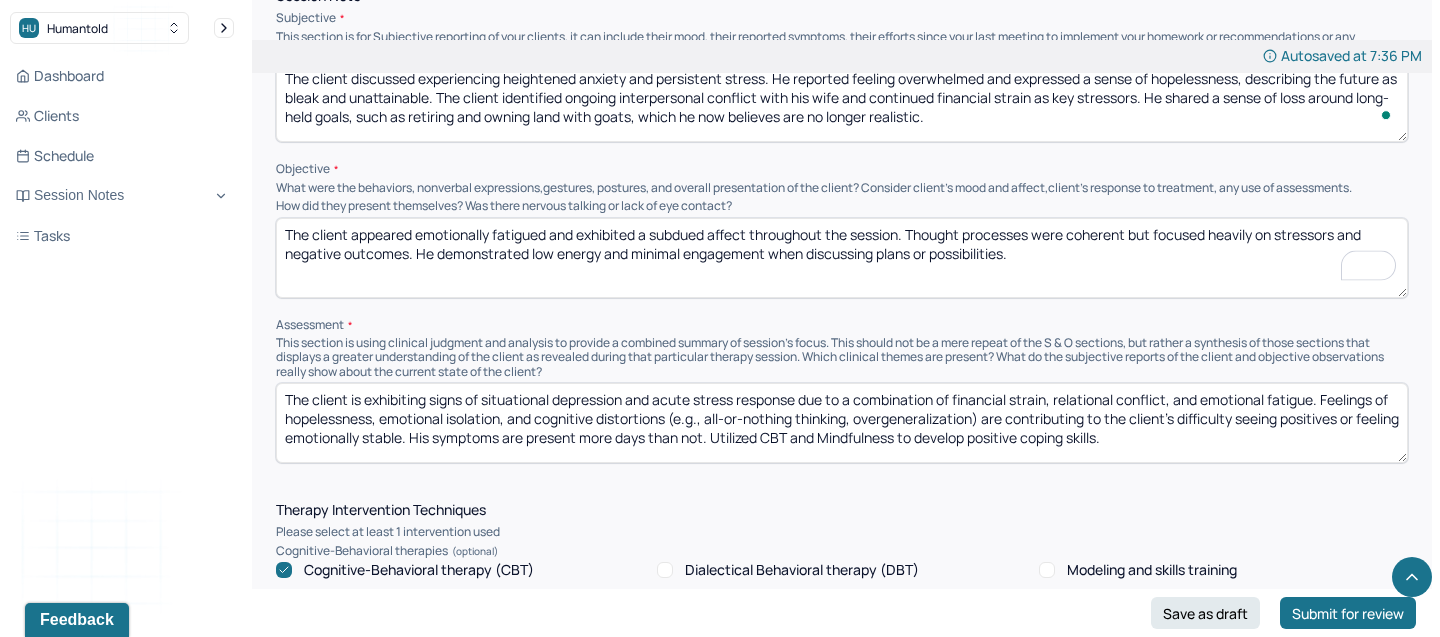 scroll, scrollTop: 1245, scrollLeft: 0, axis: vertical 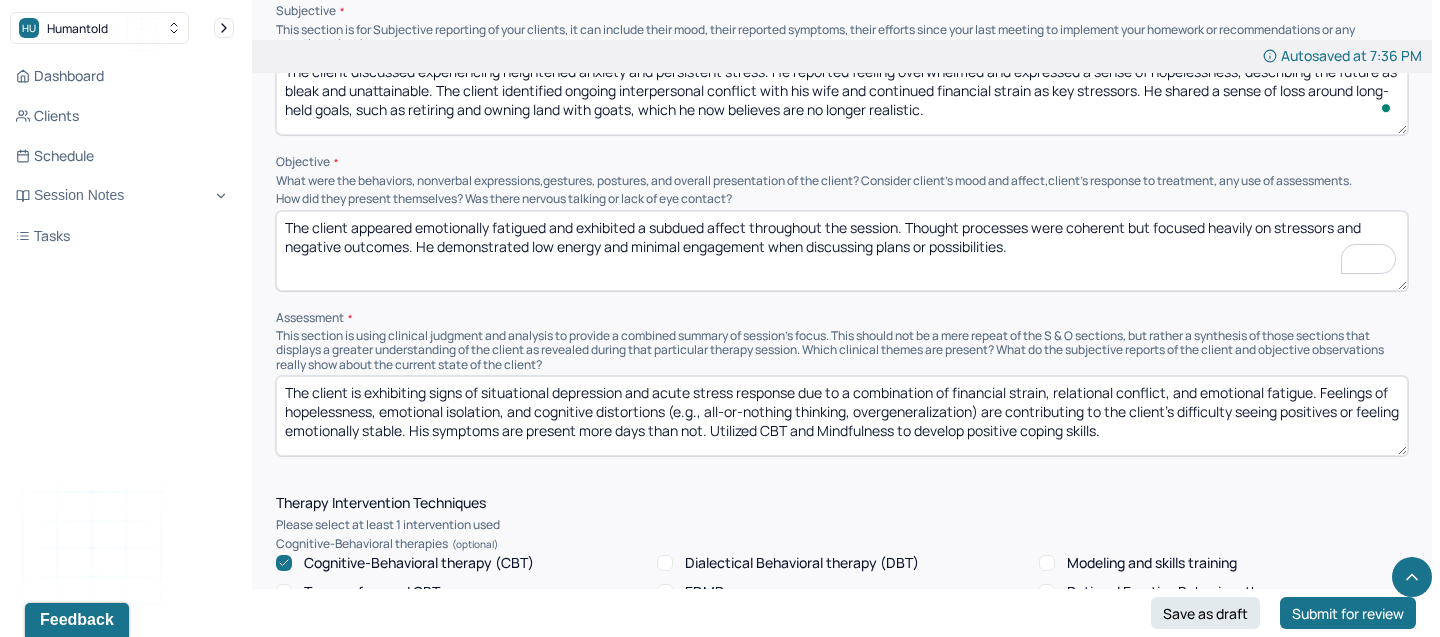 type on "The client appeared emotionally fatigued and exhibited a subdued affect throughout the session. Thought processes were coherent but focused heavily on stressors and negative outcomes. He demonstrated low energy and minimal engagement when discussing plans or possibilities." 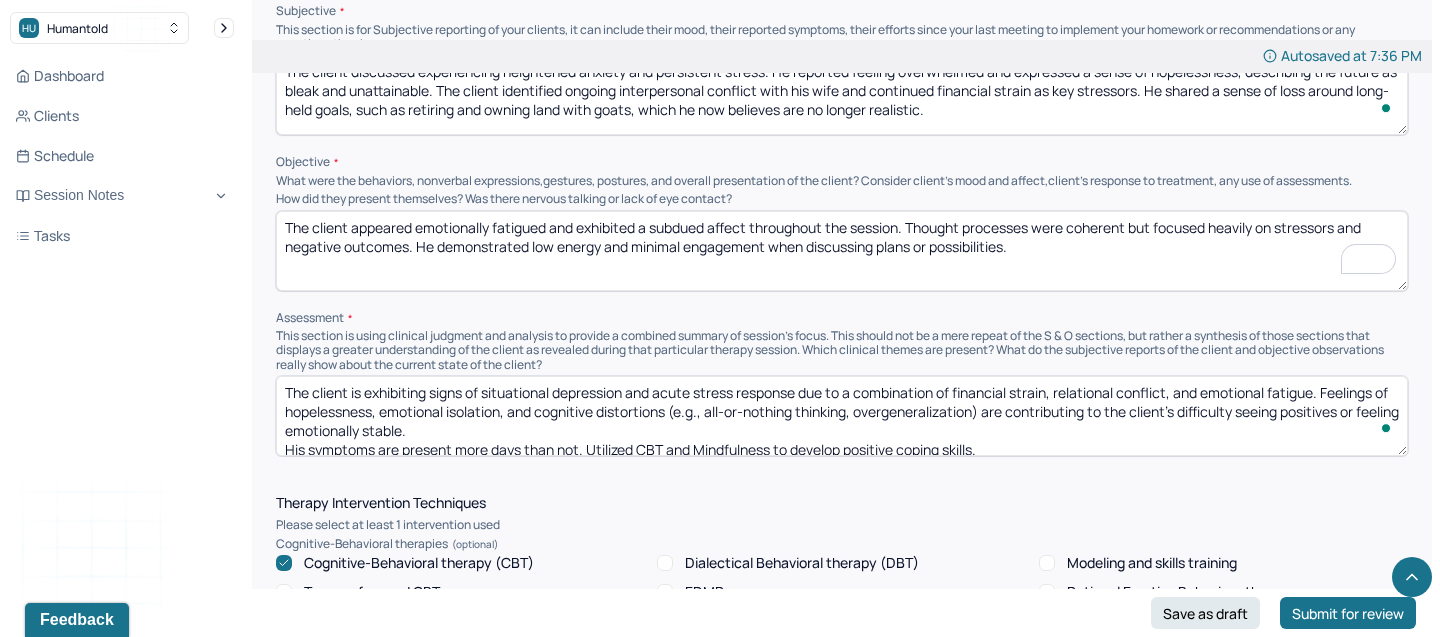 scroll, scrollTop: 3, scrollLeft: 0, axis: vertical 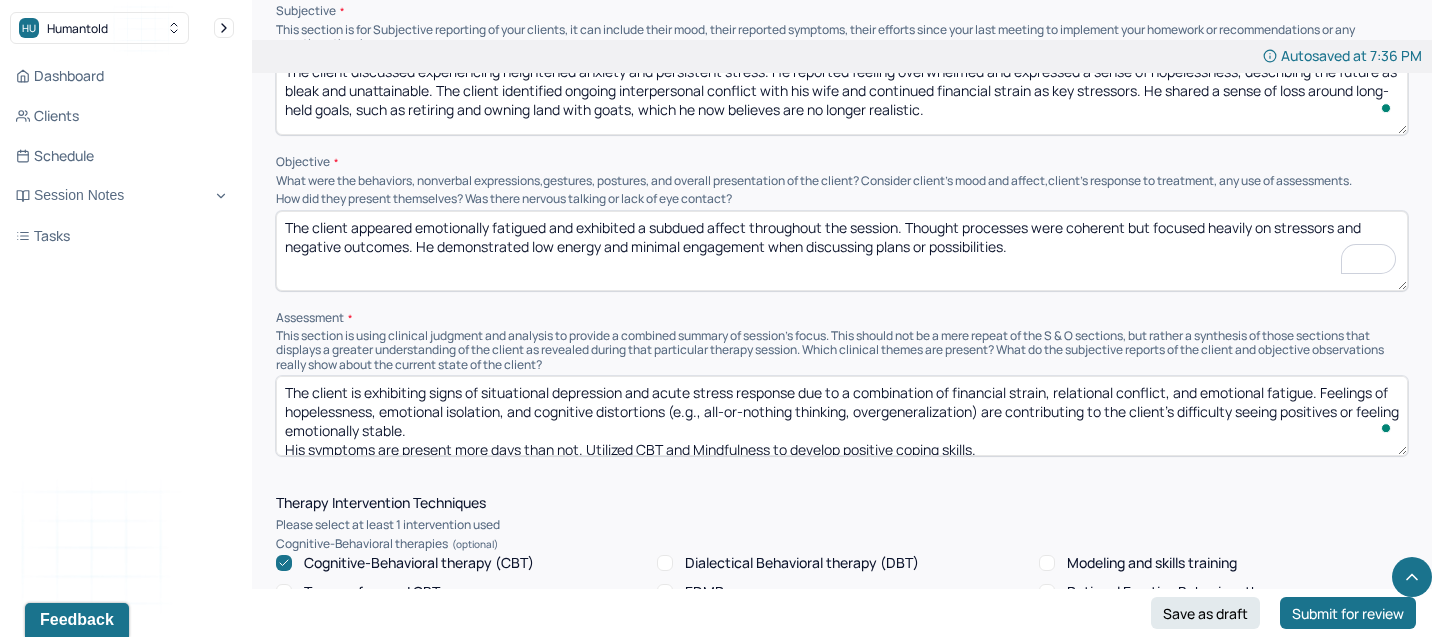 drag, startPoint x: 481, startPoint y: 427, endPoint x: 271, endPoint y: 336, distance: 228.86896 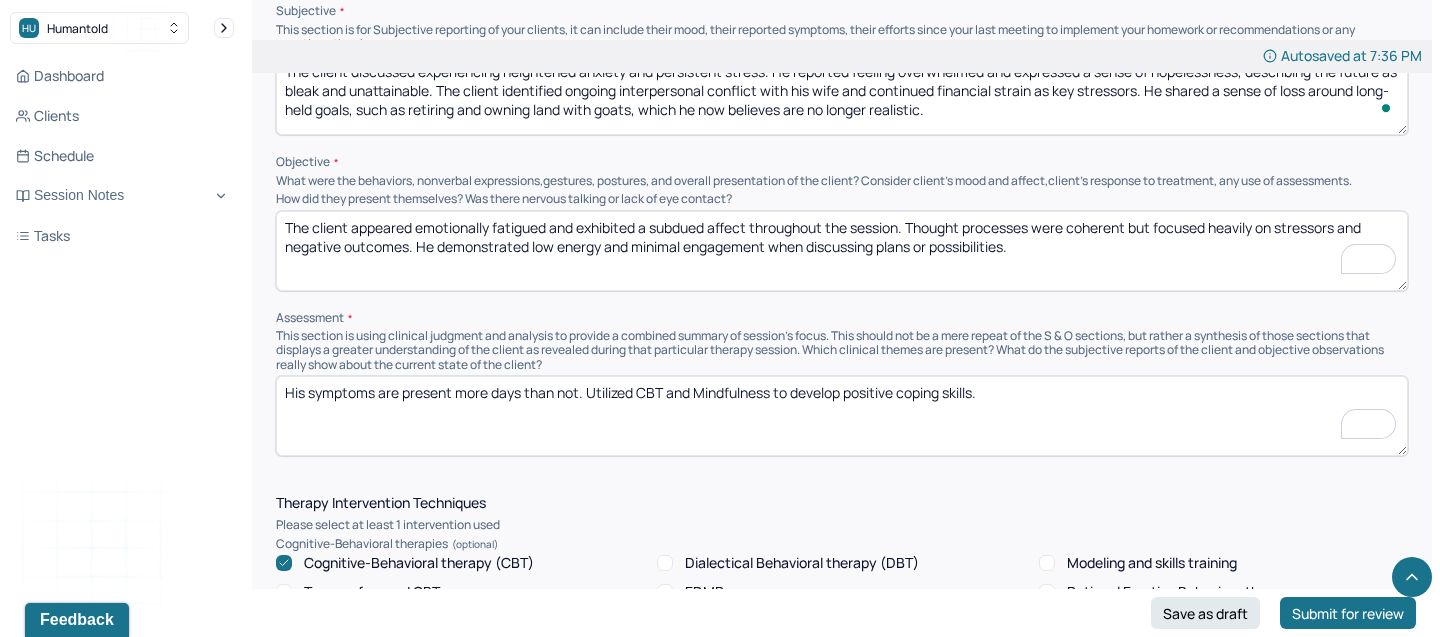 paste on "The client is experiencing symptoms consistent with anxiety and depressive features, including hopelessness, low motivation, impaired concentration, and cognitive distortions centered on pessimism and perceived failure. Chronic stressors such as relationship conflict and financial instability appear to be exacerbating these symptoms." 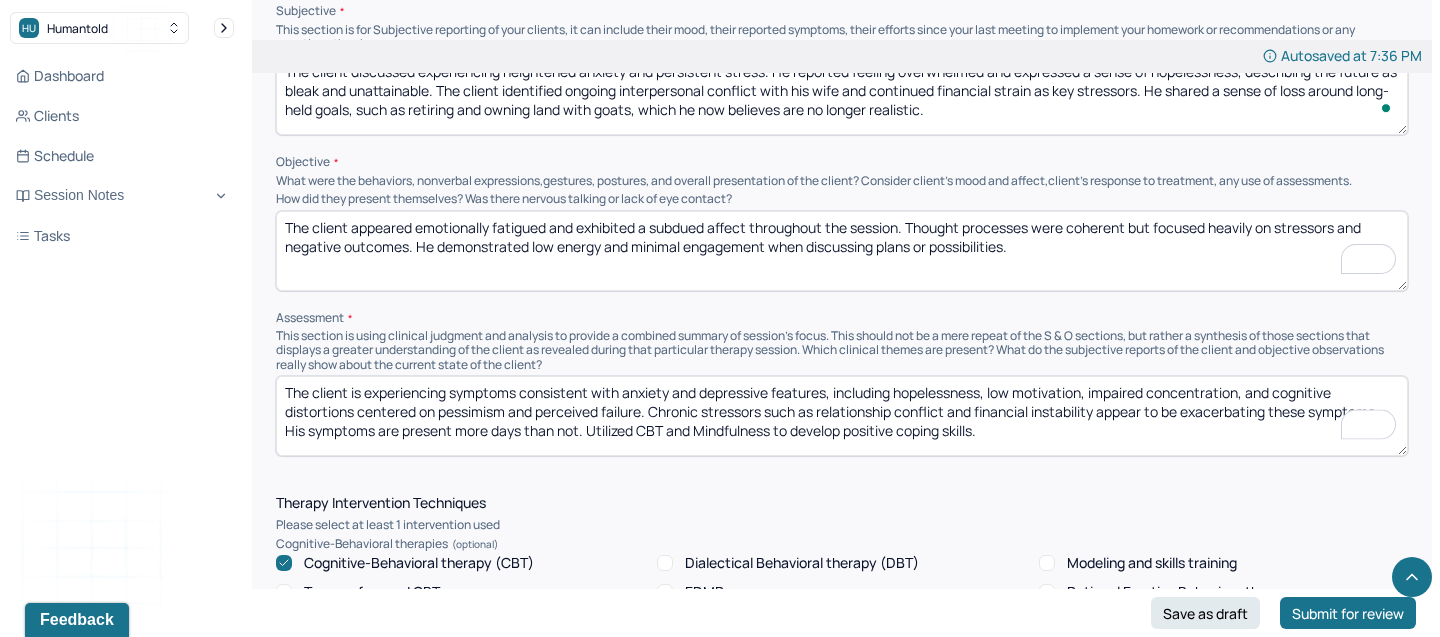 scroll, scrollTop: 1316, scrollLeft: 0, axis: vertical 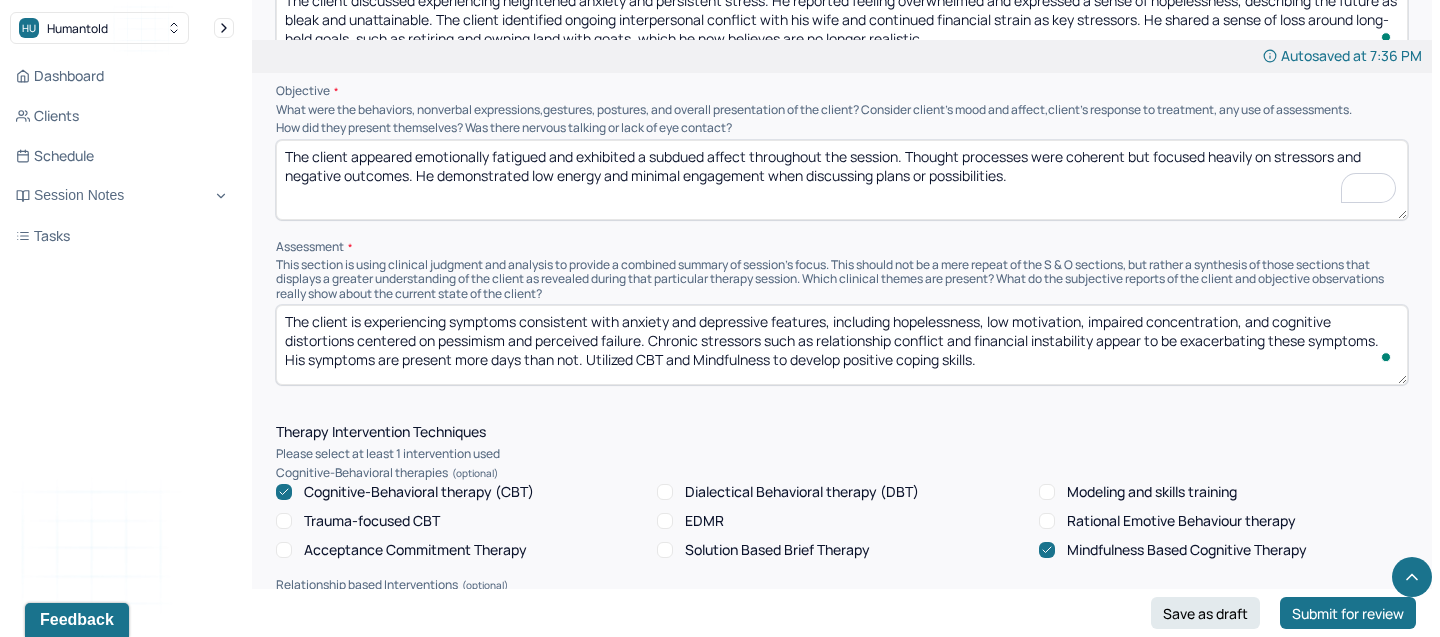 click on "The client is experiencing symptoms consistent with anxiety and depressive features, including hopelessness, low motivation, impaired concentration, and cognitive distortions centered on pessimism and perceived failure. Chronic stressors such as relationship conflict and financial instability appear to be exacerbating these symptoms.
His symptoms are present more days than not. Utilized CBT and Mindfulness to develop positive coping skills." at bounding box center (842, 345) 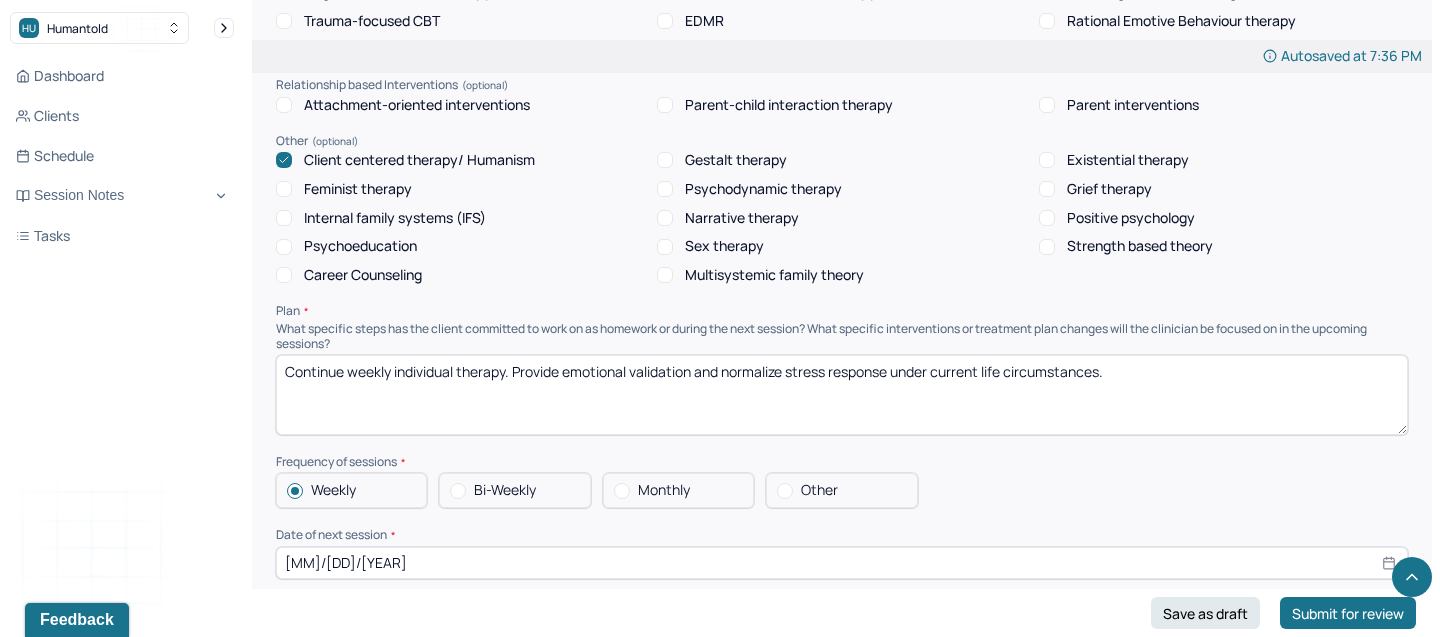 scroll, scrollTop: 1817, scrollLeft: 0, axis: vertical 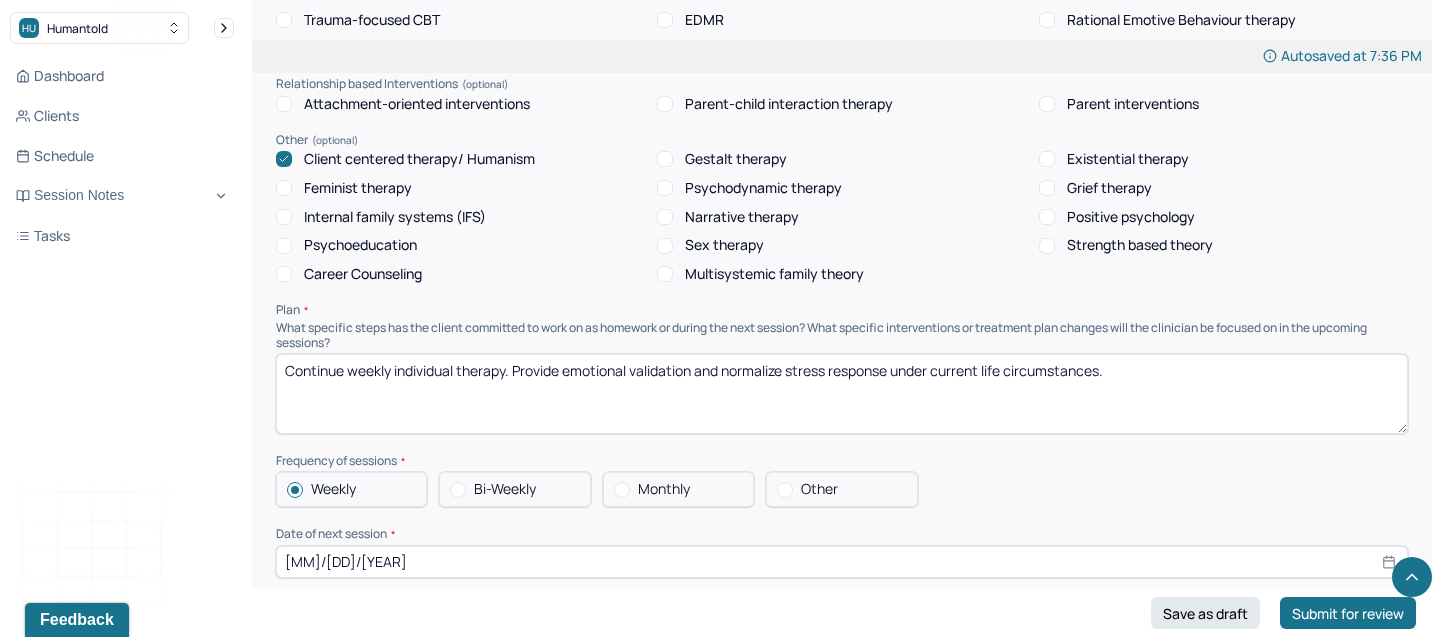 type on "The client is experiencing symptoms consistent with anxiety and depressive features, including hopelessness, low motivation, impaired concentration, and cognitive distortions centered on pessimism and perceived failure. Chronic stressors such as relationship conflict and financial instability appear to be exacerbating these symptoms. His symptoms are present more days than not. Utilized CBT and Mindfulness to develop positive coping skills." 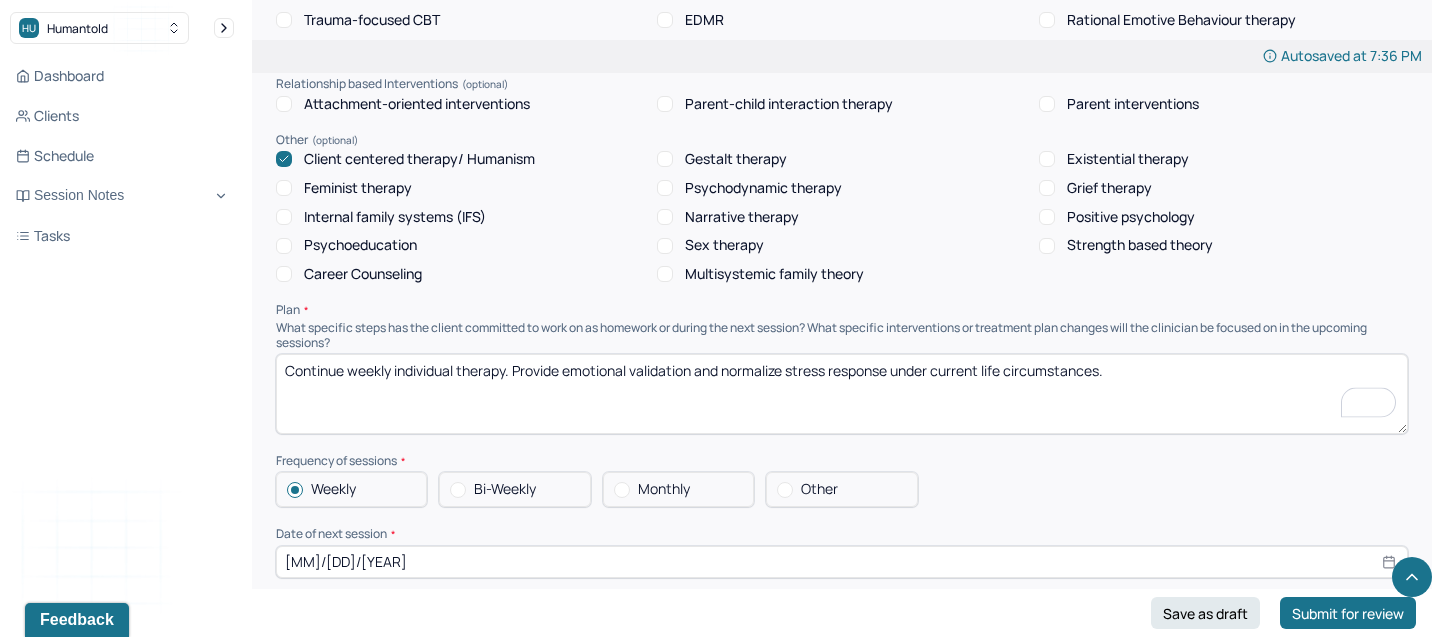 drag, startPoint x: 1114, startPoint y: 371, endPoint x: 516, endPoint y: 369, distance: 598.00336 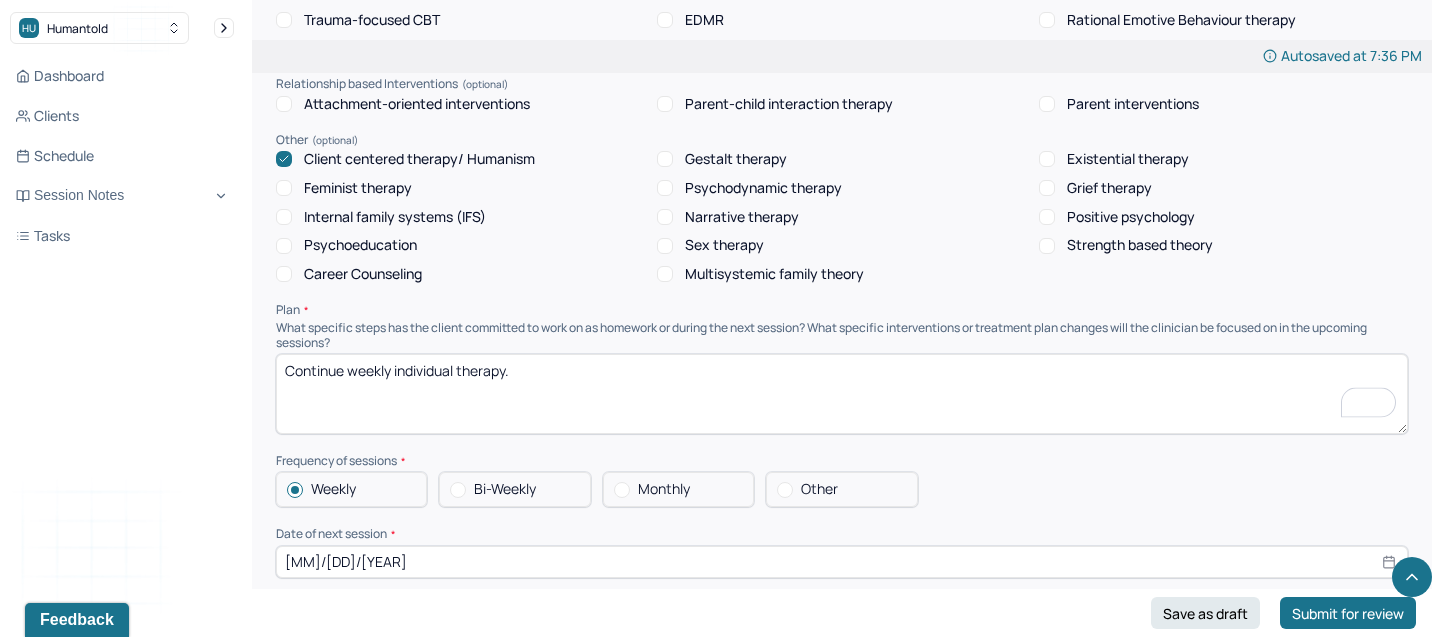 type on "Continue weekly individual therapy." 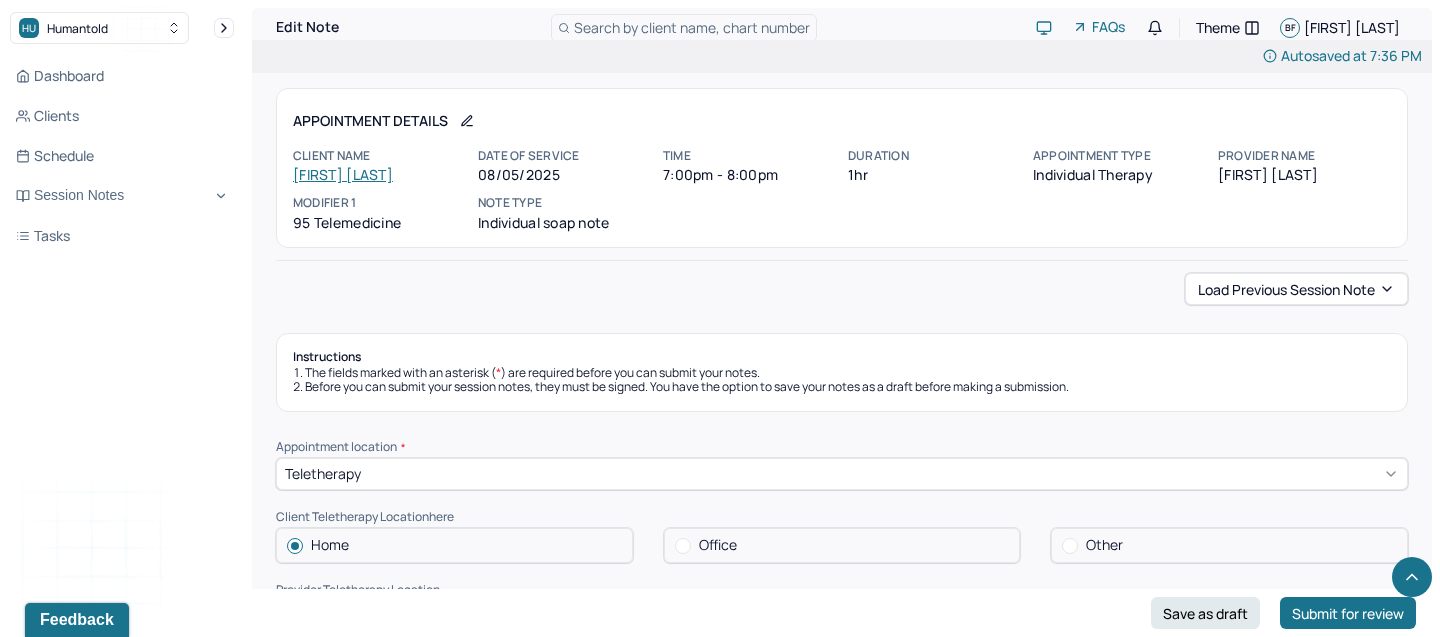 scroll, scrollTop: 1817, scrollLeft: 0, axis: vertical 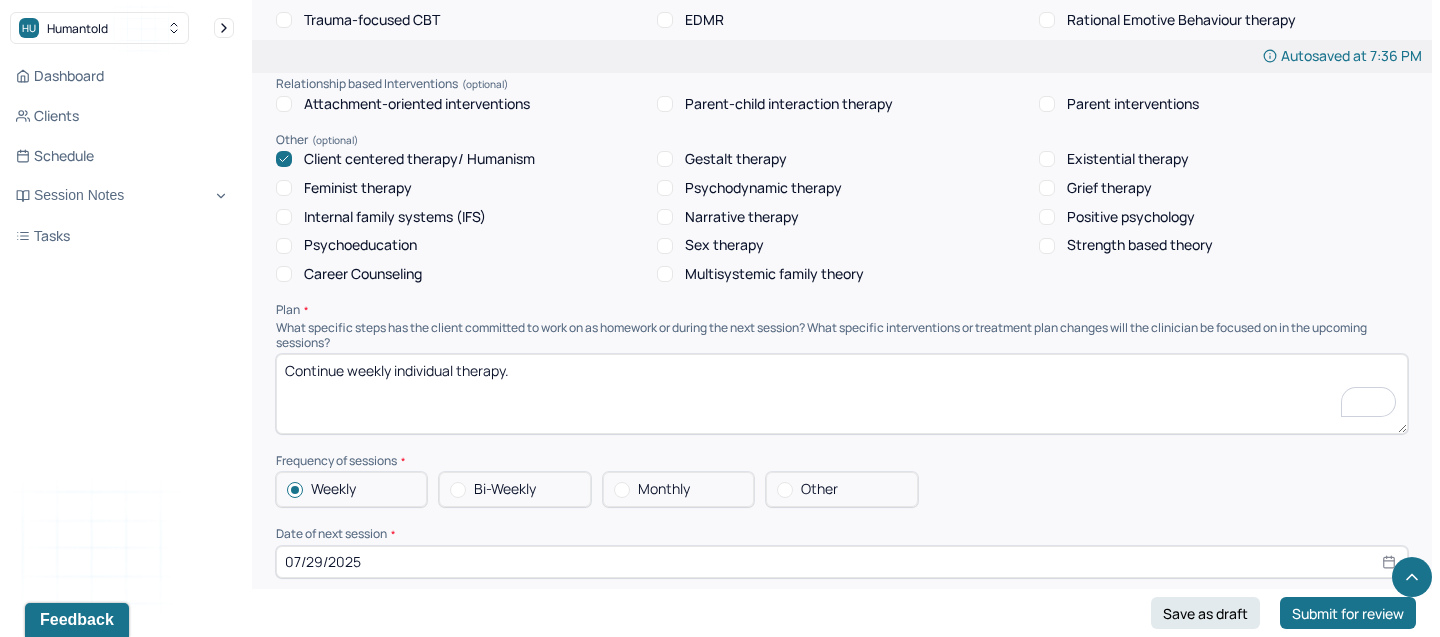 paste on "Continue providing a supportive therapeutic environment for the client to process stress and emotional distress" 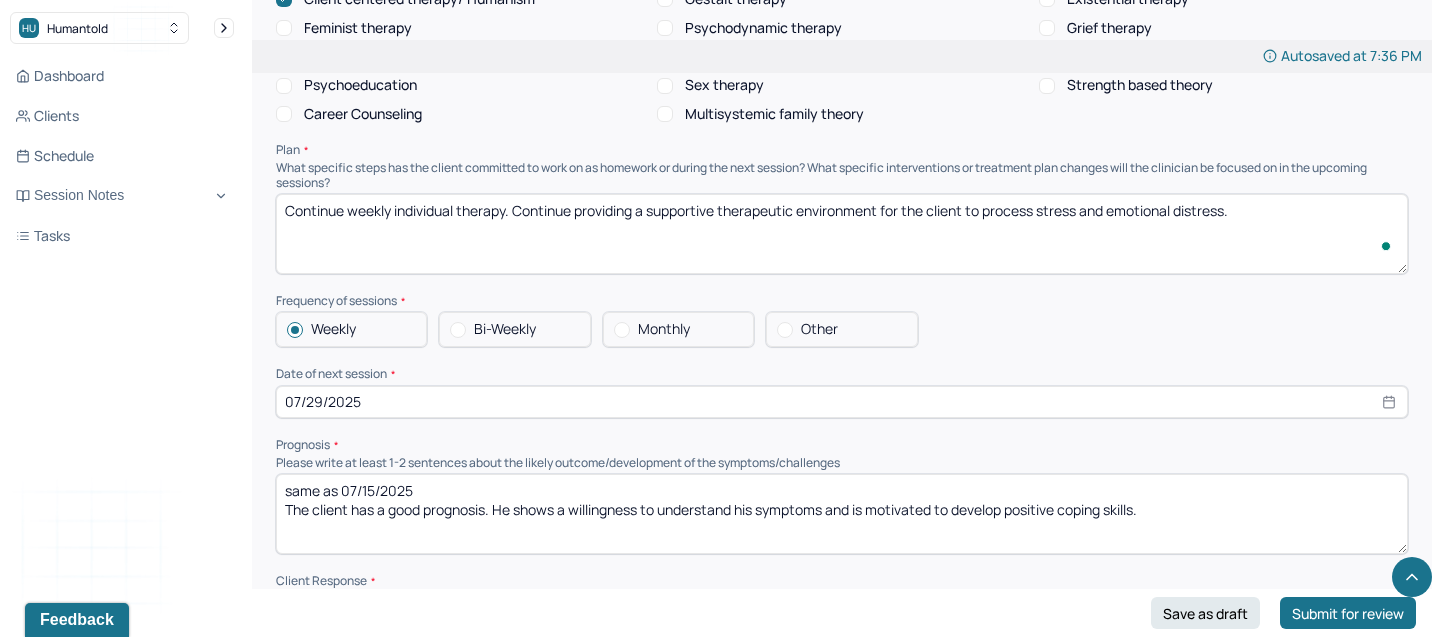scroll, scrollTop: 1993, scrollLeft: 0, axis: vertical 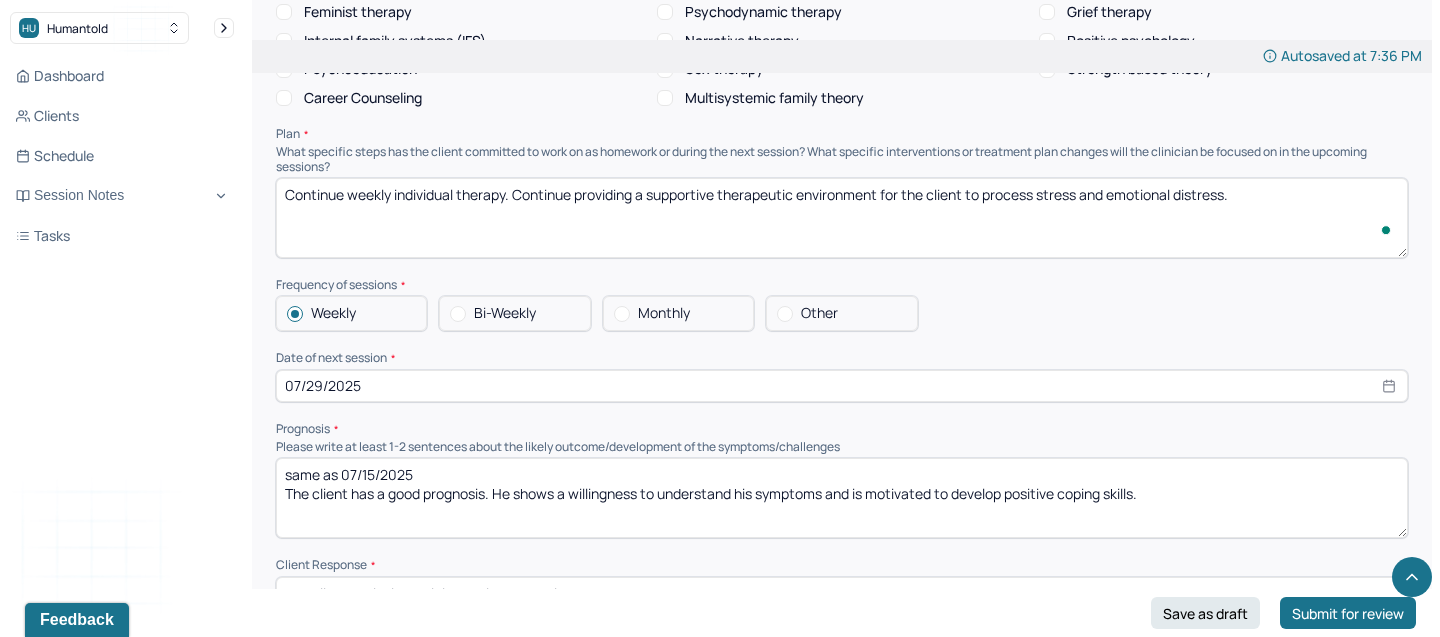type on "Continue weekly individual therapy. Continue providing a supportive therapeutic environment for the client to process stress and emotional distress." 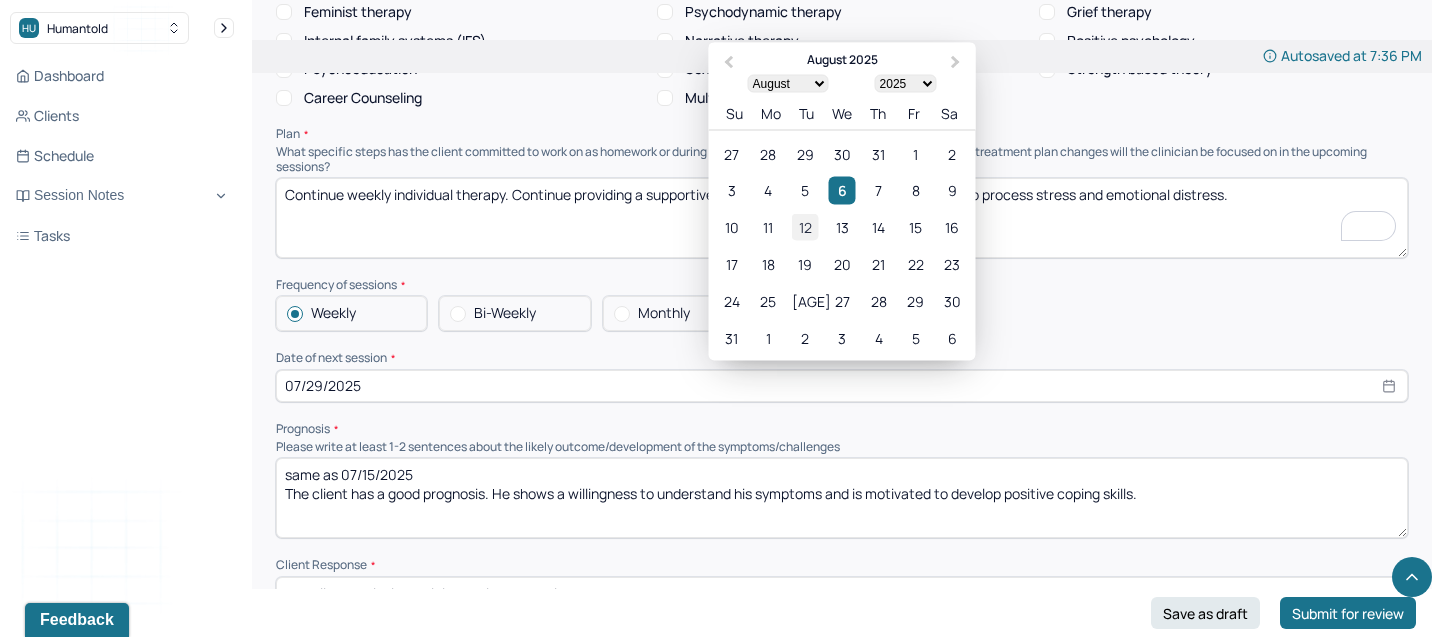click on "12" at bounding box center [805, 226] 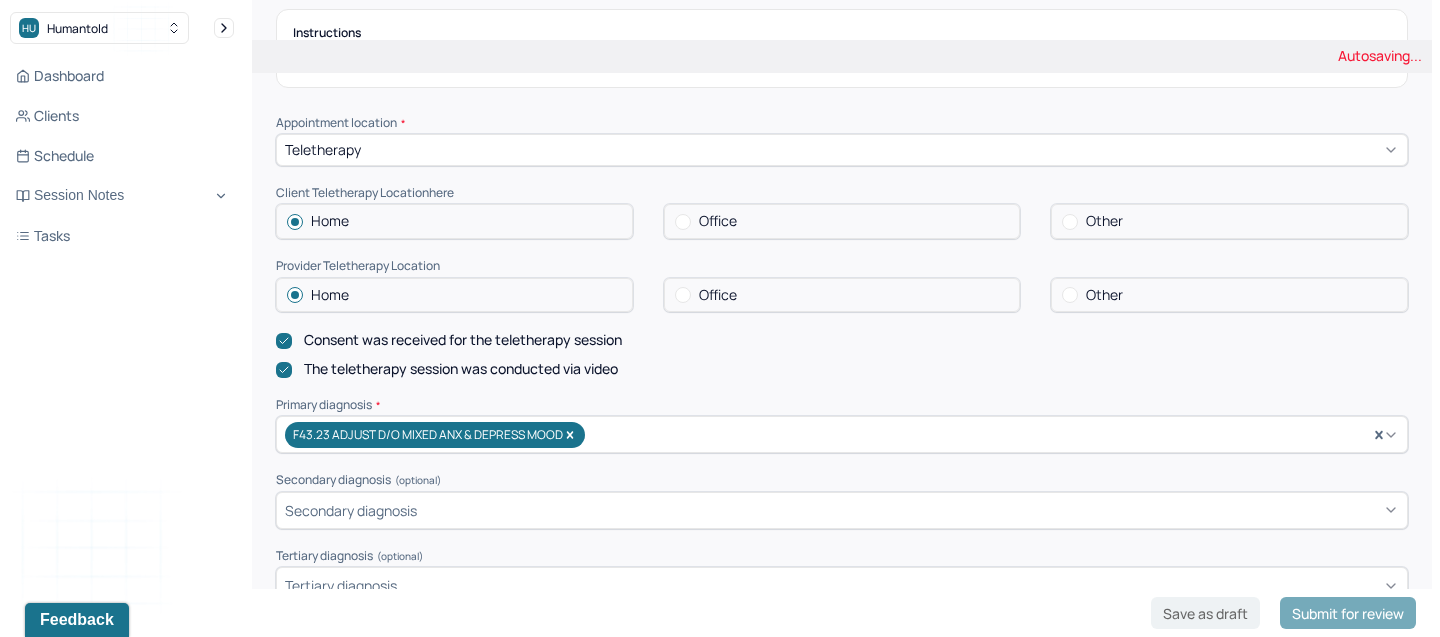 scroll, scrollTop: 0, scrollLeft: 0, axis: both 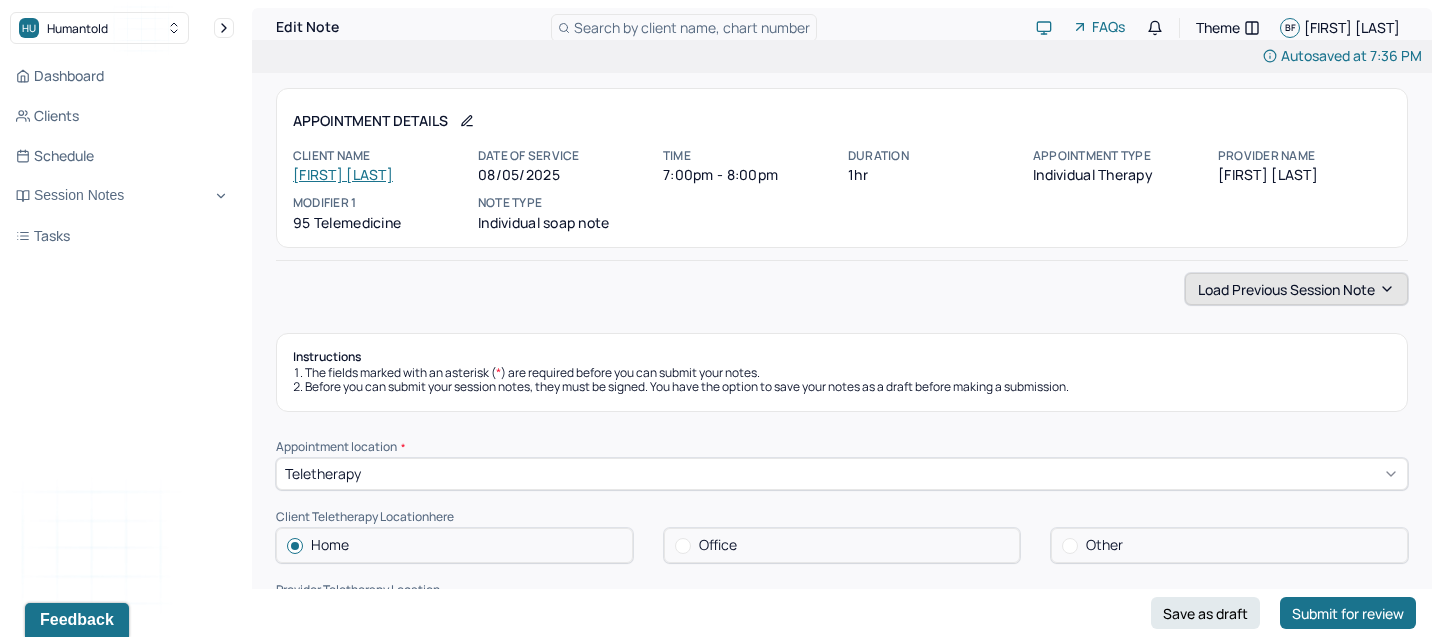 click on "Load previous session note" at bounding box center (1296, 289) 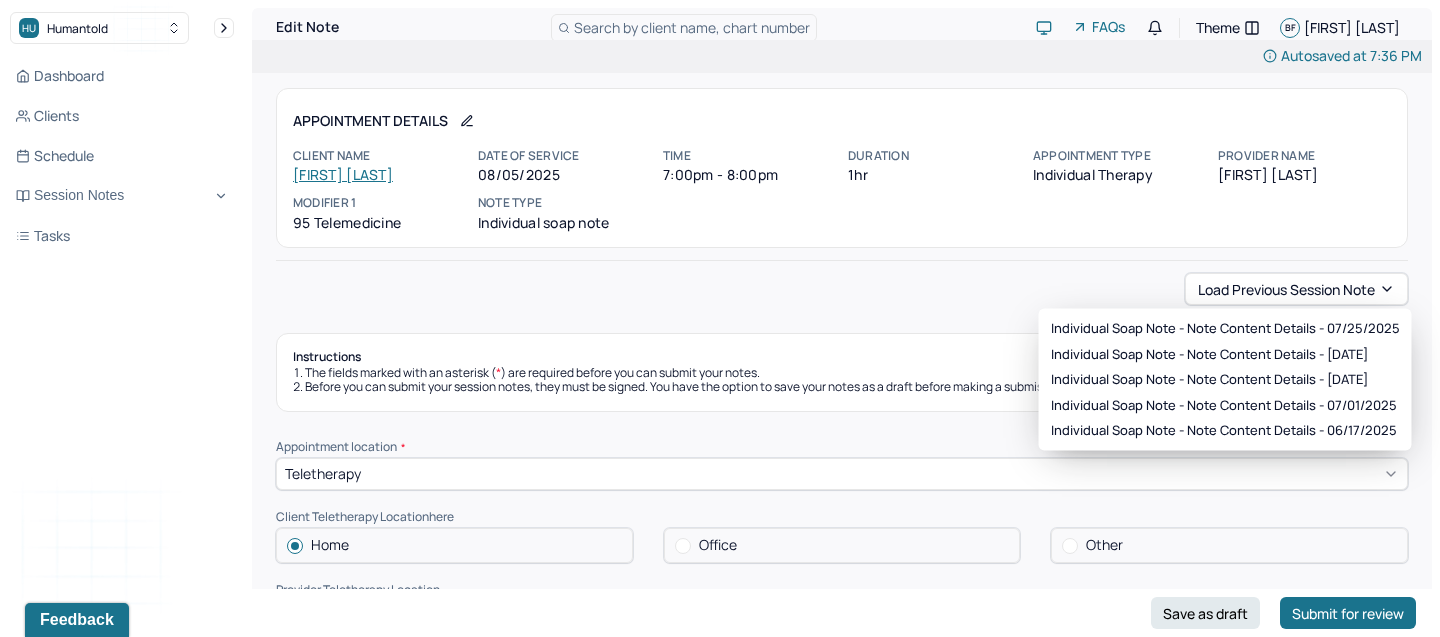 click on "Load previous session note" at bounding box center [842, 289] 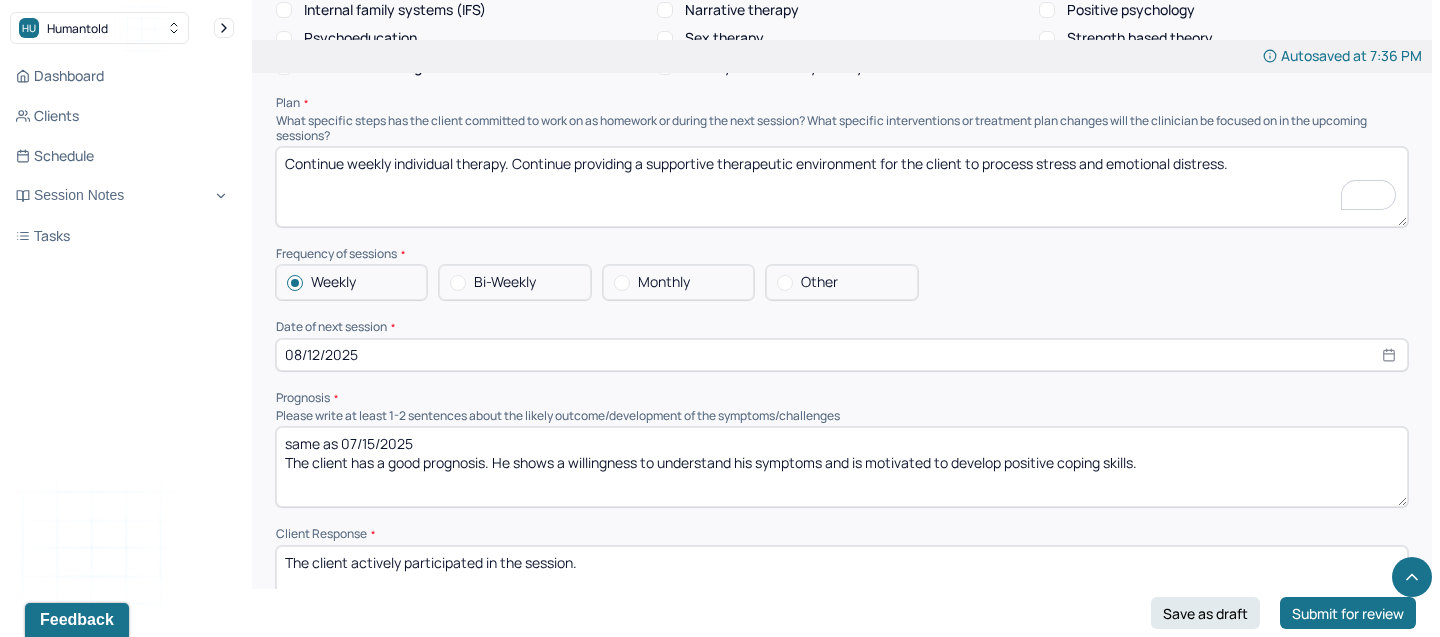 scroll, scrollTop: 2103, scrollLeft: 0, axis: vertical 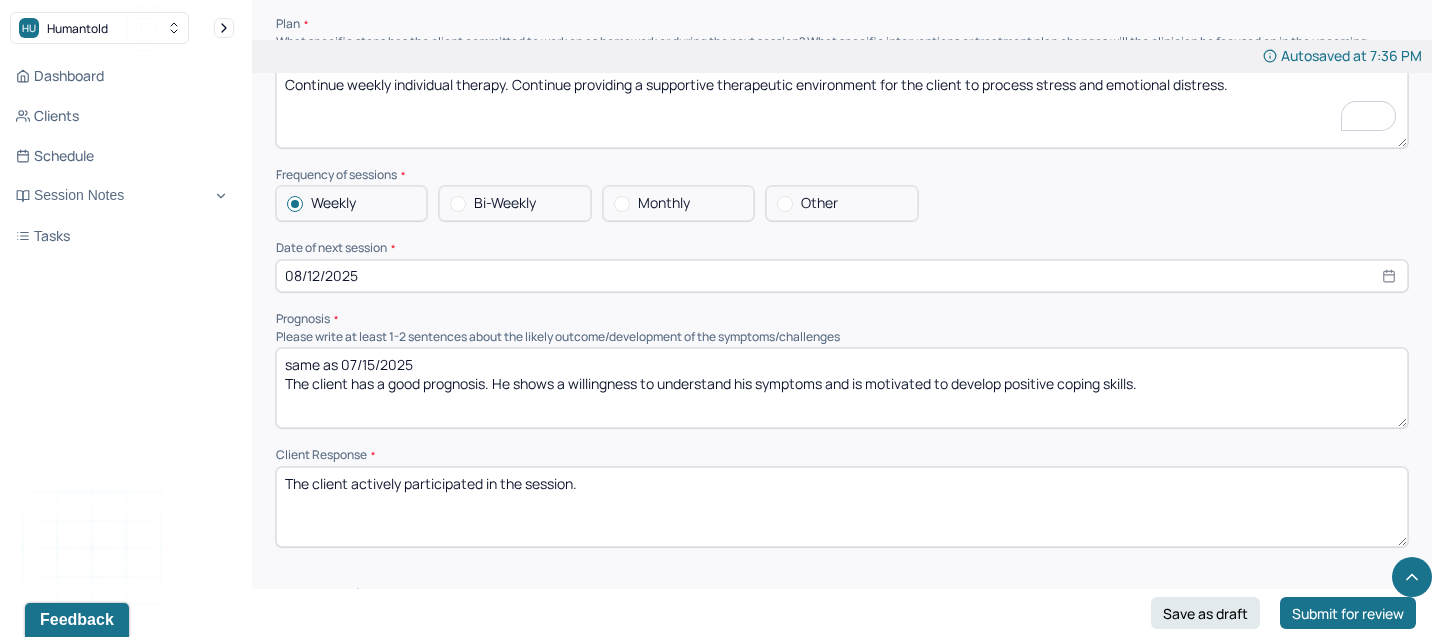 click on "same as 07/15/2025
The client has a good prognosis. He shows a willingness to understand his symptoms and is motivated to develop positive coping skills." at bounding box center (842, 388) 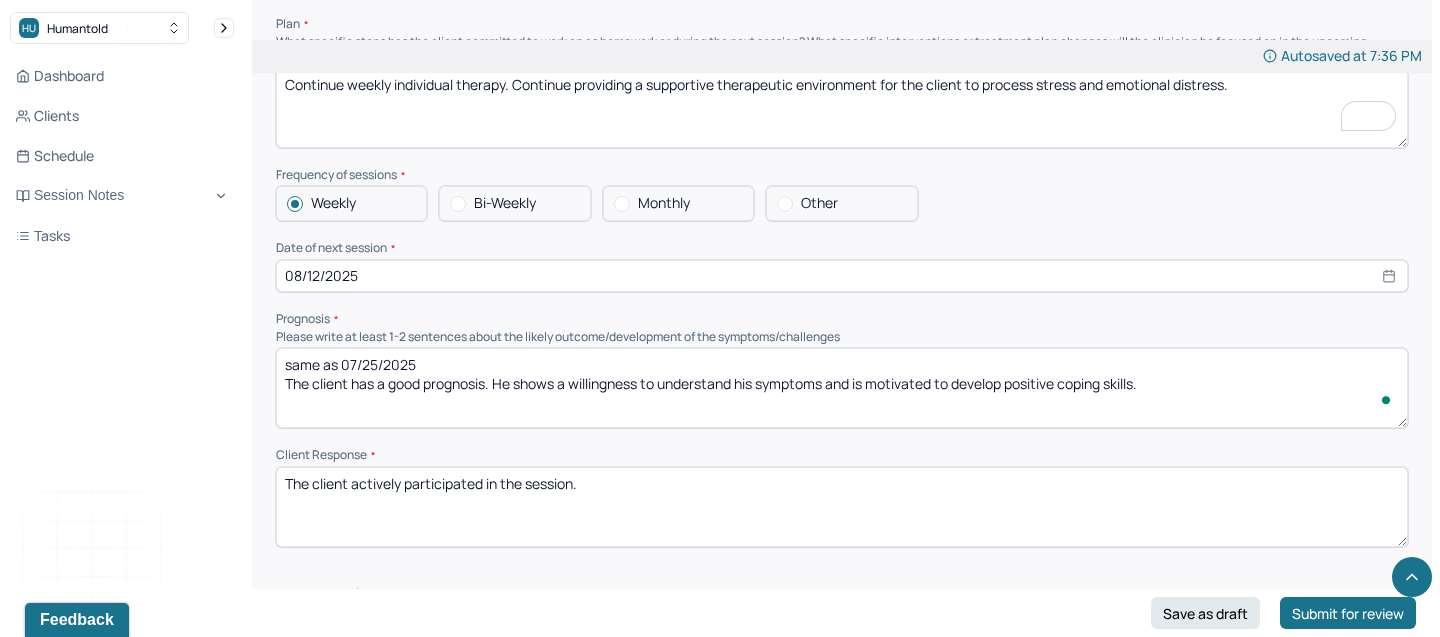 click on "same as 07/15/2025
The client has a good prognosis. He shows a willingness to understand his symptoms and is motivated to develop positive coping skills." at bounding box center (842, 388) 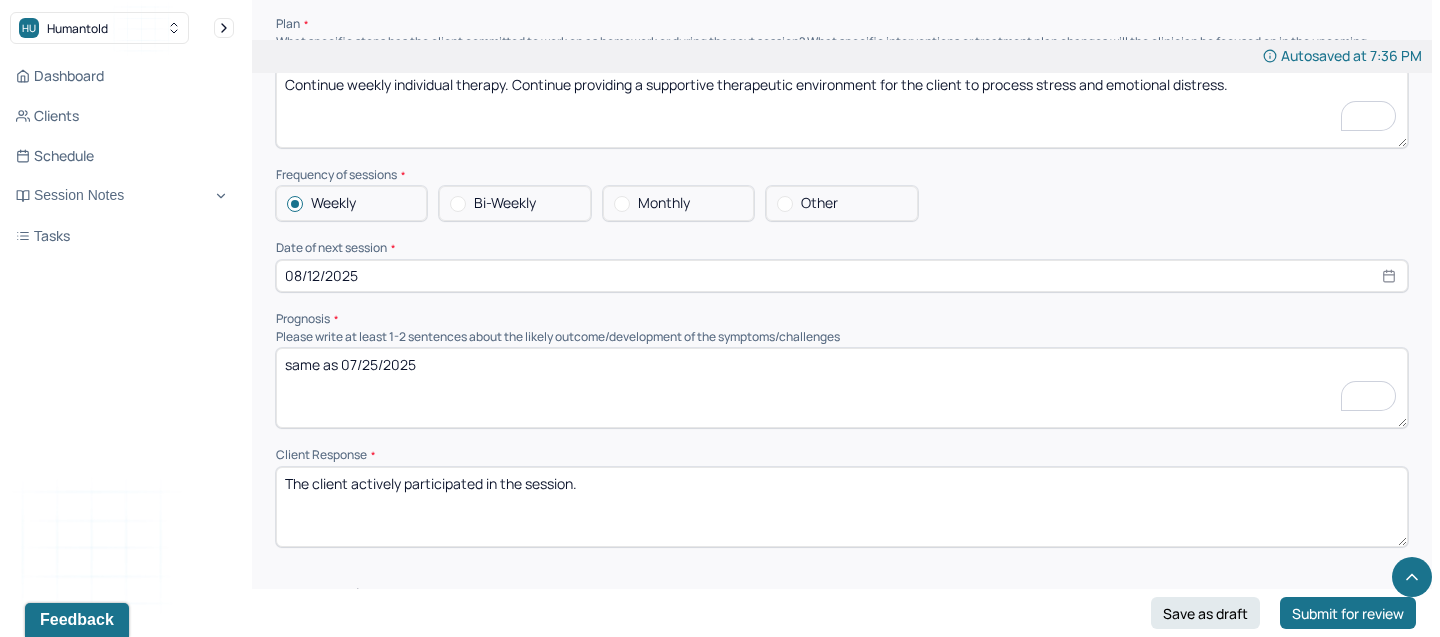 paste on "Given the client’s motivation and consistent focus on goals, they appear well-positioned to make meaningful and sustained progress in treatment." 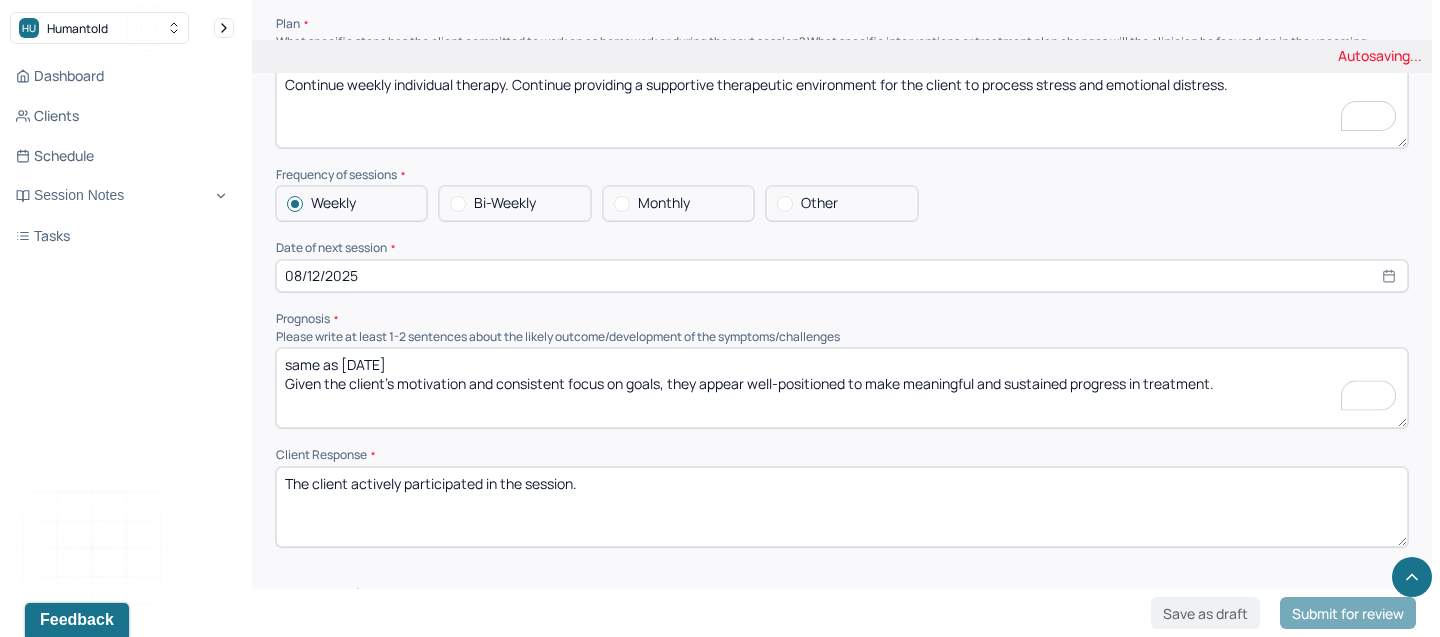 click on "same as 07/25/2025" at bounding box center (842, 388) 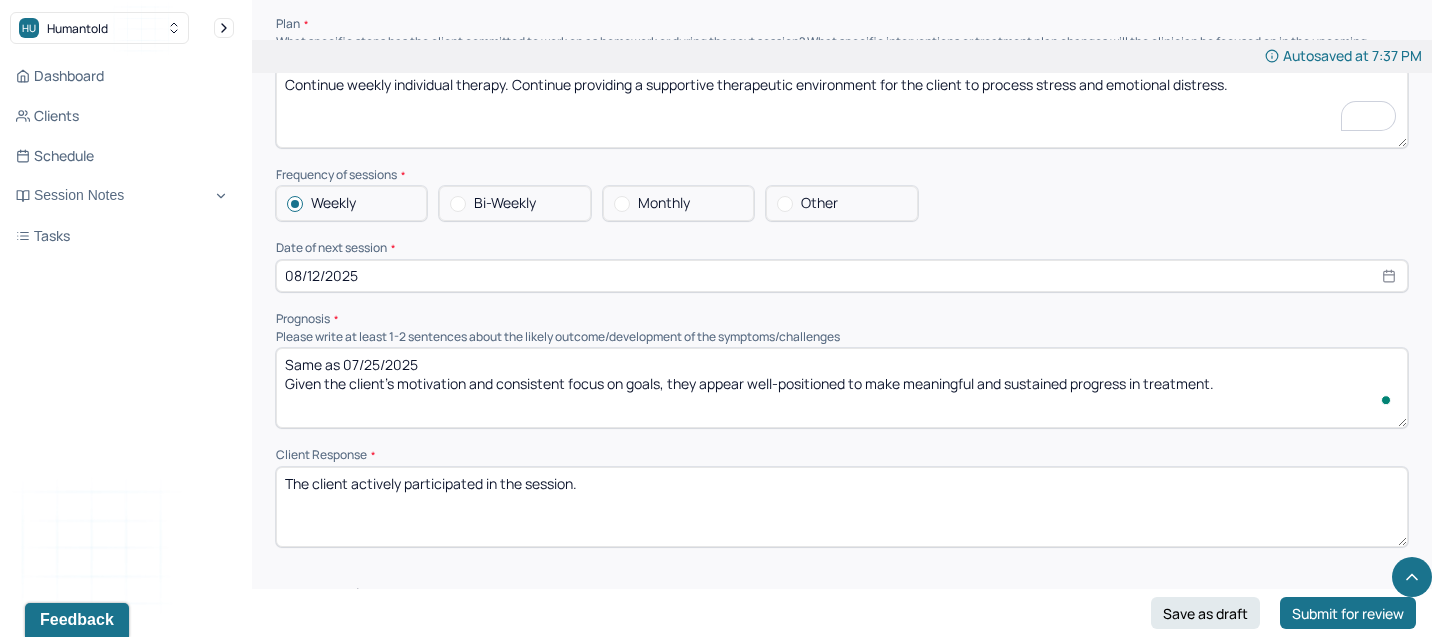 scroll, scrollTop: 2194, scrollLeft: 0, axis: vertical 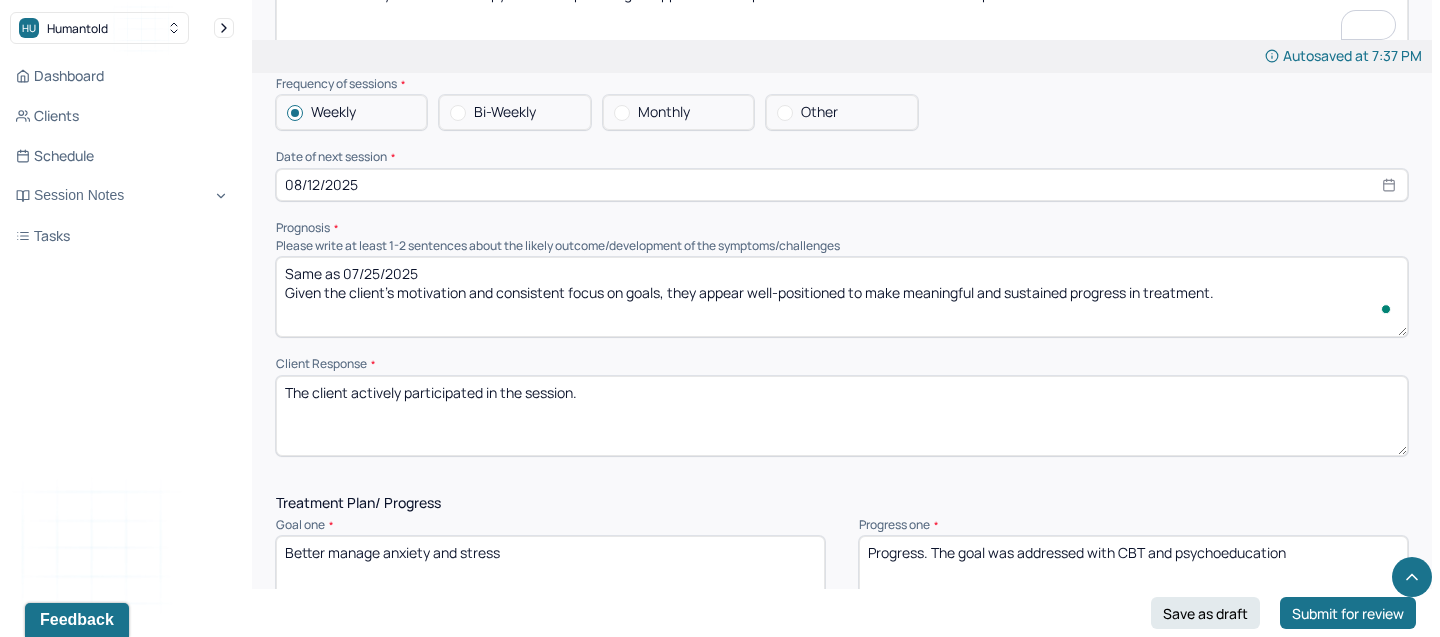type on "Same as 07/25/2025
Given the client’s motivation and consistent focus on goals, they appear well-positioned to make meaningful and sustained progress in treatment." 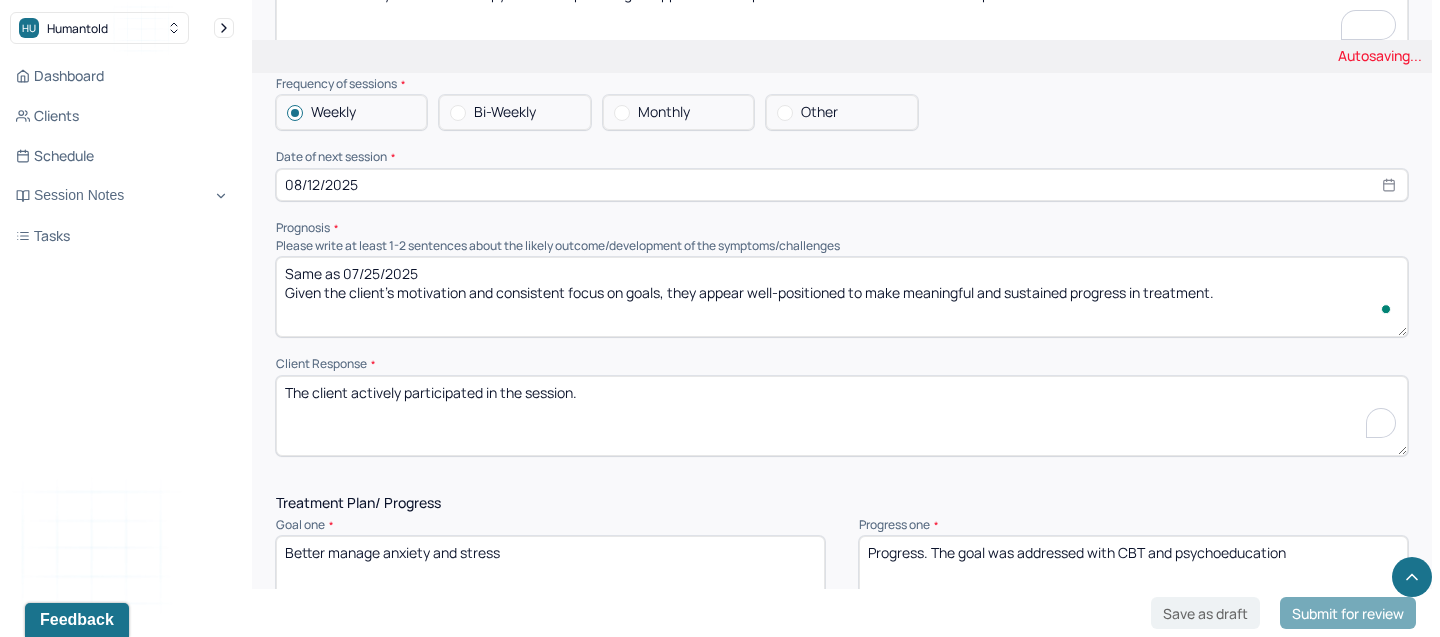 click on "The client actively participated in the session." at bounding box center (842, 416) 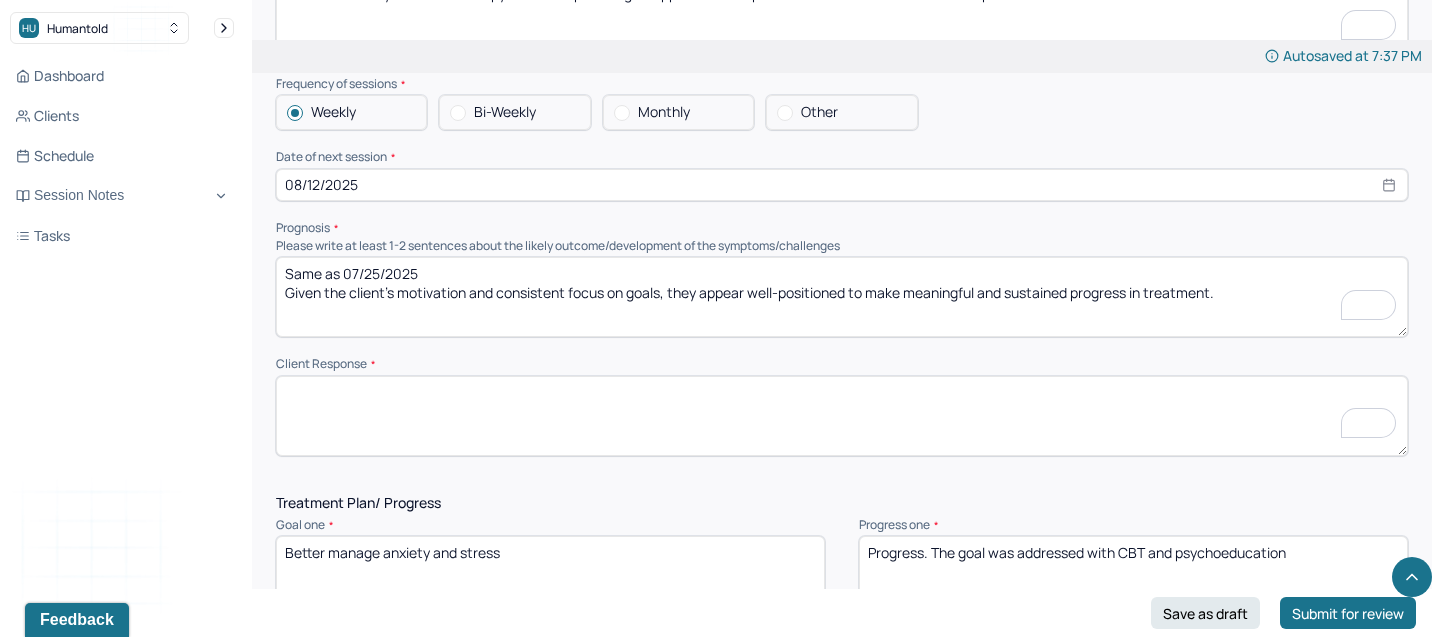 paste on "The client was expressive and responsive throughout the session." 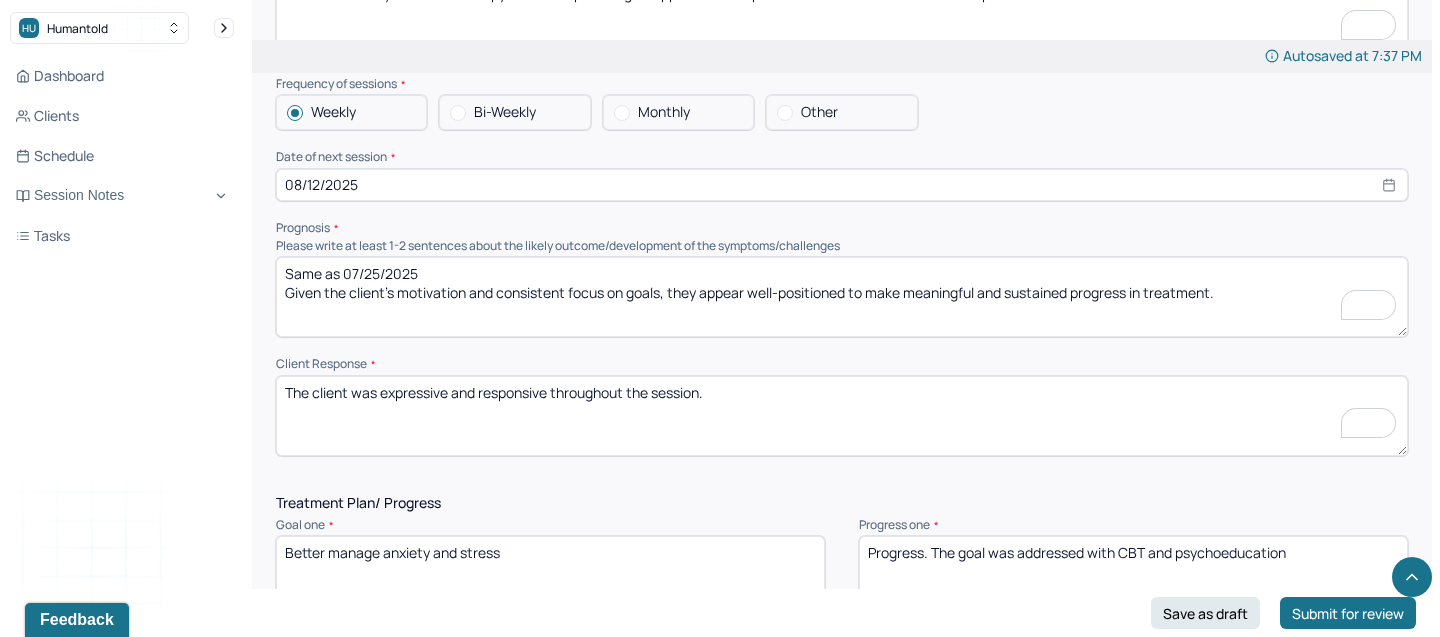scroll, scrollTop: 3, scrollLeft: 0, axis: vertical 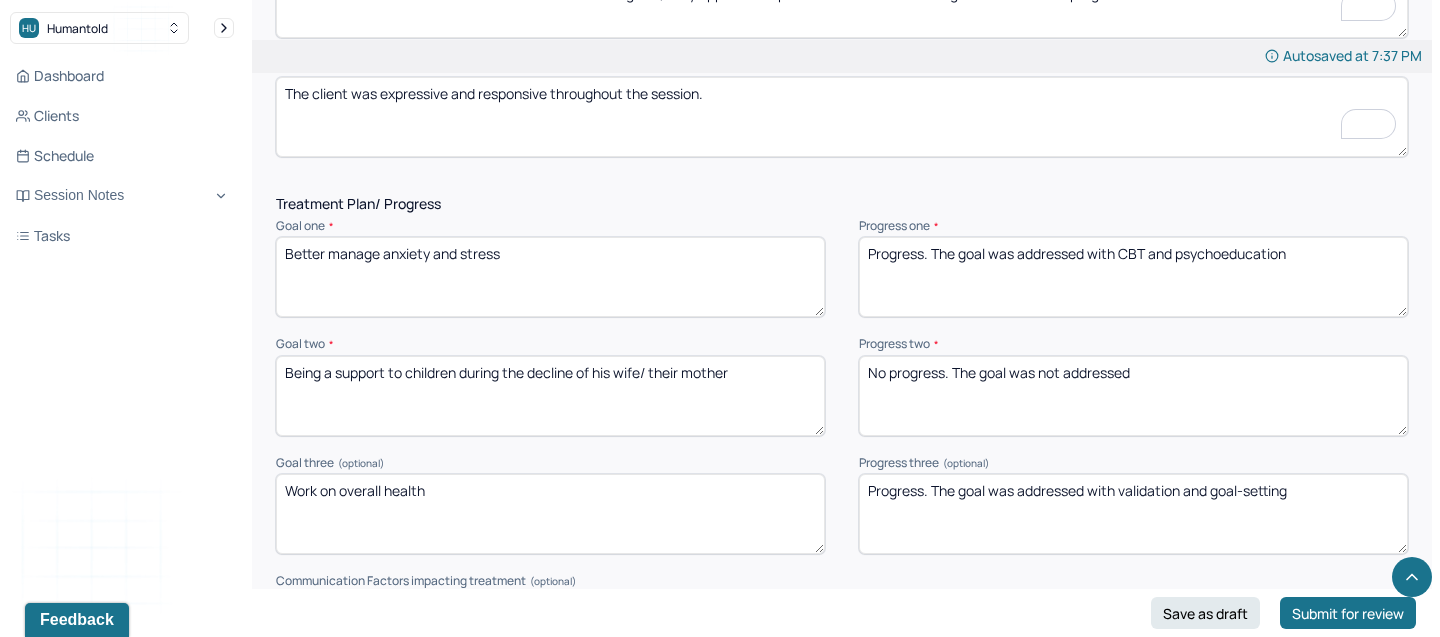 type on "The client was expressive and responsive throughout the session." 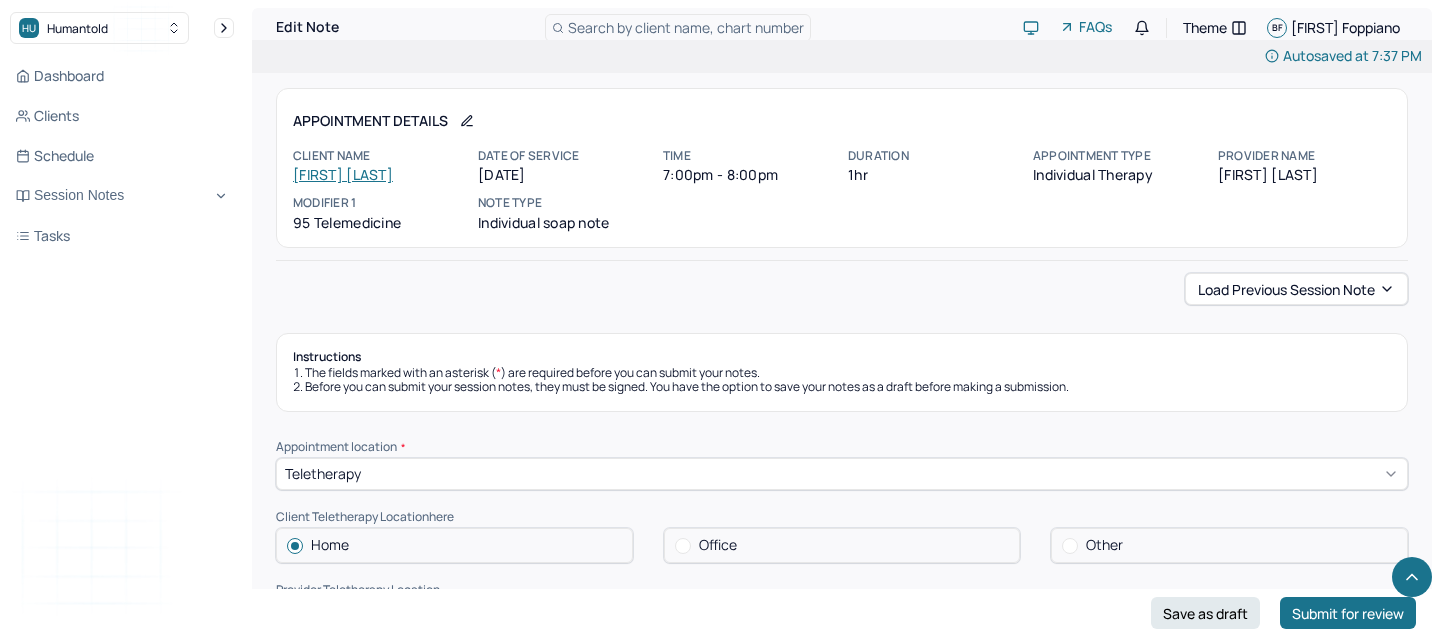 scroll, scrollTop: 2493, scrollLeft: 0, axis: vertical 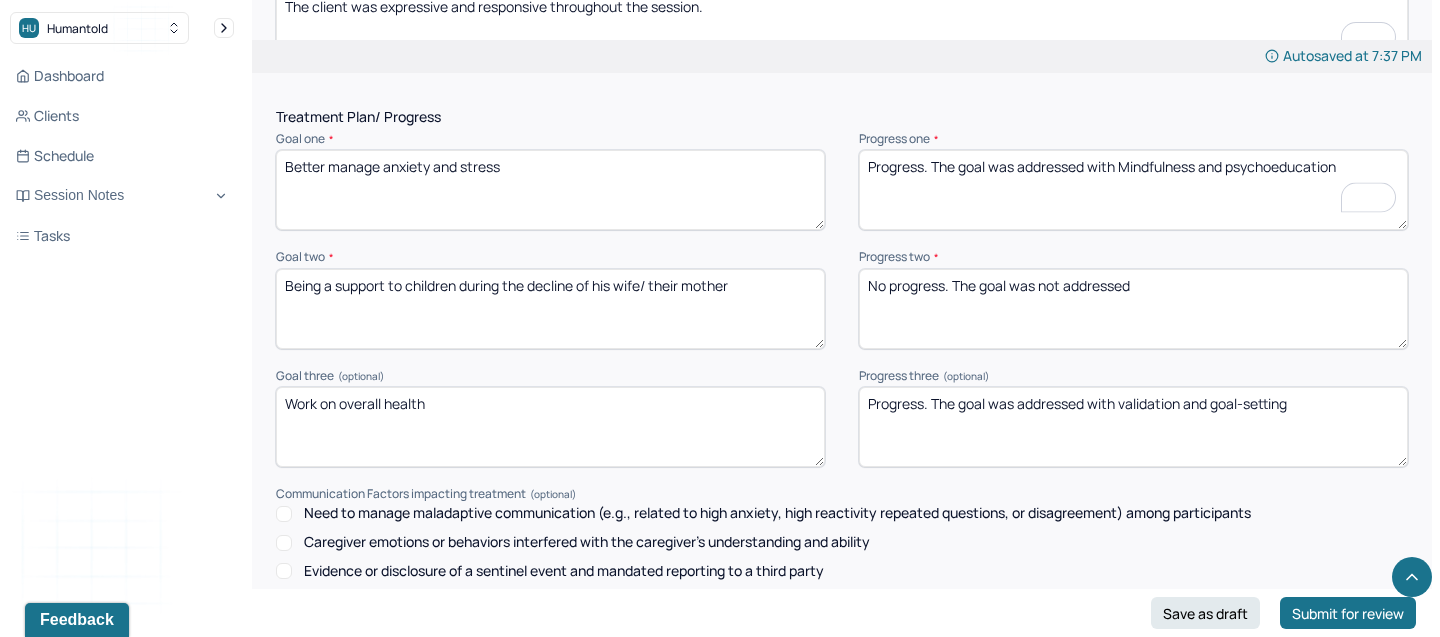 type on "Progress. The goal was addressed with Mindfulness and psychoeducation" 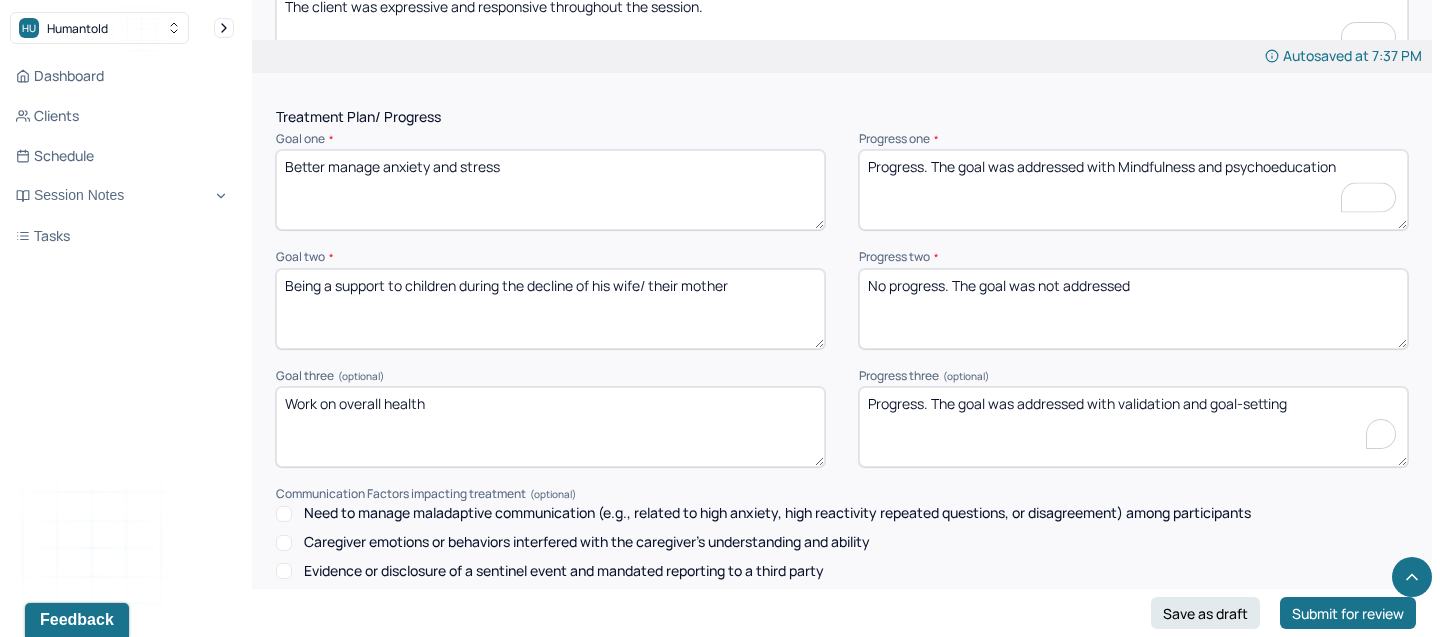 click on "Progress. The goal was addressed with validation and goal-setting" at bounding box center [1133, 427] 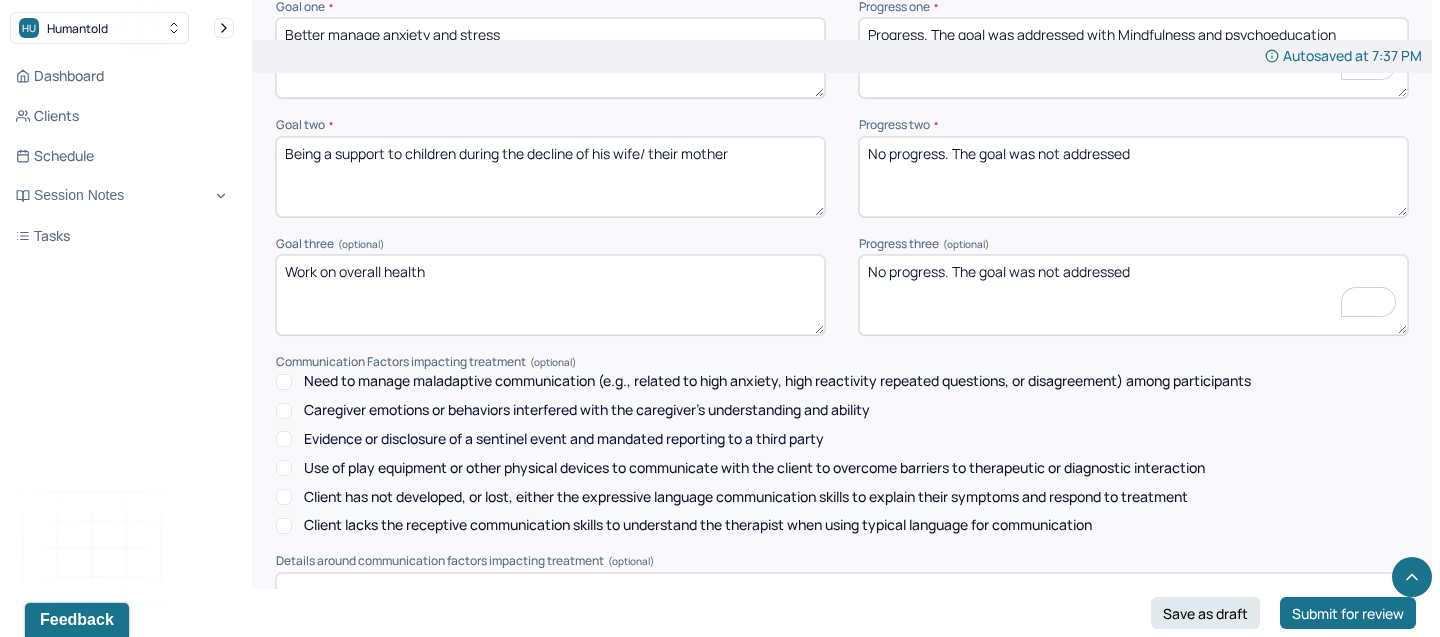 scroll, scrollTop: 2936, scrollLeft: 0, axis: vertical 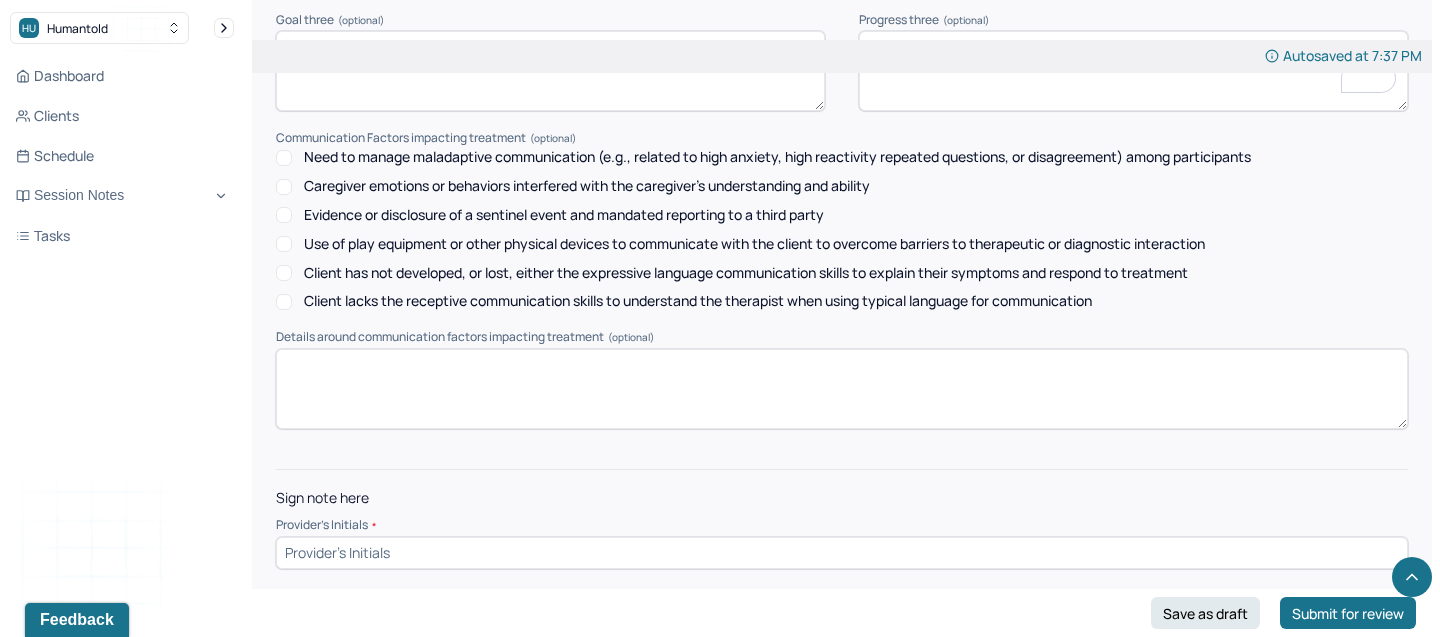 type on "No progress. The goal was not addressed" 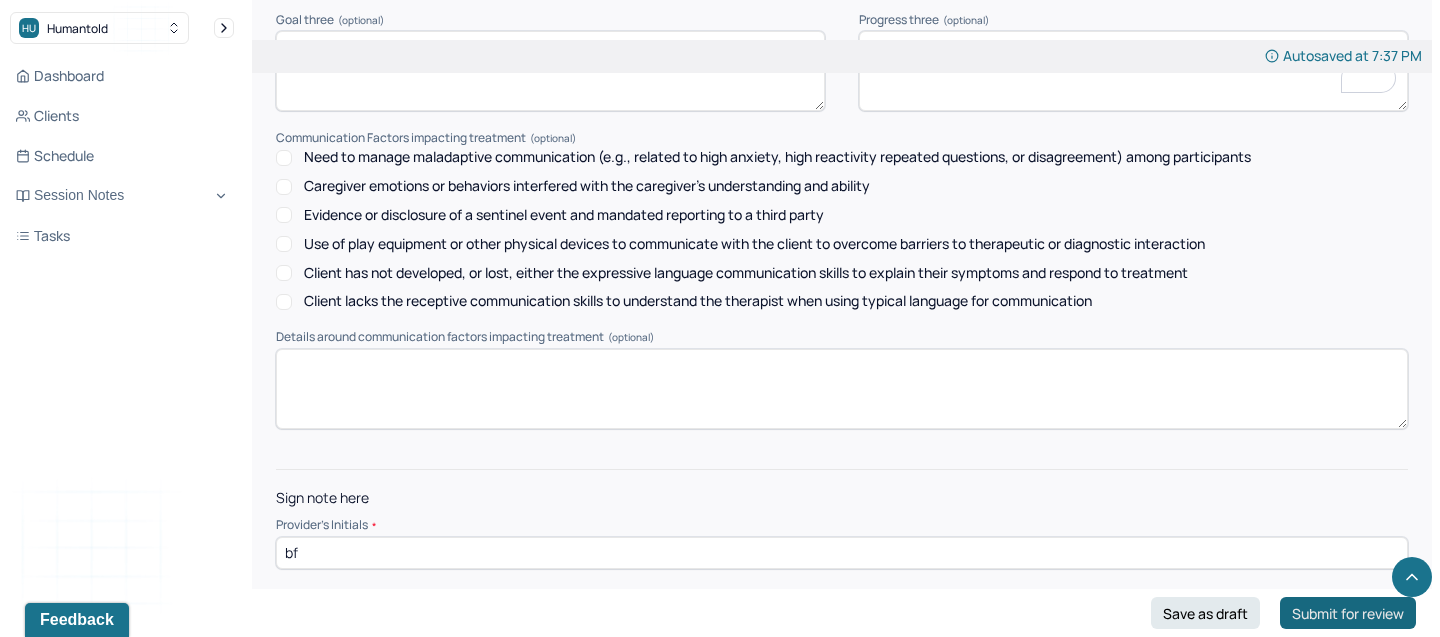 type on "bf" 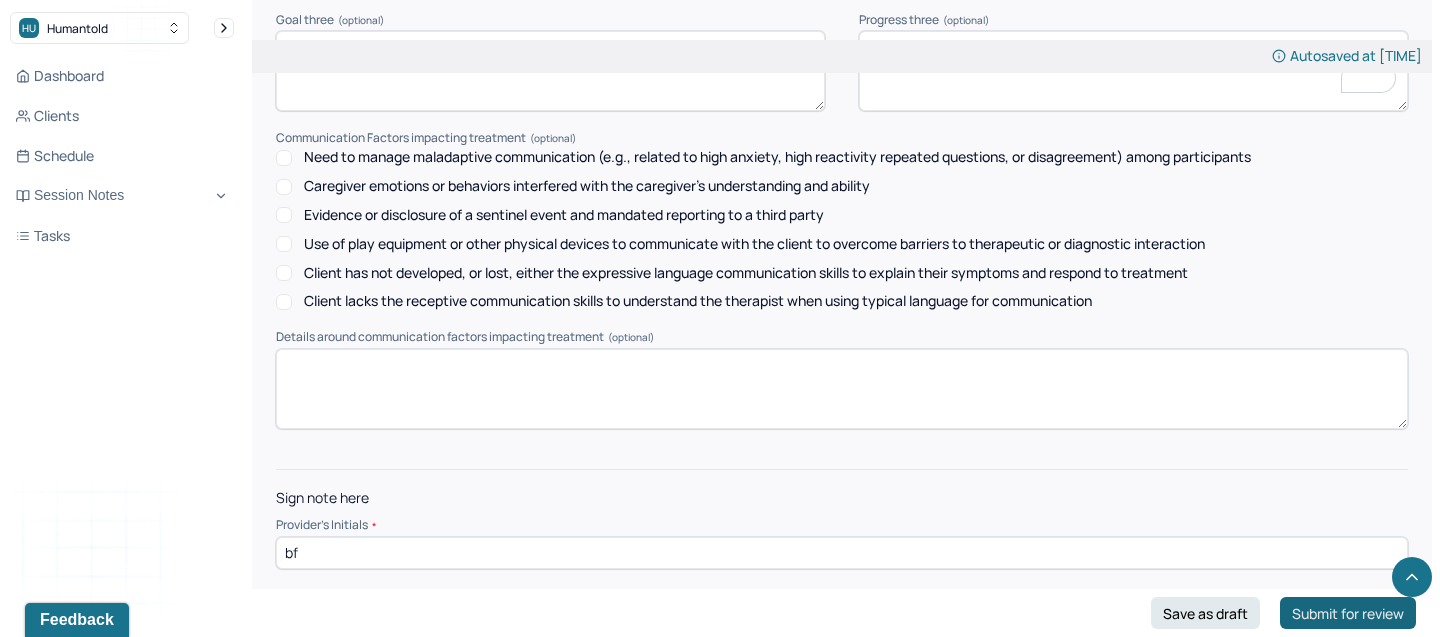 click on "Submit for review" at bounding box center [1348, 613] 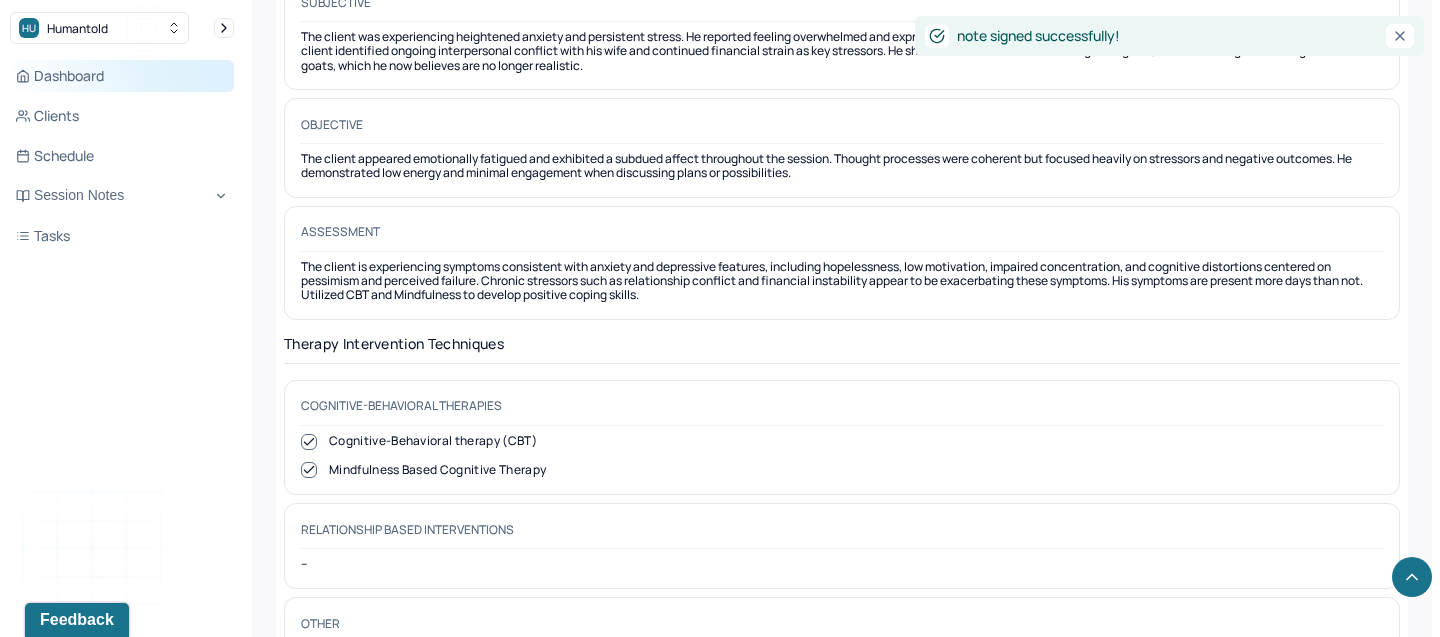 click on "Dashboard" at bounding box center [122, 76] 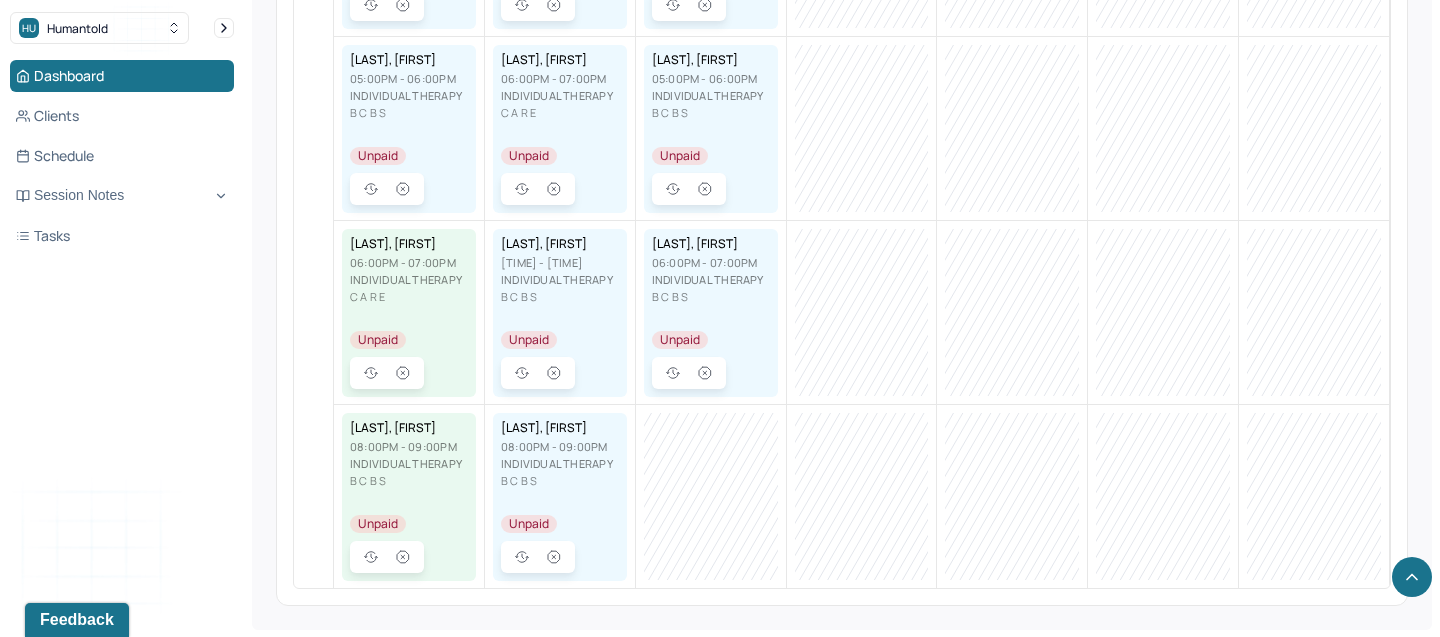 scroll, scrollTop: 0, scrollLeft: 0, axis: both 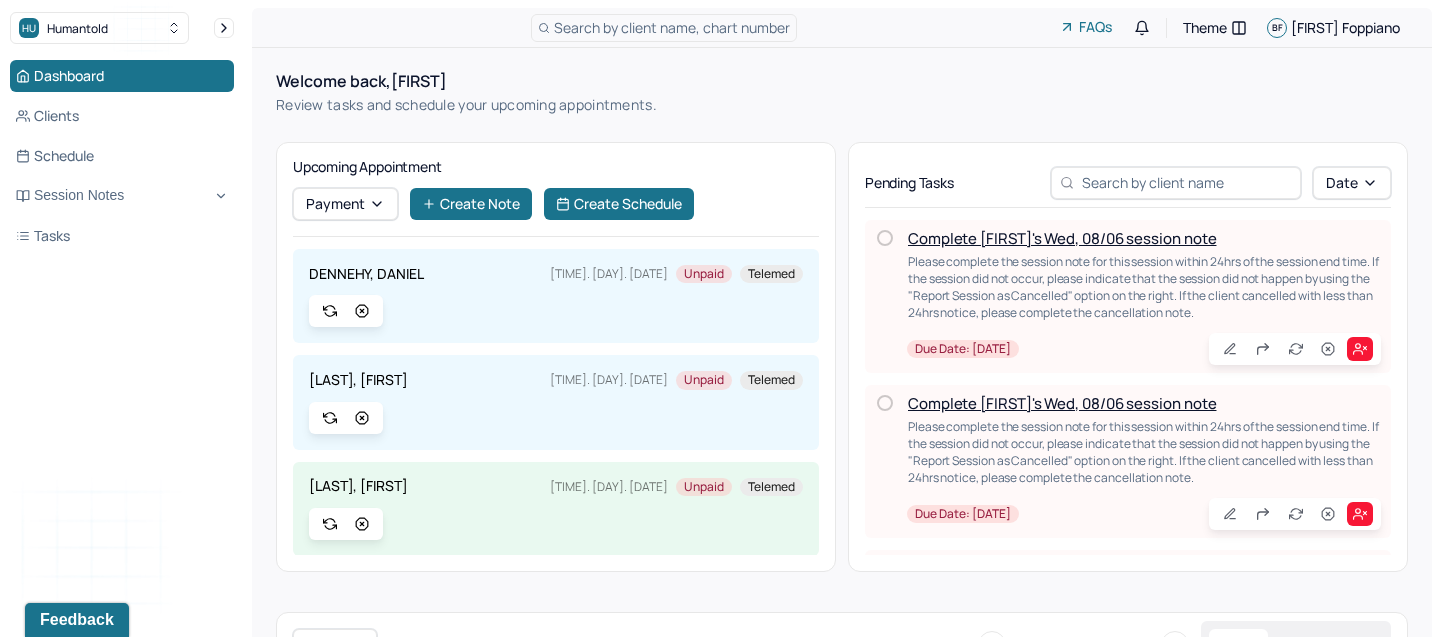 click on "Complete Leonard's Wed, 08/06 session note" at bounding box center (1062, 238) 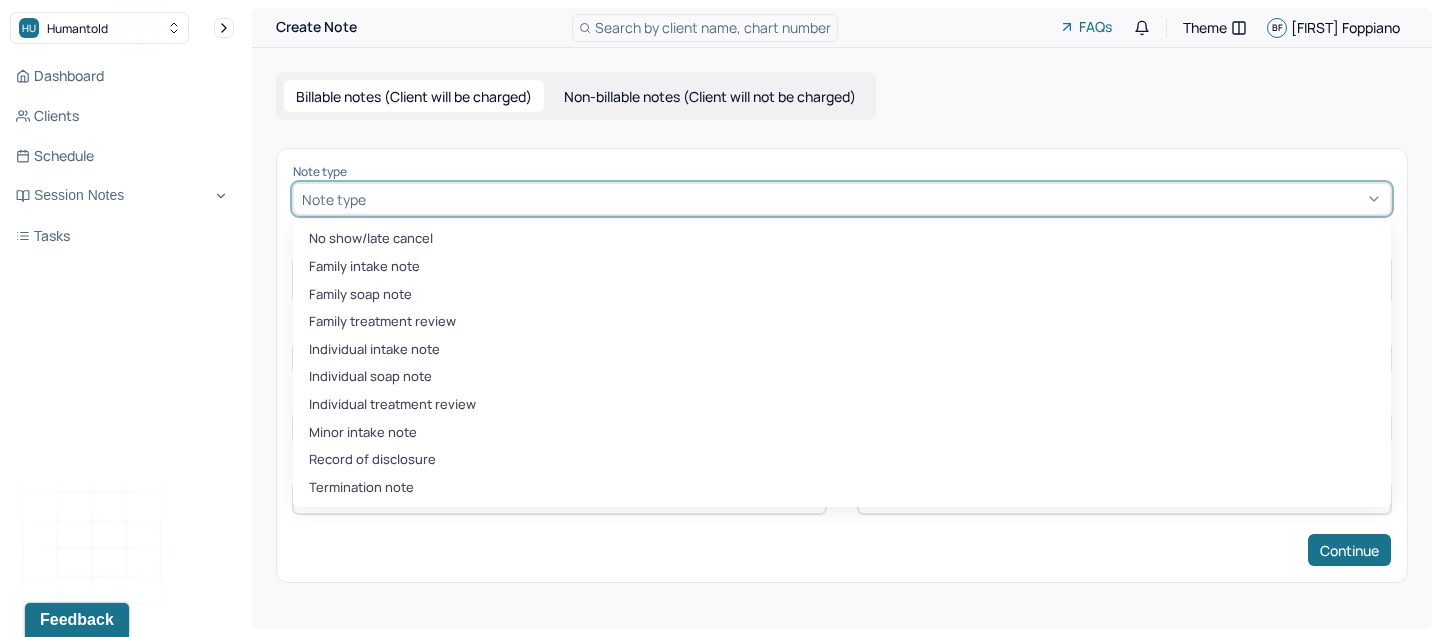 click on "Note type" at bounding box center (842, 199) 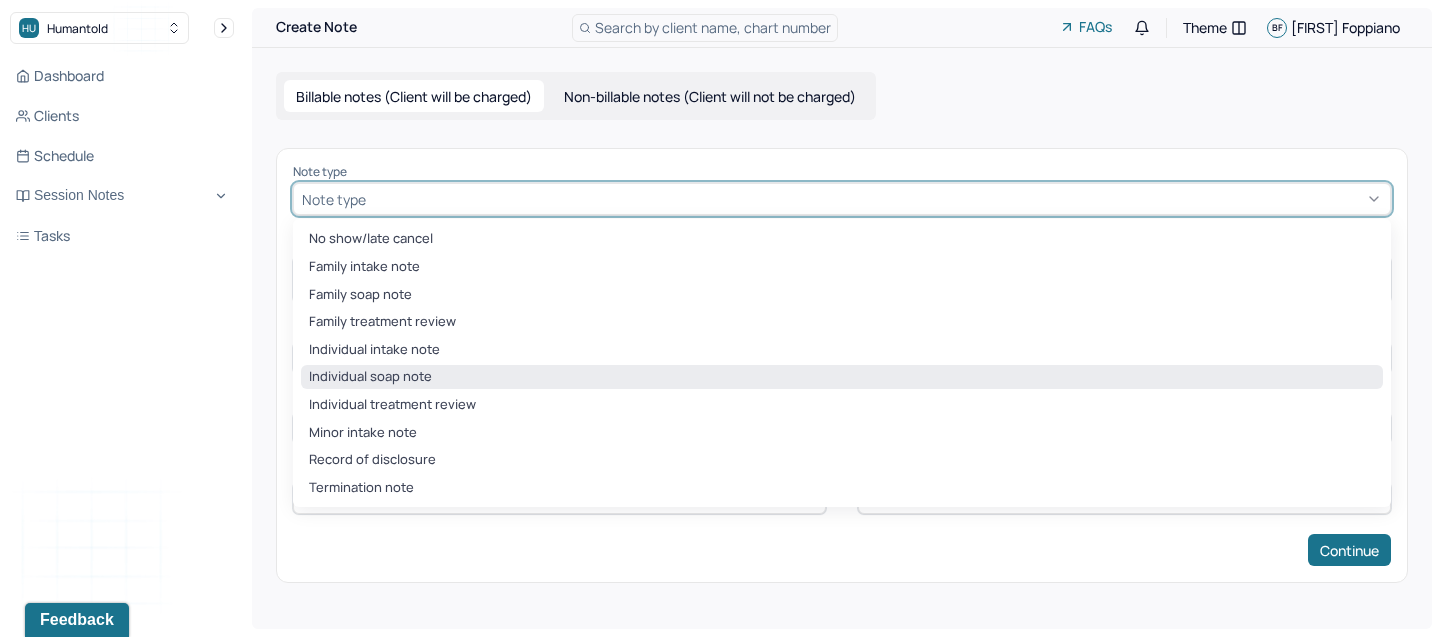 click on "Individual soap note" at bounding box center (842, 377) 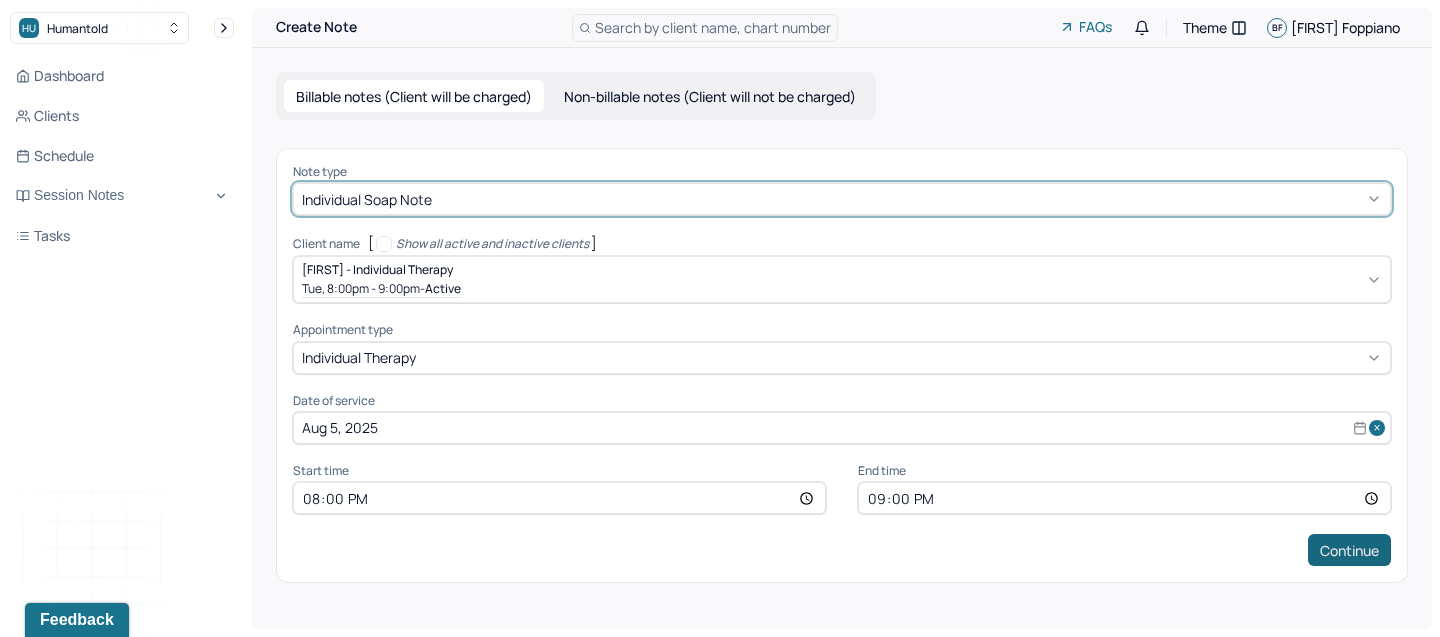 click on "Continue" at bounding box center [1349, 550] 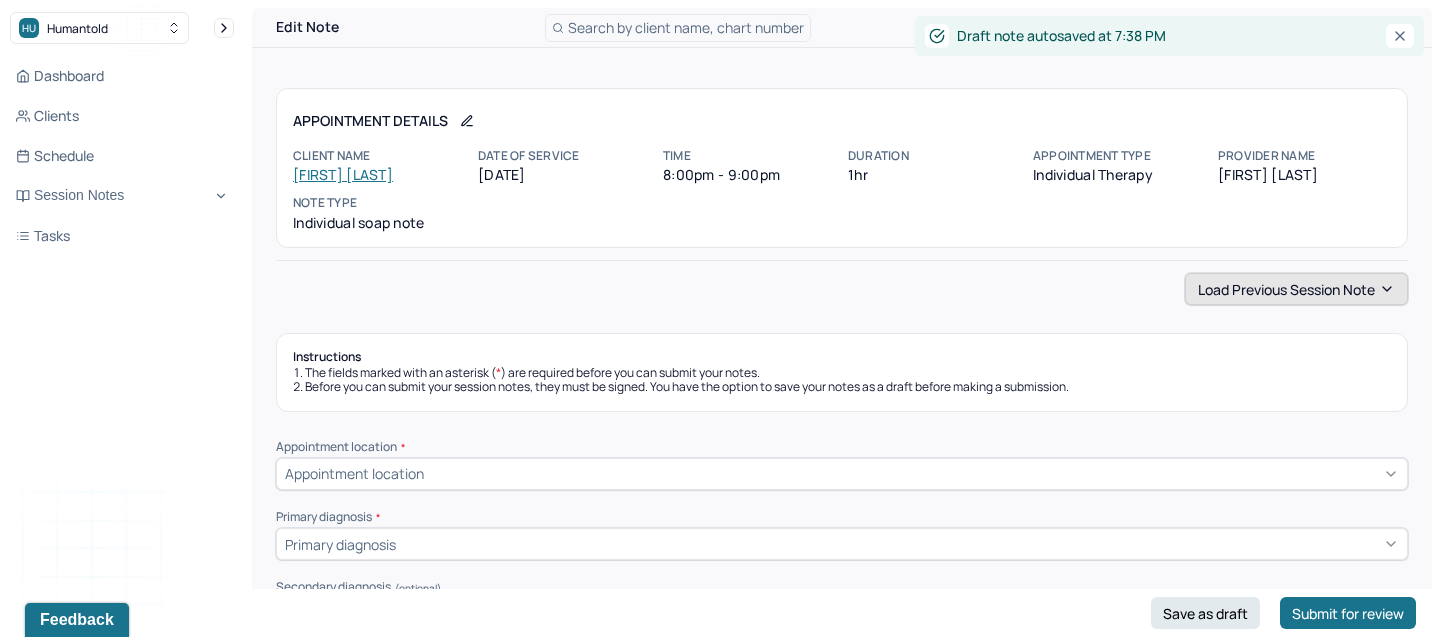 click on "Load previous session note" at bounding box center (1296, 289) 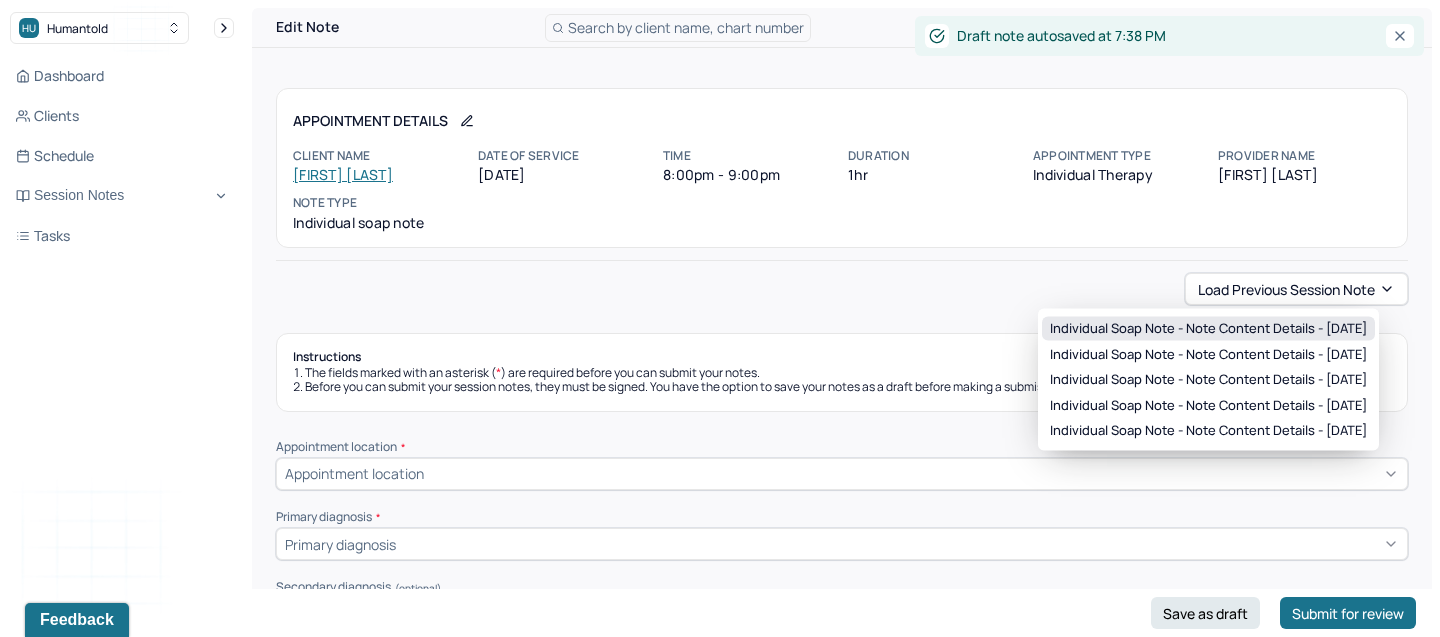 click on "Individual soap note   - Note content Details -   07/22/2025" at bounding box center [1208, 329] 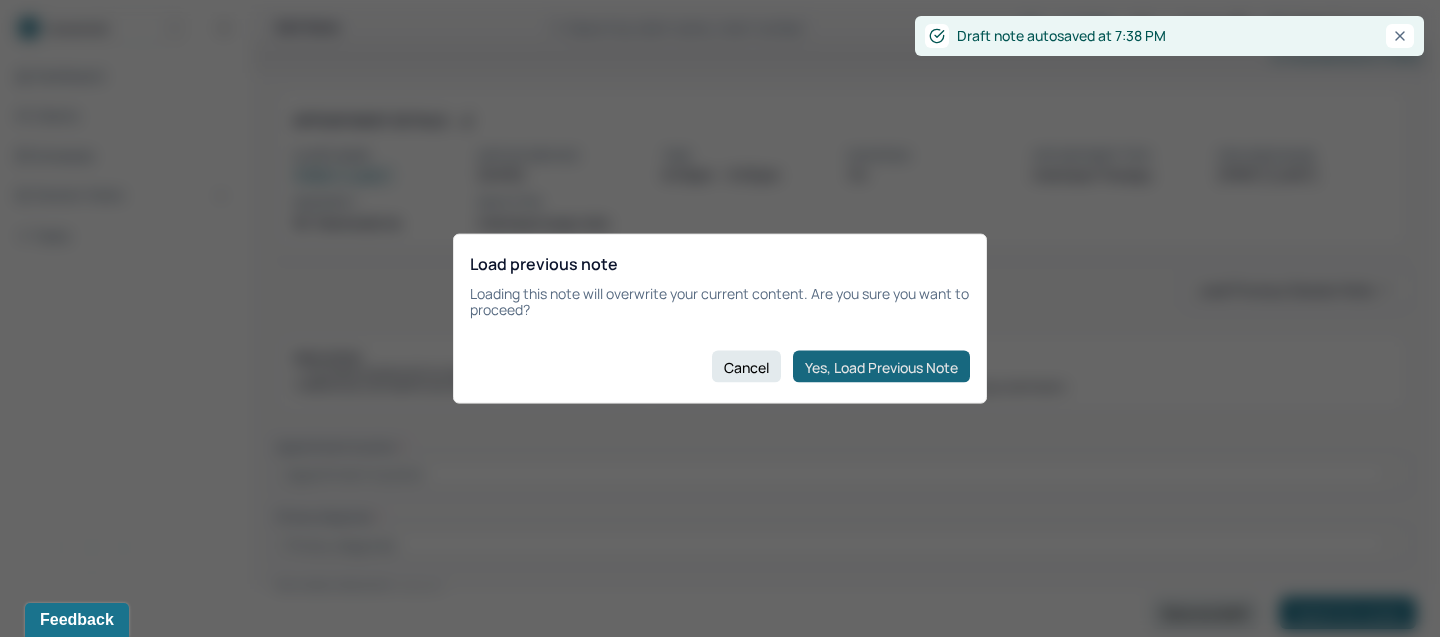 click on "Yes, Load Previous Note" at bounding box center (881, 367) 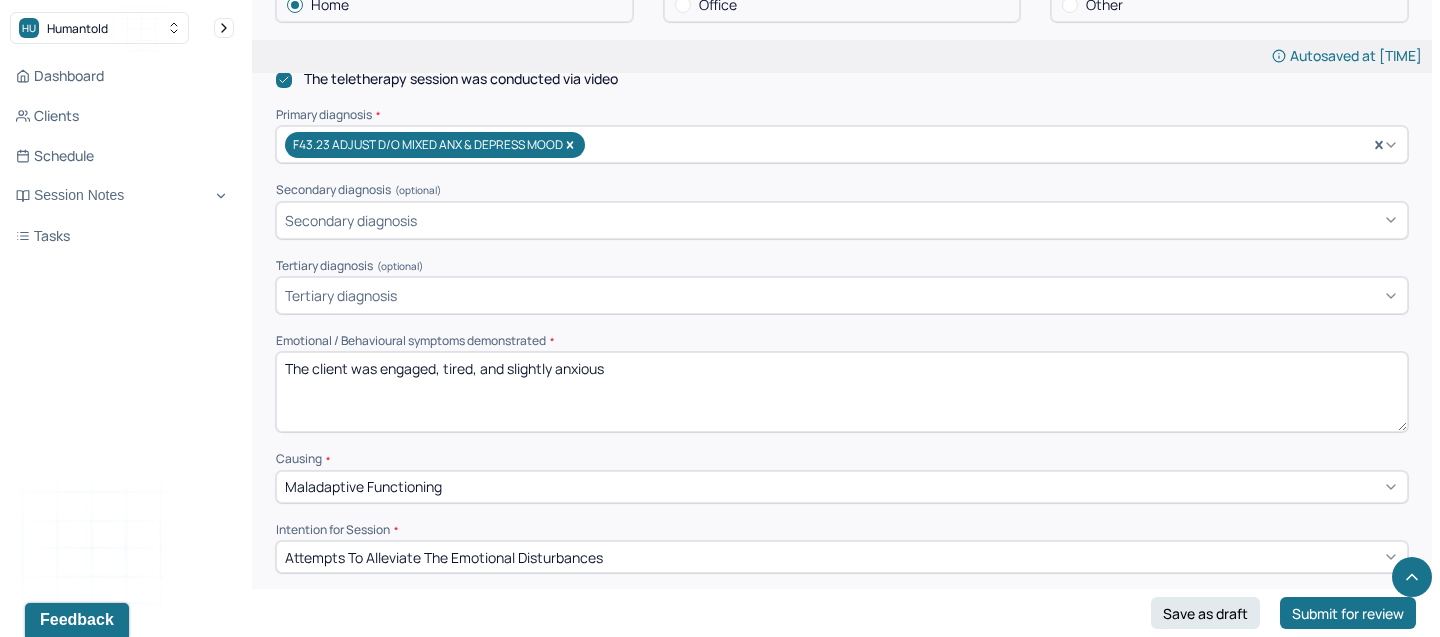scroll, scrollTop: 628, scrollLeft: 0, axis: vertical 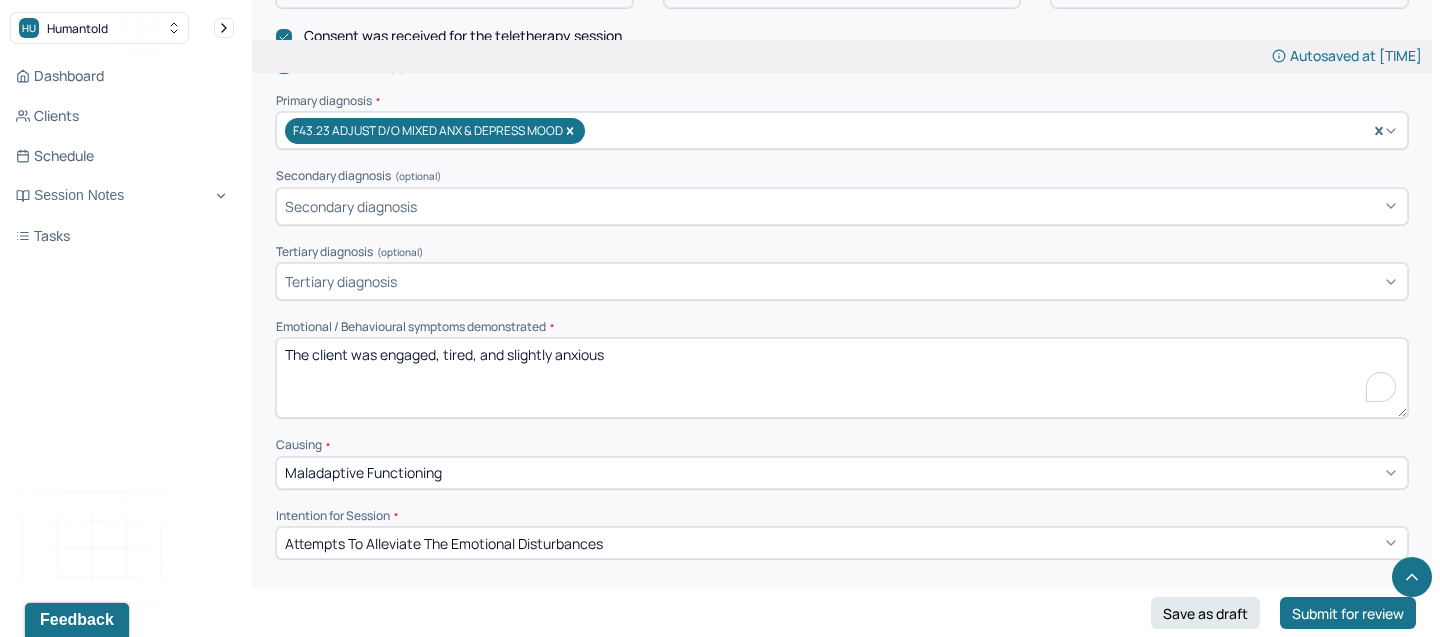 click on "The client was engaged, tired, and slightly anxious" at bounding box center (842, 378) 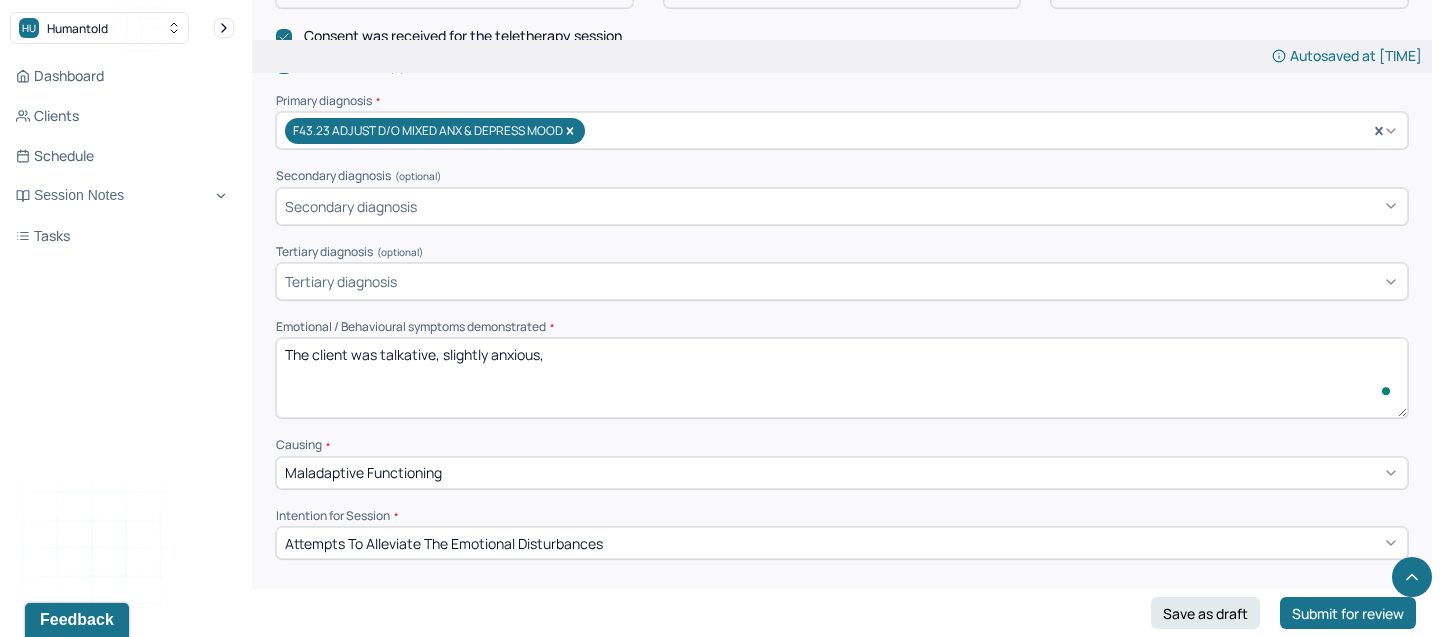 type on "The client was talkative, slightly anxious, o" 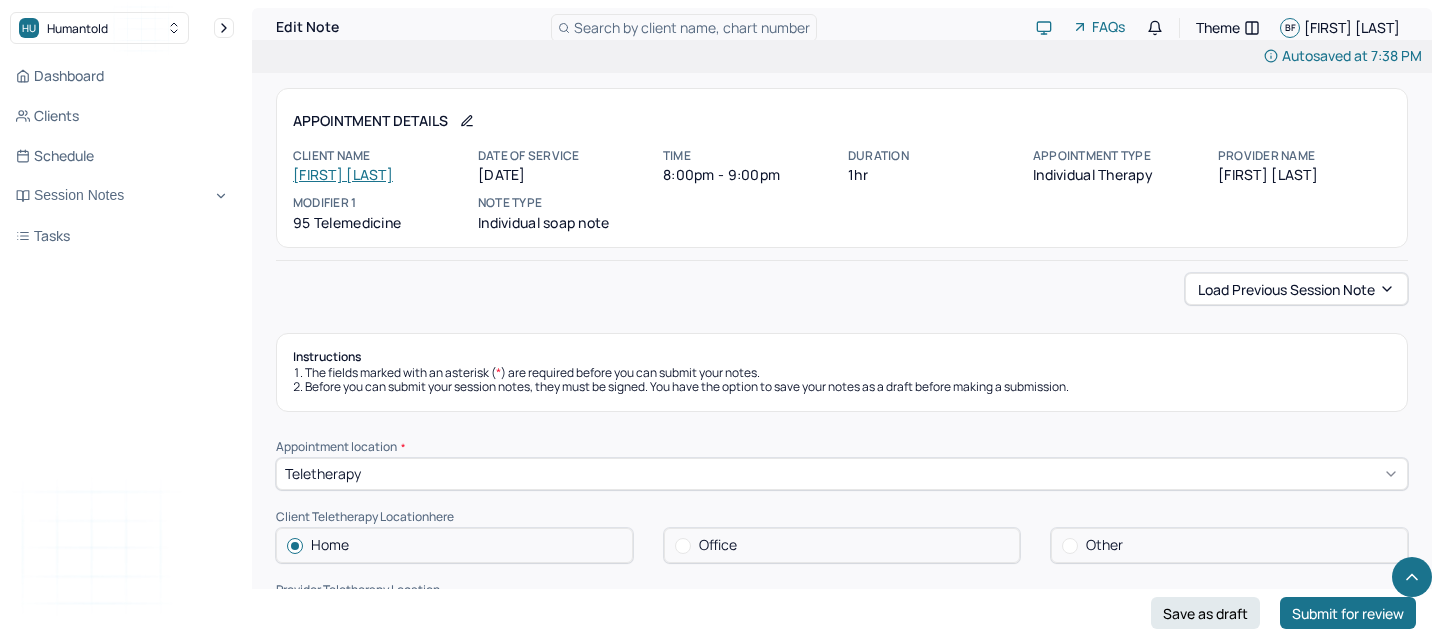 scroll, scrollTop: 628, scrollLeft: 0, axis: vertical 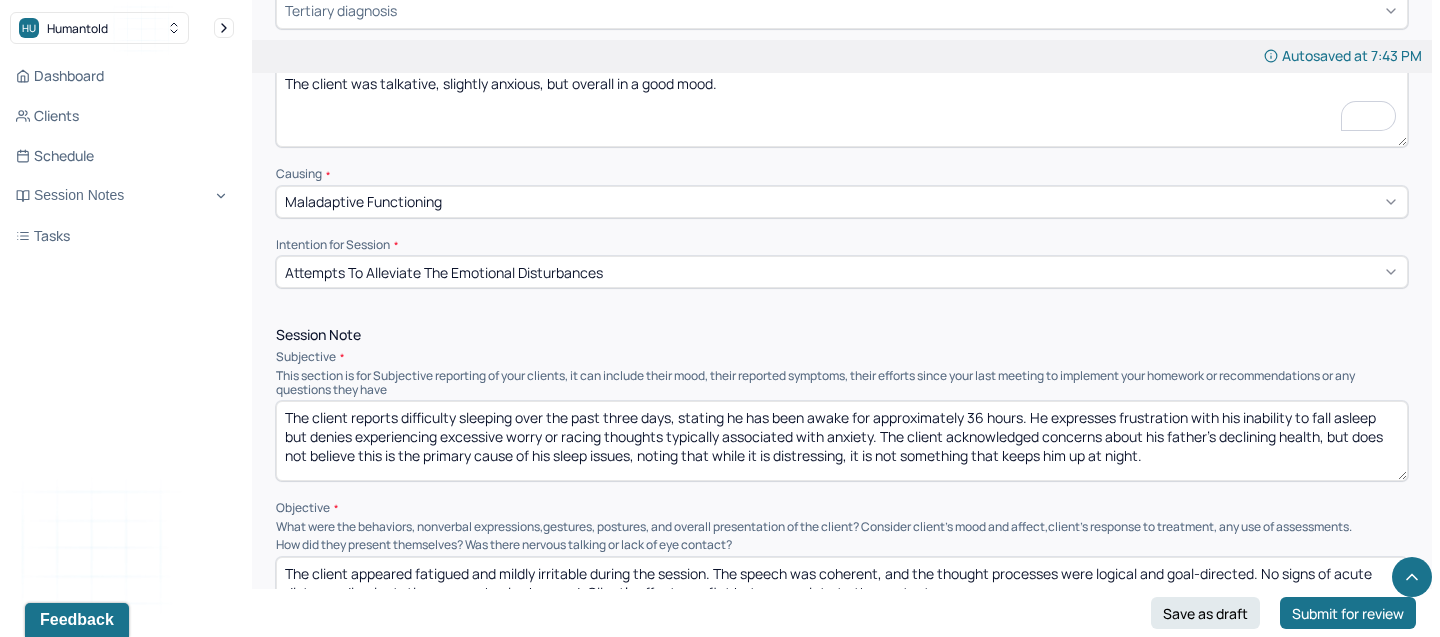 type on "The client was talkative, slightly anxious, but overall in a good mood." 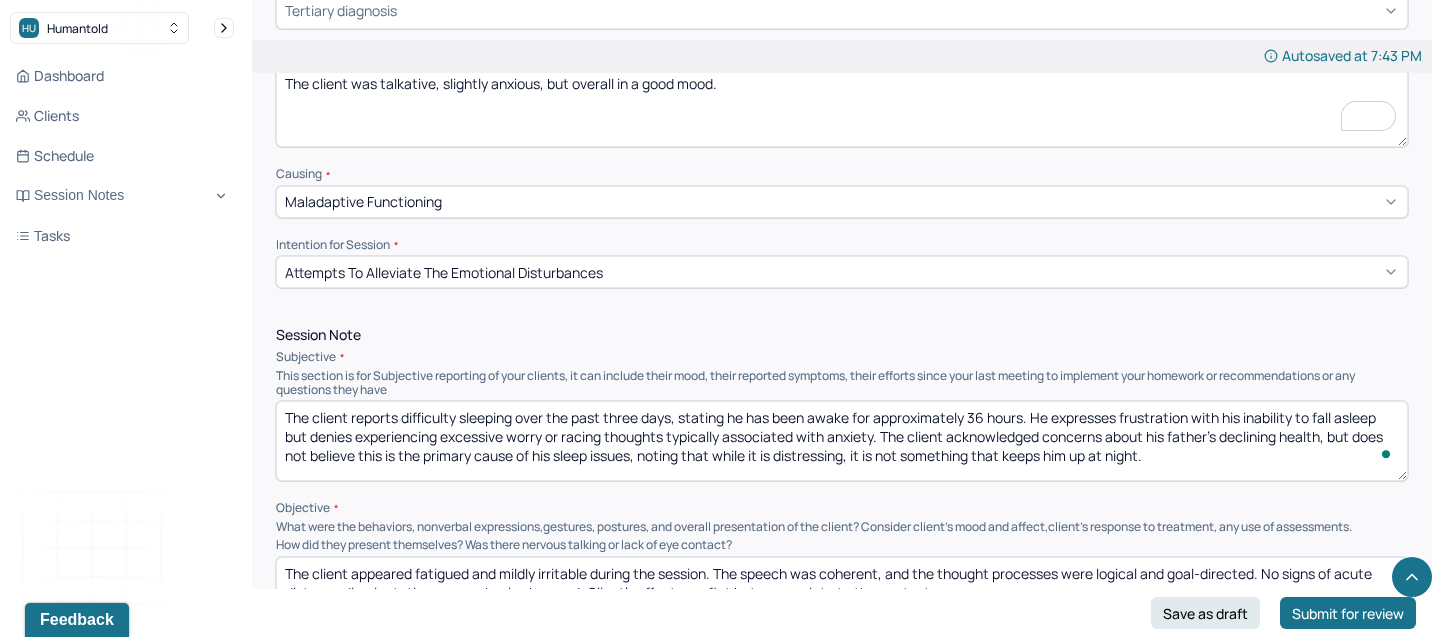 click on "The client reports difficulty sleeping over the past three days, stating he has been awake for approximately 36 hours. He expresses frustration with his inability to fall asleep but denies experiencing excessive worry or racing thoughts typically associated with anxiety. The client acknowledged concerns about his father’s declining health, but does not believe this is the primary cause of his sleep issues, noting that while it is distressing, it is not something that keeps him up at night." at bounding box center (842, 441) 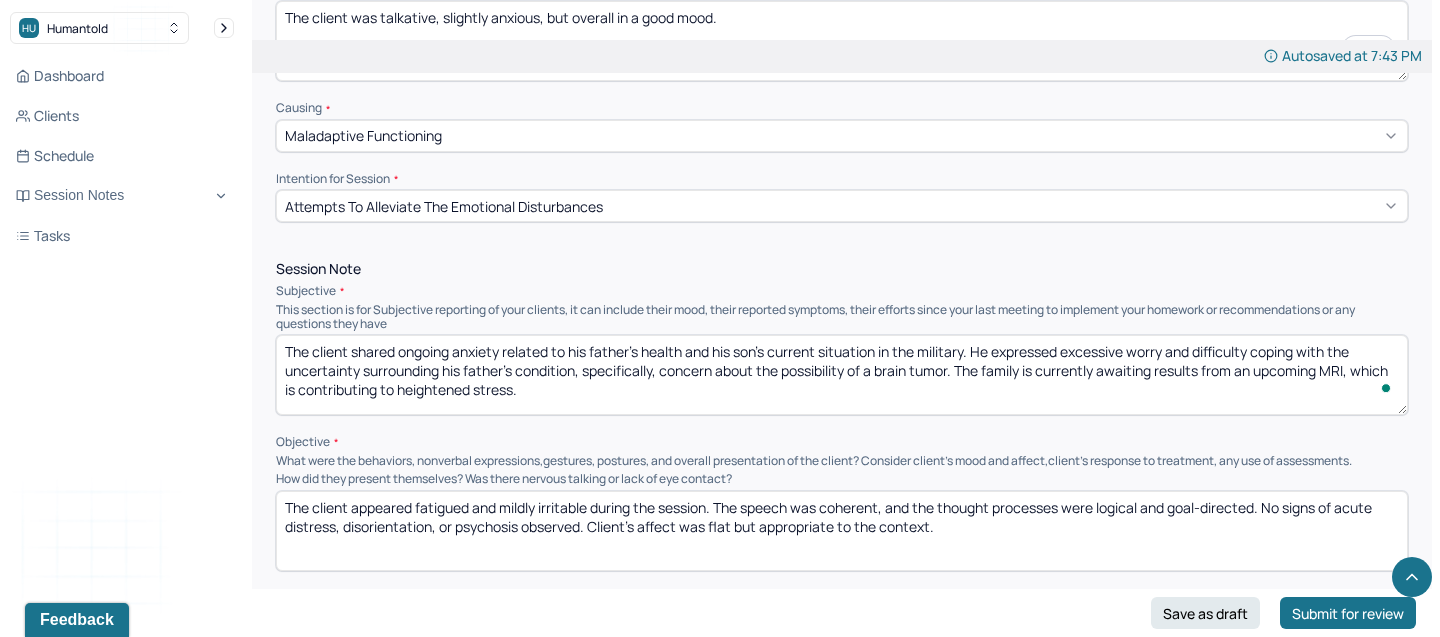 scroll, scrollTop: 1008, scrollLeft: 0, axis: vertical 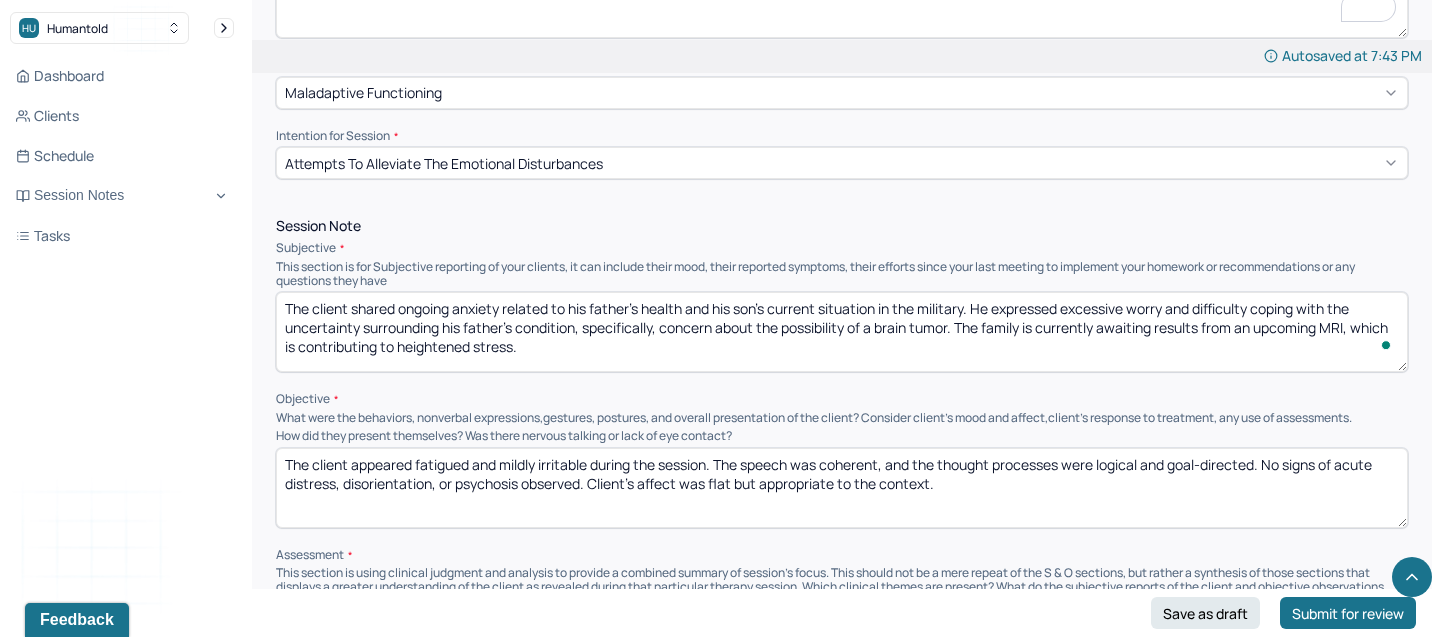 type on "The client shared ongoing anxiety related to his father's health and his son's current situation in the military. He expressed excessive worry and difficulty coping with the uncertainty surrounding his father's condition, specifically, concern about the possibility of a brain tumor. The family is currently awaiting results from an upcoming MRI, which is contributing to heightened stress." 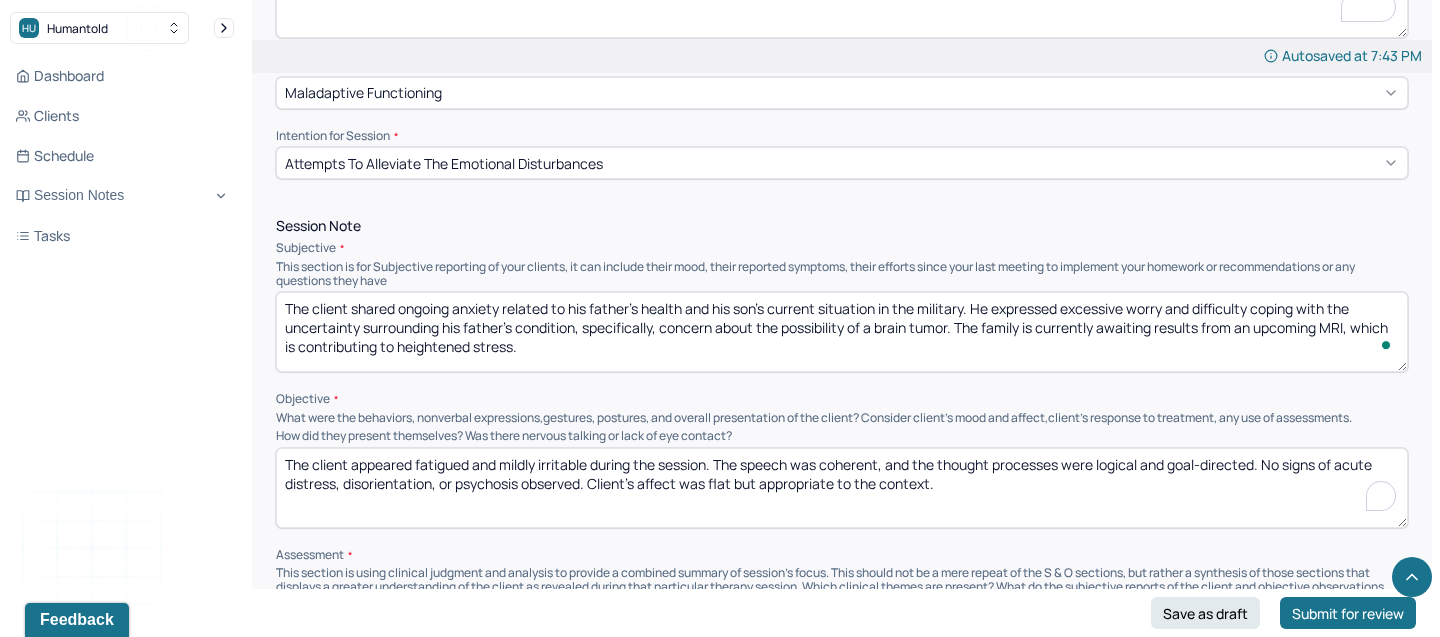 click on "The client appeared fatigued and mildly irritable during the session. The speech was coherent, and the thought processes were logical and goal-directed. No signs of acute distress, disorientation, or psychosis observed. Client’s affect was flat but appropriate to the context." at bounding box center (842, 488) 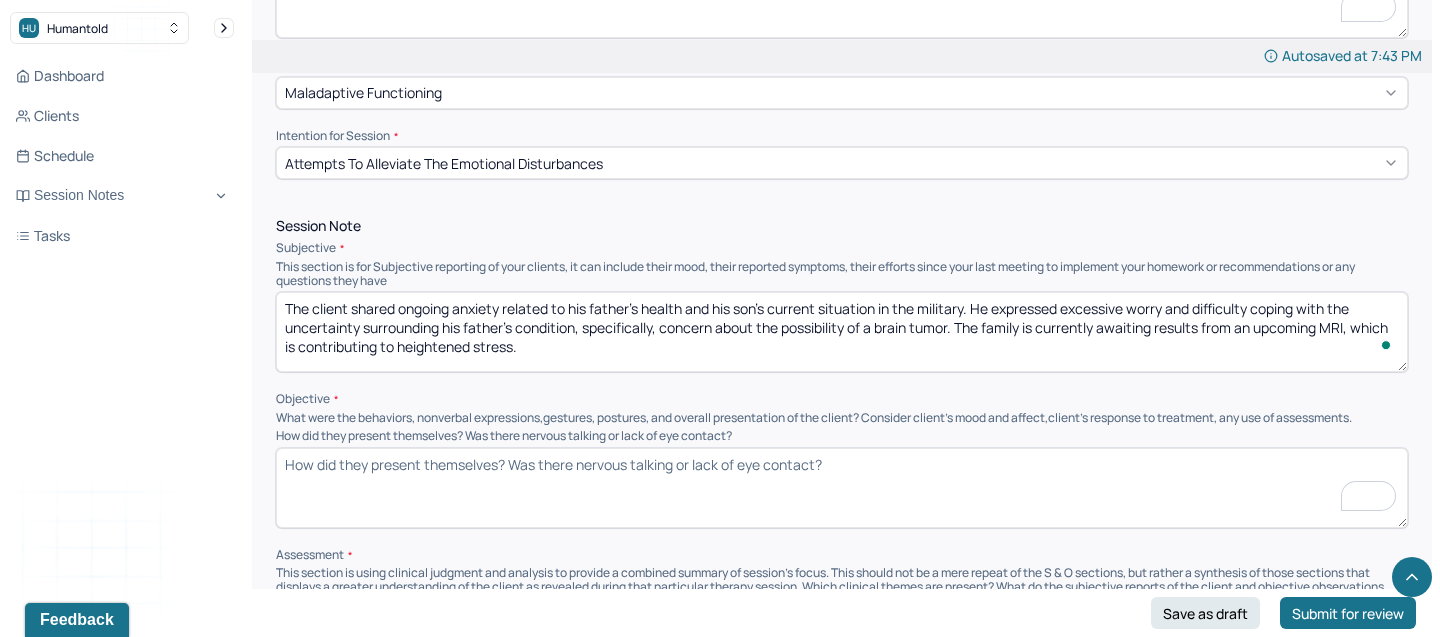 paste on "The client presented as tense and fatigued. Affect was anxious and mood appeared low. He demonstrated organized thought processes but was preoccupied with health-related and family concerns." 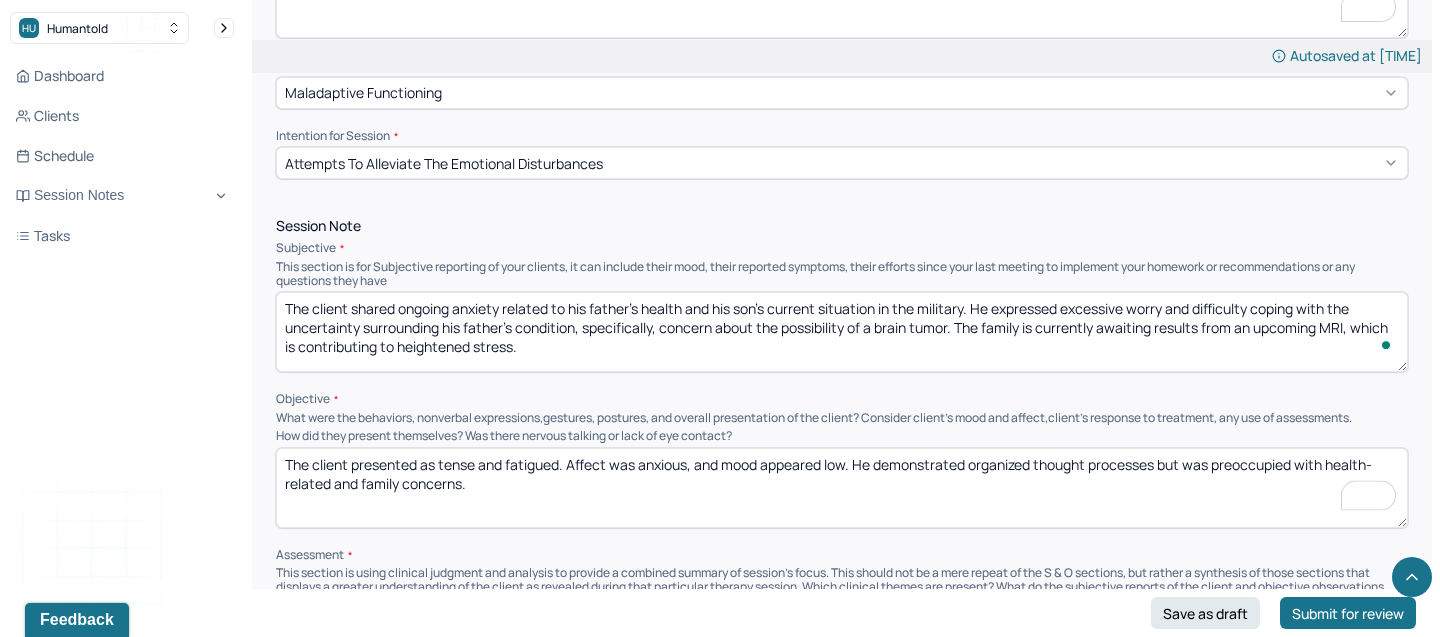 click on "The client presented as tense and fatigued. Affect was anxious, and mood appeared low. He demonstrated organized thought processes but was preoccupied with health-related and family concerns." at bounding box center (842, 488) 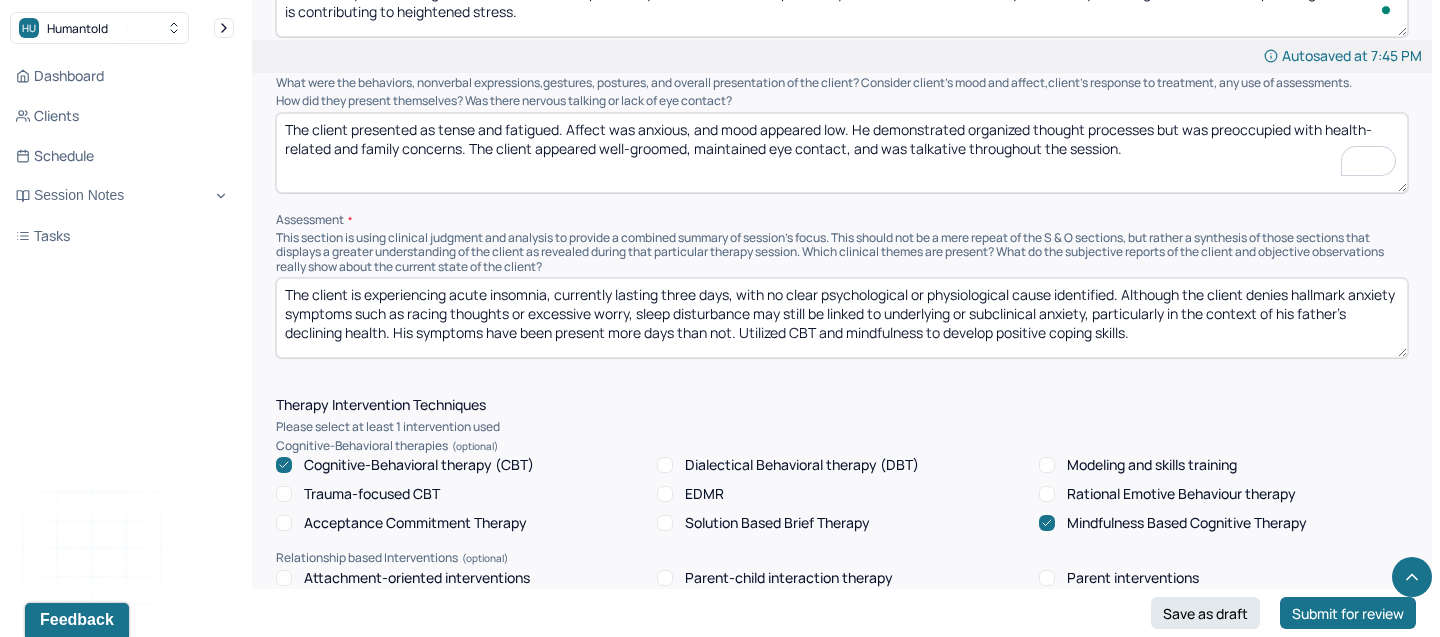 scroll, scrollTop: 1344, scrollLeft: 0, axis: vertical 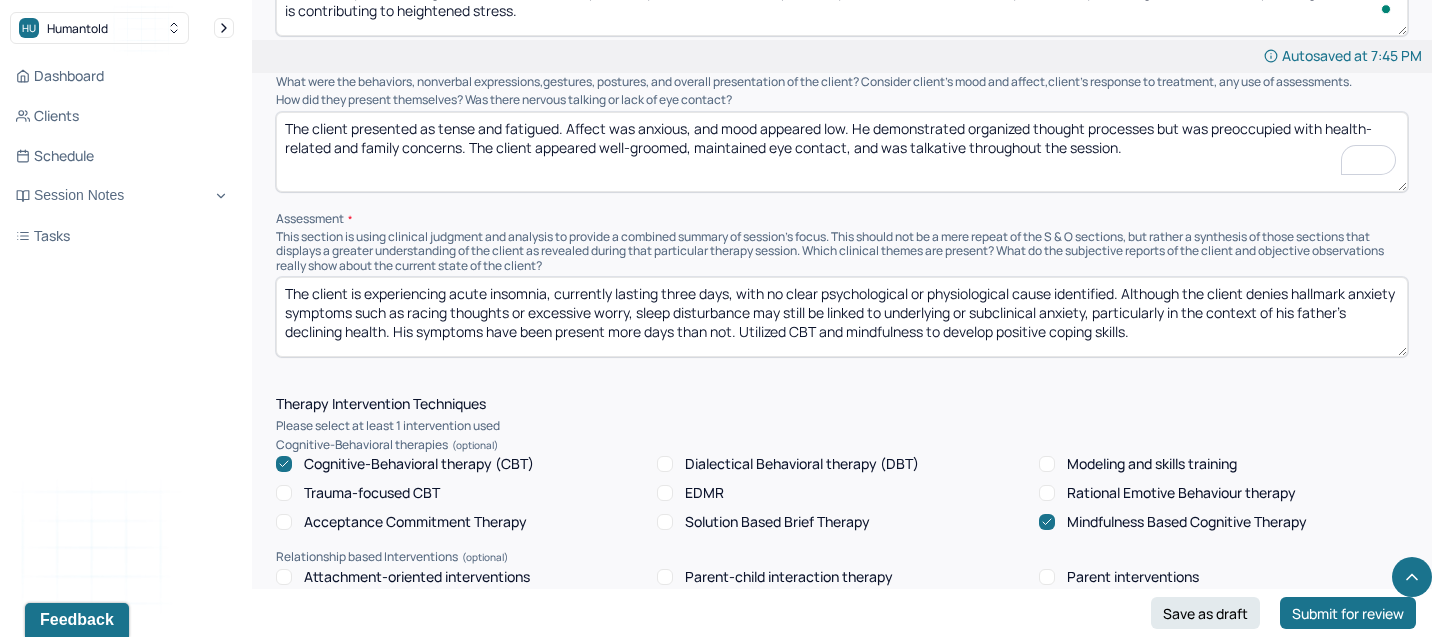 type on "The client presented as tense and fatigued. Affect was anxious, and mood appeared low. He demonstrated organized thought processes but was preoccupied with health-related and family concerns. The client appeared well-groomed, maintained eye contact, and was talkative throughout the session." 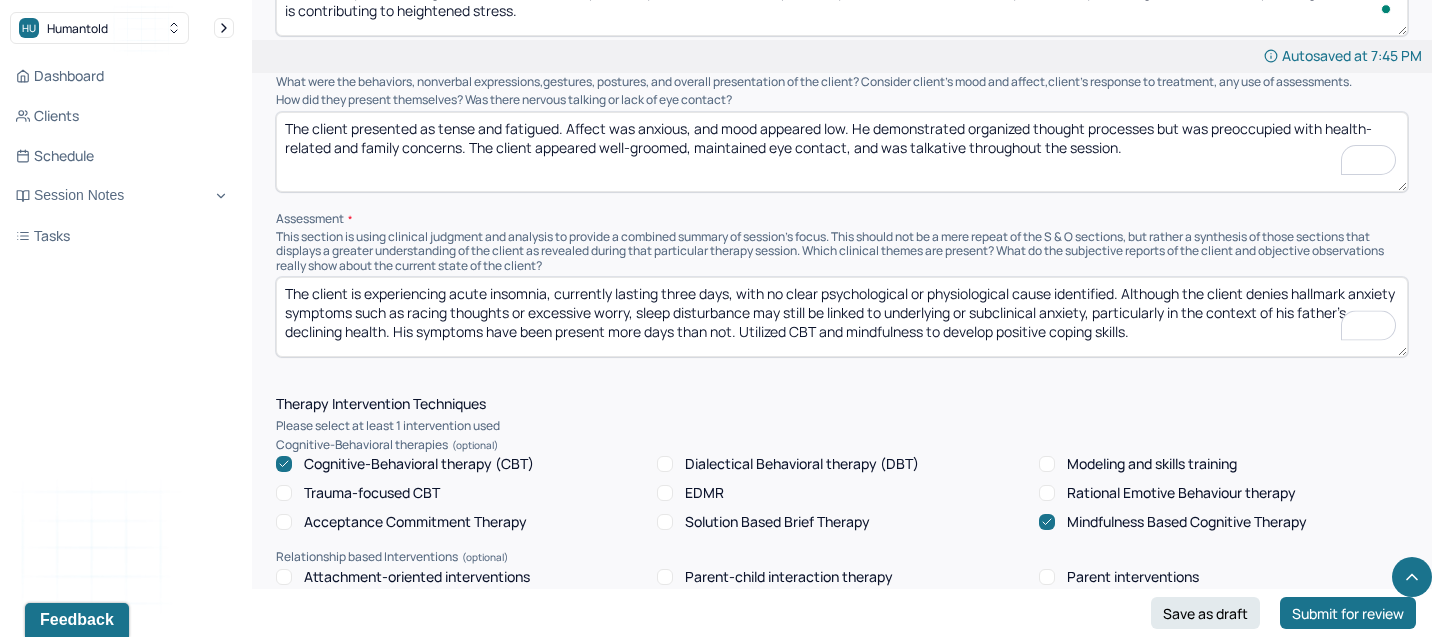 click on "The client is experiencing acute insomnia, currently lasting three days, with no clear psychological or physiological cause identified. Although the client denies hallmark anxiety symptoms such as racing thoughts or excessive worry, sleep disturbance may still be linked to underlying or subclinical anxiety, particularly in the context of his father’s declining health. His symptoms have been present more days than not. Utilized CBT and mindfulness to develop positive coping skills." at bounding box center (842, 317) 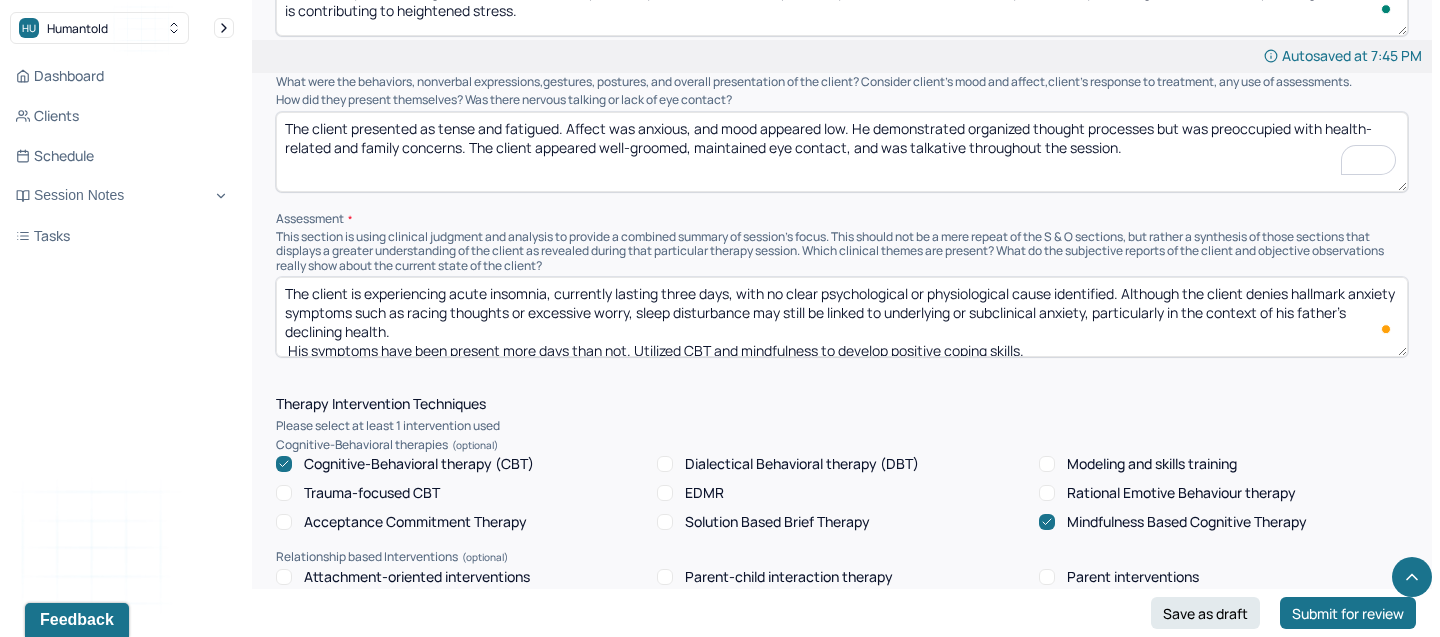 scroll, scrollTop: 3, scrollLeft: 0, axis: vertical 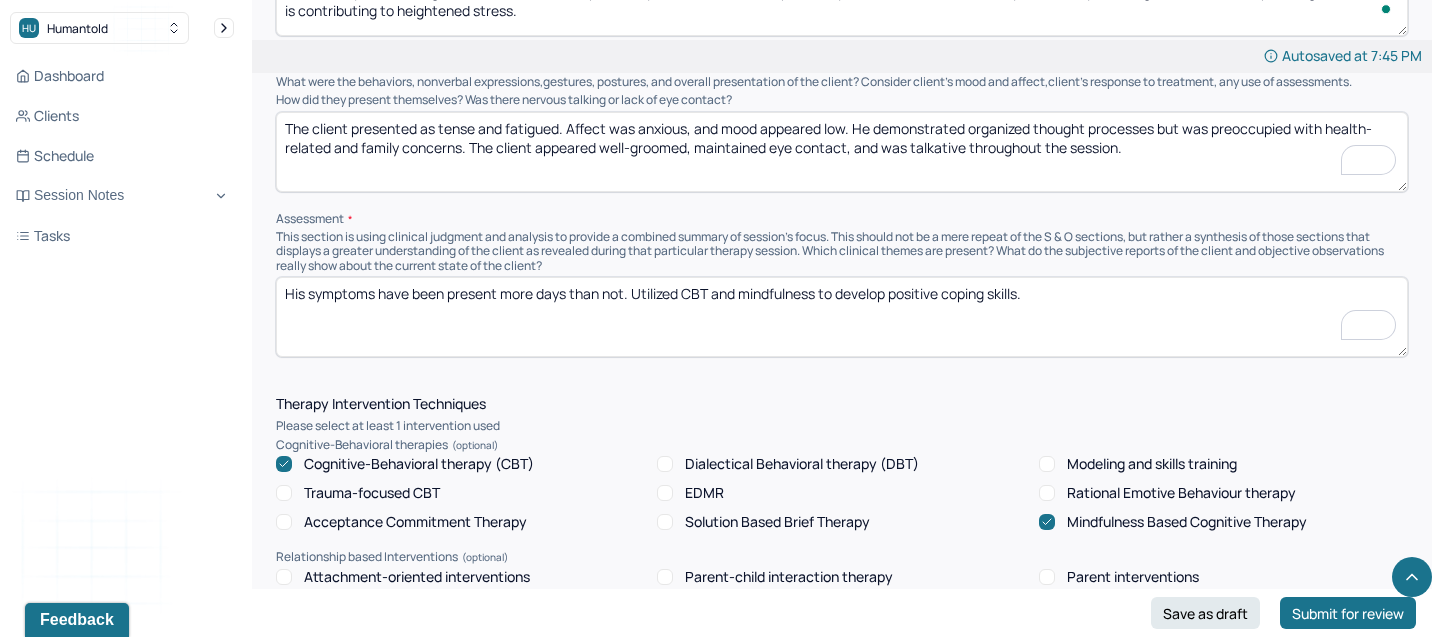 paste on "The client is experiencing acute anxiety in response to multiple external stressors, including concerns about a potentially serious medical diagnosis for his father and his son’s disciplinary issues in the military. Symptoms include excessive worry, difficulty managing uncertainty, and insomnia. These stressors appear to be contributing to disrupted sleep, heightened emotional reactivity, and decreased coping capacity." 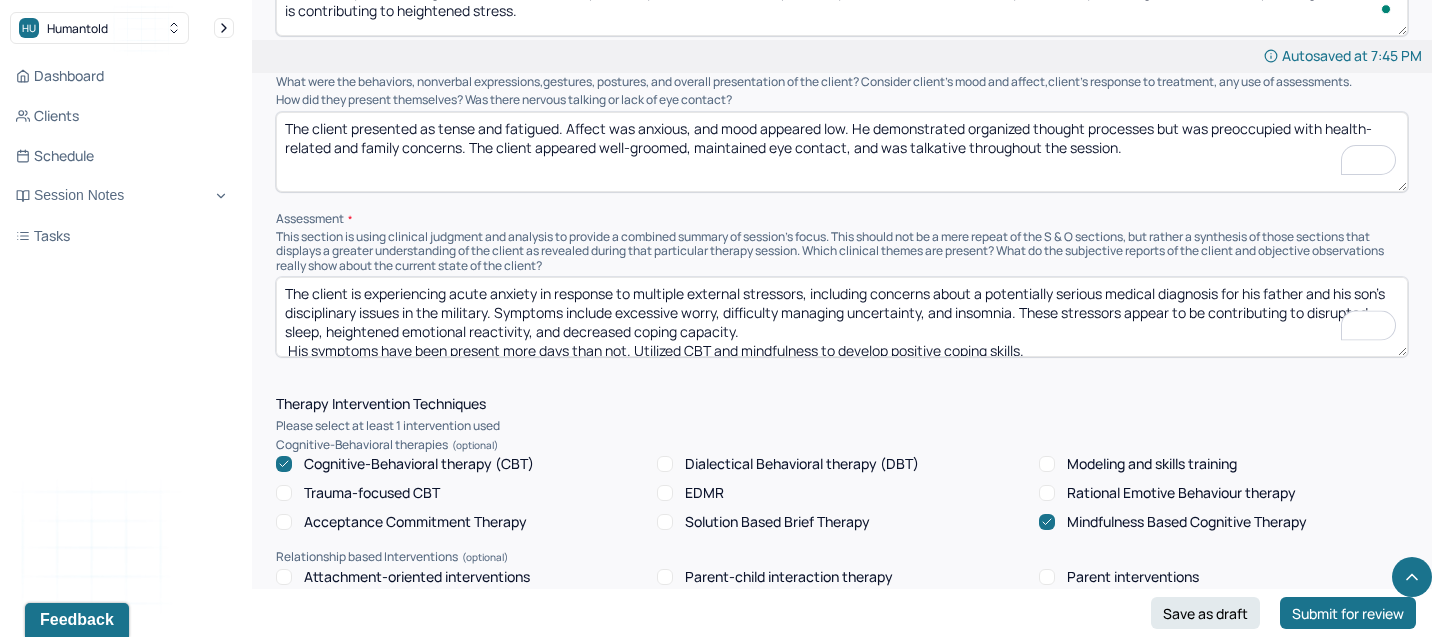 scroll, scrollTop: 1374, scrollLeft: 0, axis: vertical 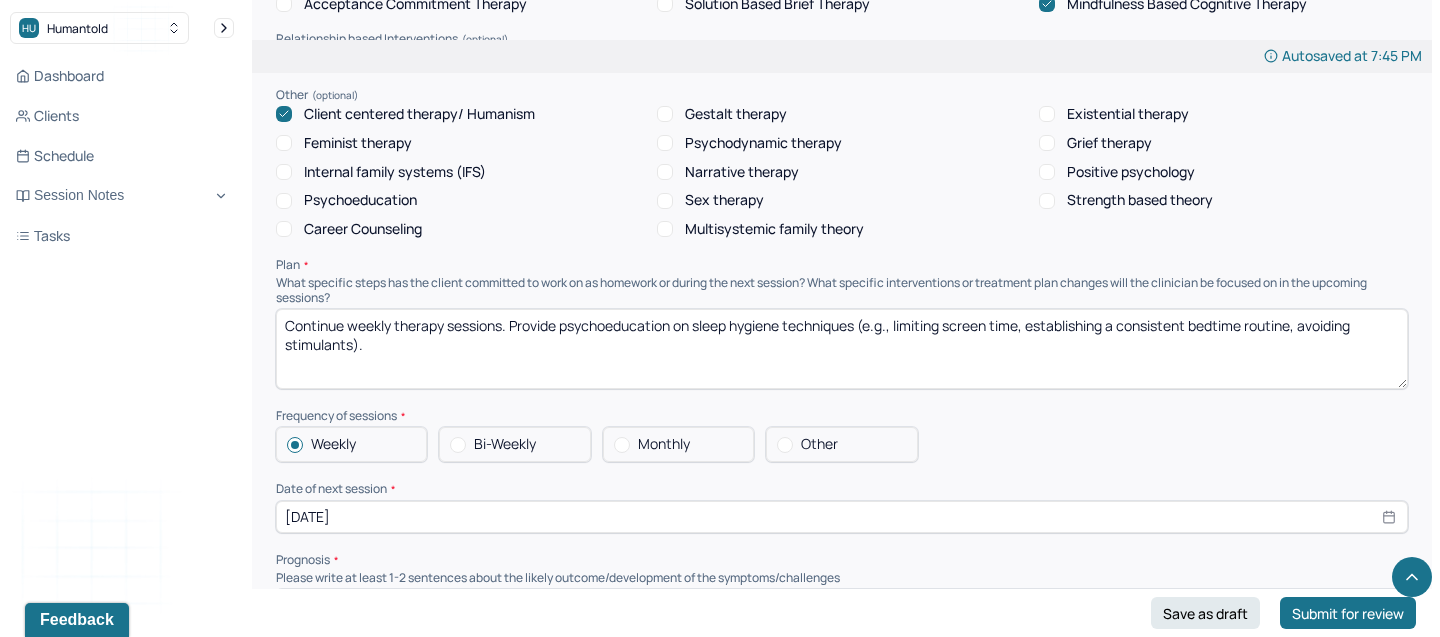 type on "The client is experiencing acute anxiety in response to multiple external stressors, including concerns about a potentially serious medical diagnosis for his father and his son’s disciplinary issues in the military. Symptoms include excessive worry, difficulty managing uncertainty, and insomnia. These stressors appear to be contributing to disrupted sleep, heightened emotional reactivity, and decreased coping capacity. His symptoms have been present more days than not. Utilized CBT and mindfulness to develop positive coping skills." 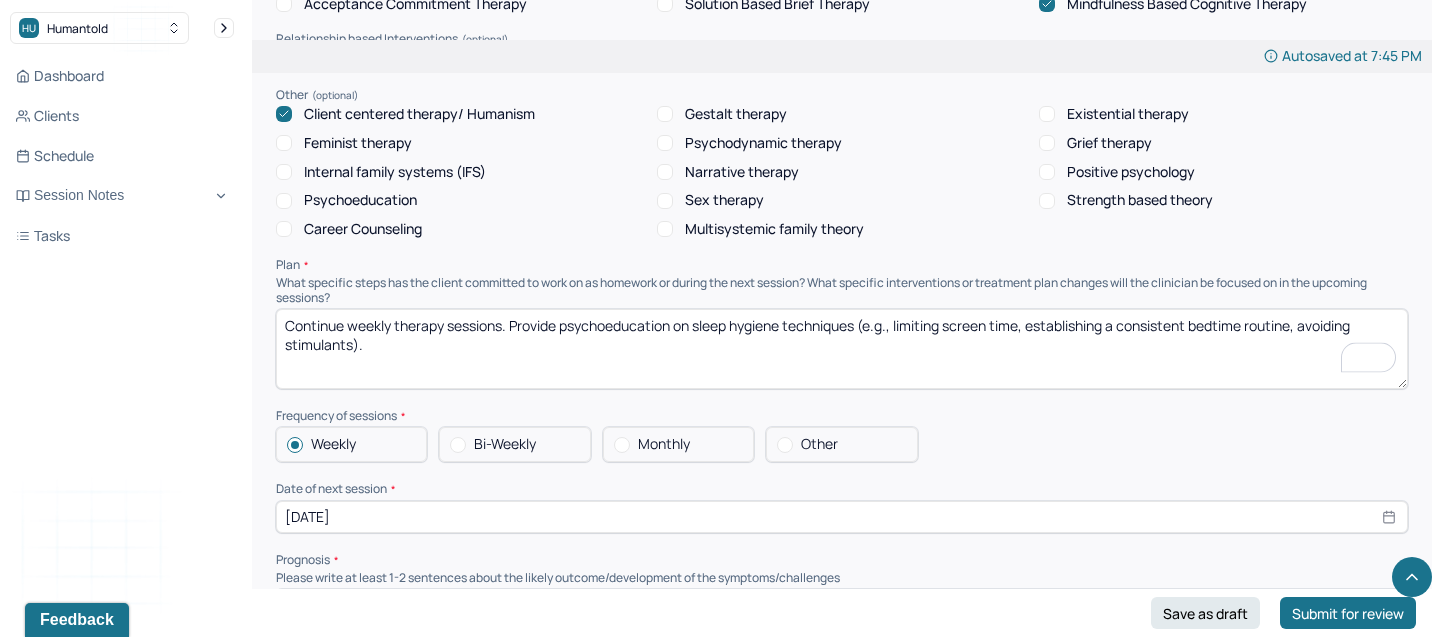 drag, startPoint x: 362, startPoint y: 343, endPoint x: 510, endPoint y: 315, distance: 150.62537 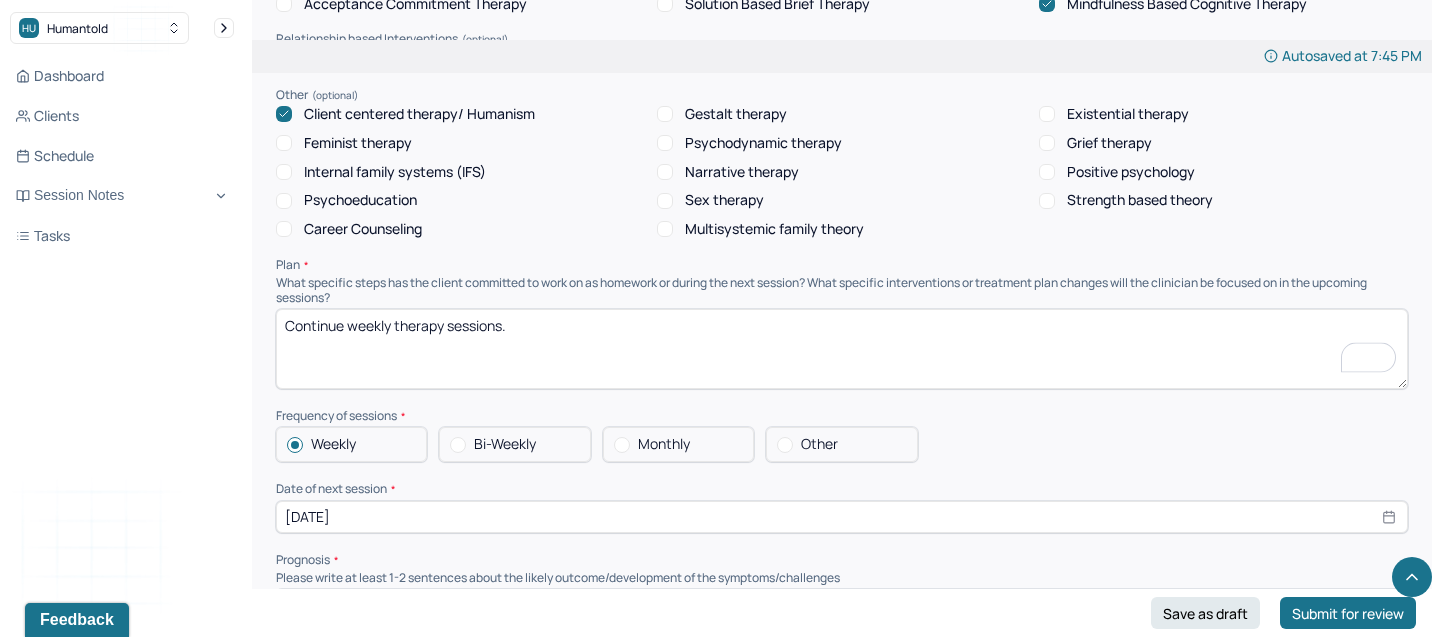type on "Continue weekly therapy sessions." 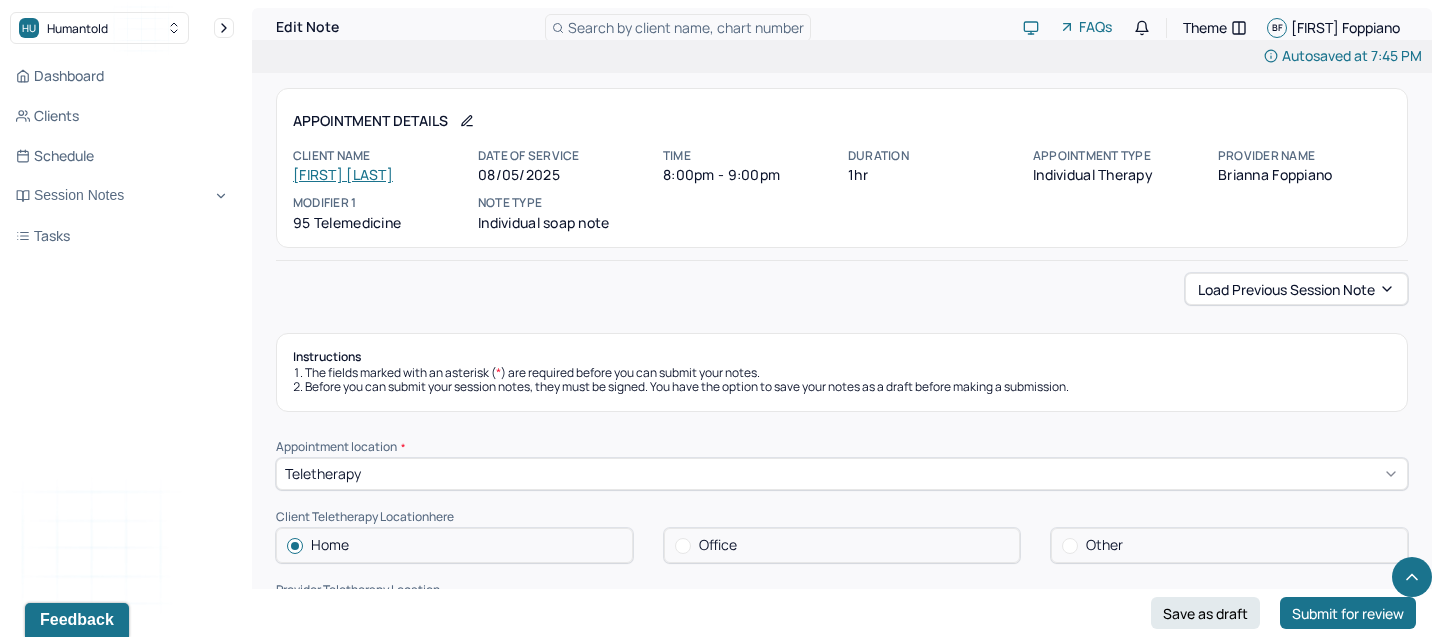 scroll, scrollTop: 1862, scrollLeft: 0, axis: vertical 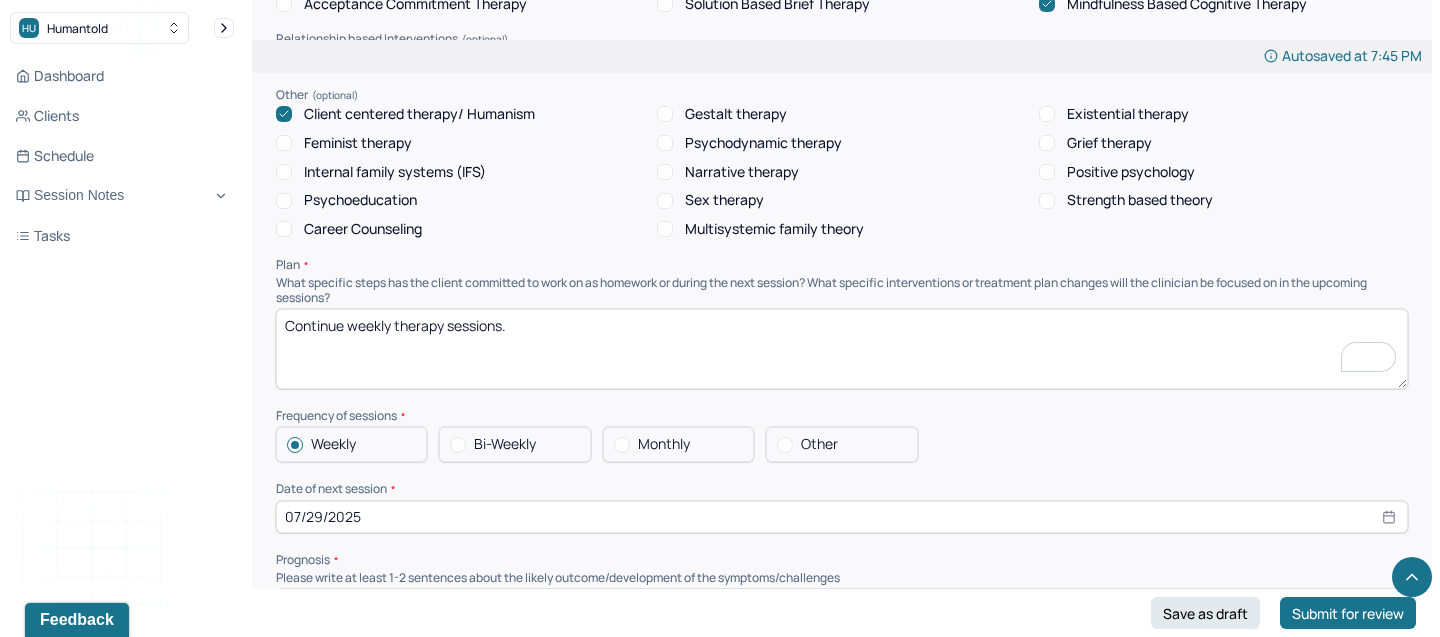 paste on "The client’s commitment to change and focus on goal attainment are encouraging signs of future progress." 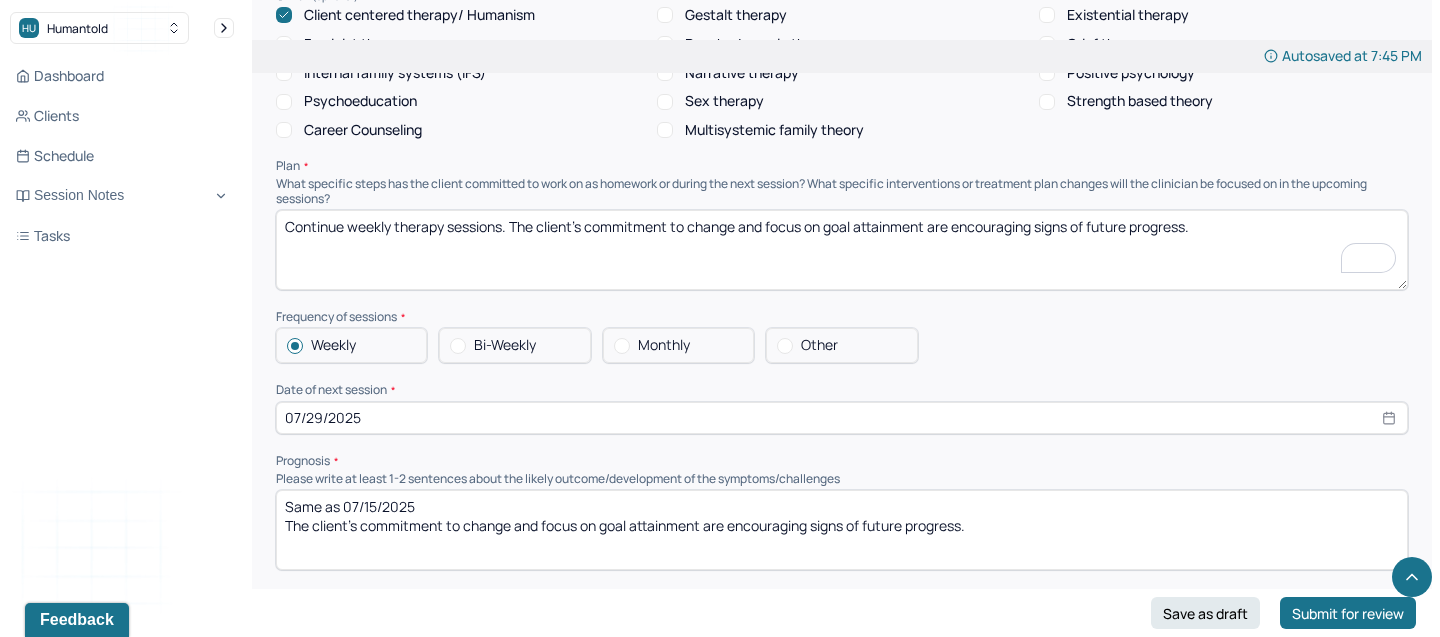 scroll, scrollTop: 1958, scrollLeft: 0, axis: vertical 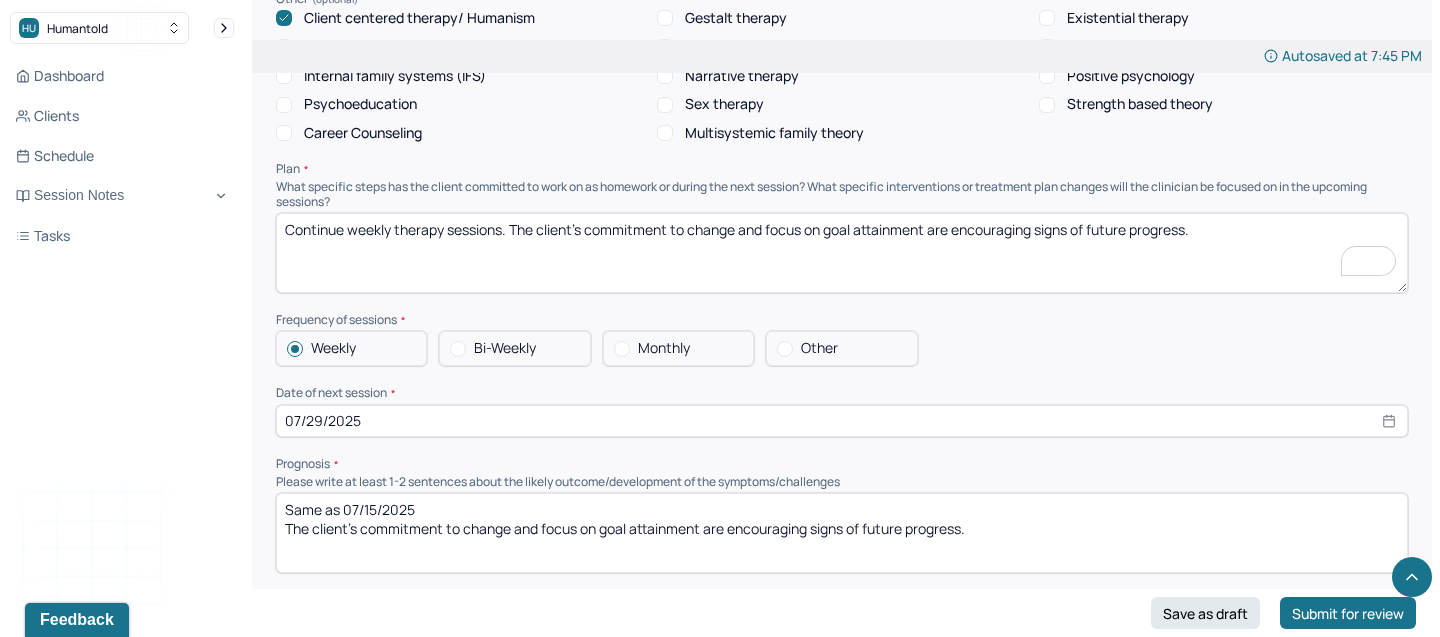 drag, startPoint x: 1227, startPoint y: 237, endPoint x: 515, endPoint y: 229, distance: 712.0449 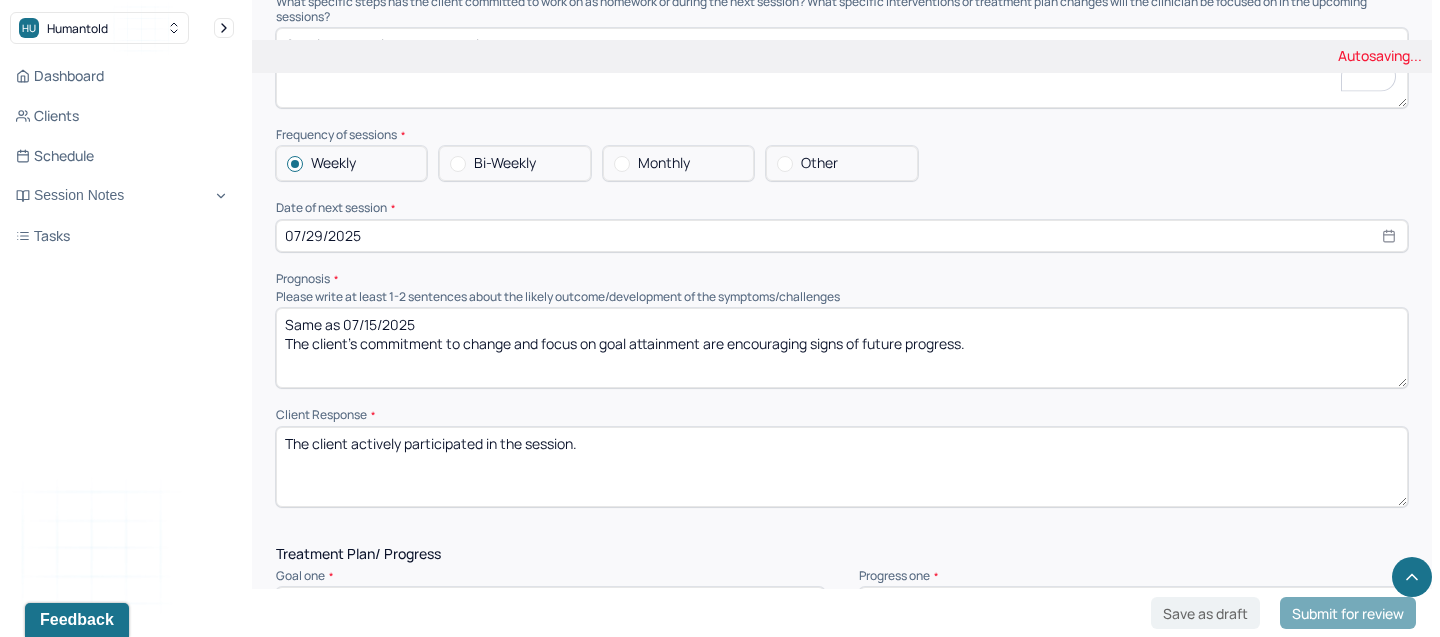 scroll, scrollTop: 2155, scrollLeft: 0, axis: vertical 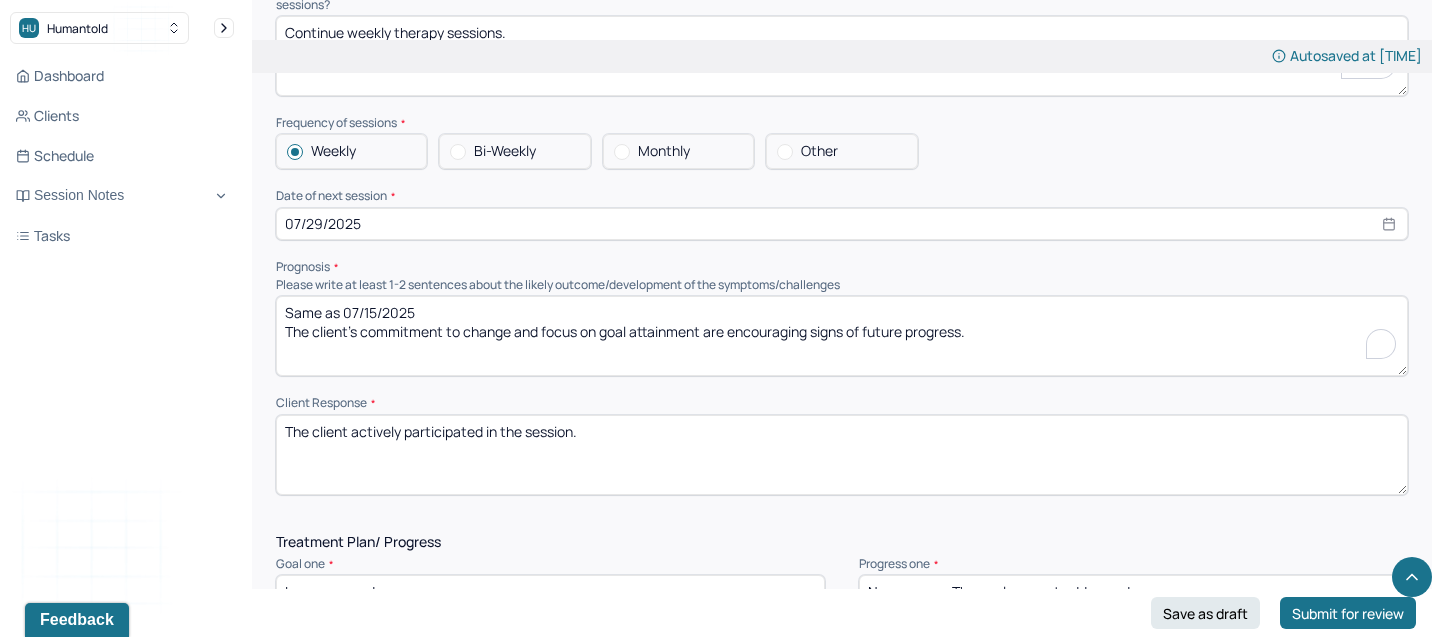 click on "Same as 07/15/2025
The client’s commitment to change and focus on goal attainment are encouraging signs of future progress." at bounding box center [842, 336] 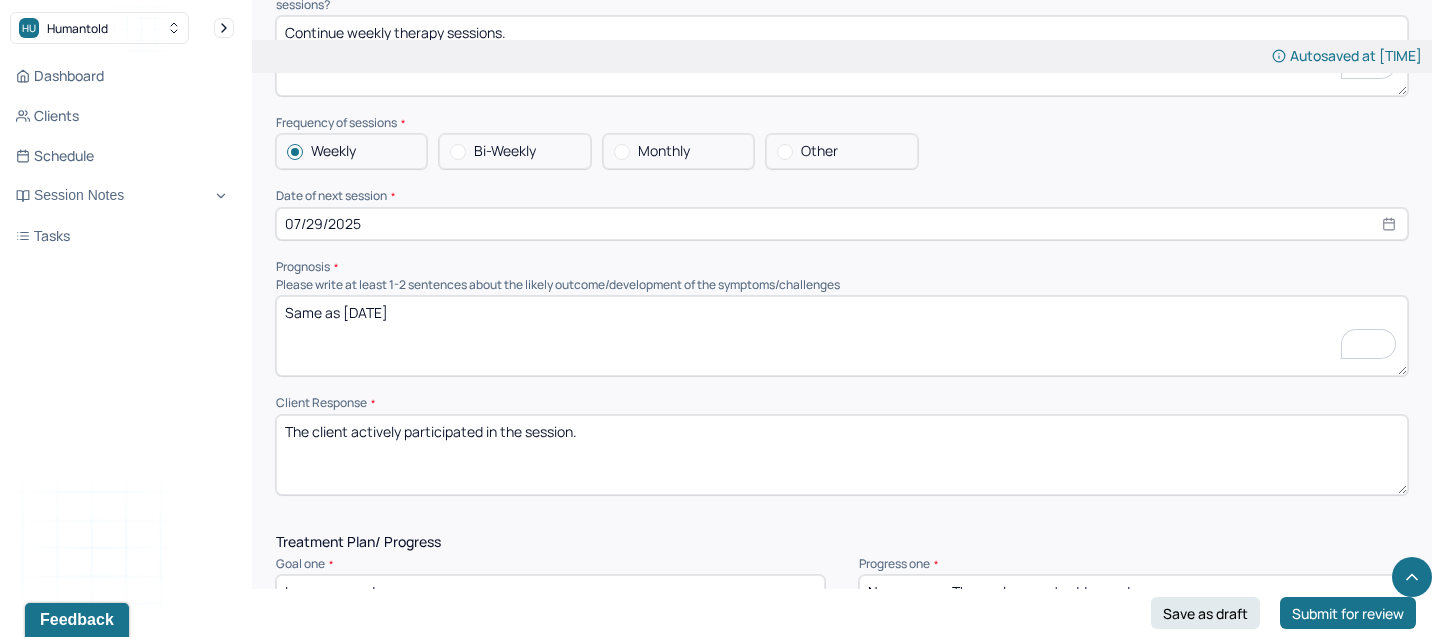 paste on "The client’s drive to achieve personal goals reflects a promising outlook for continued growth and lasting change." 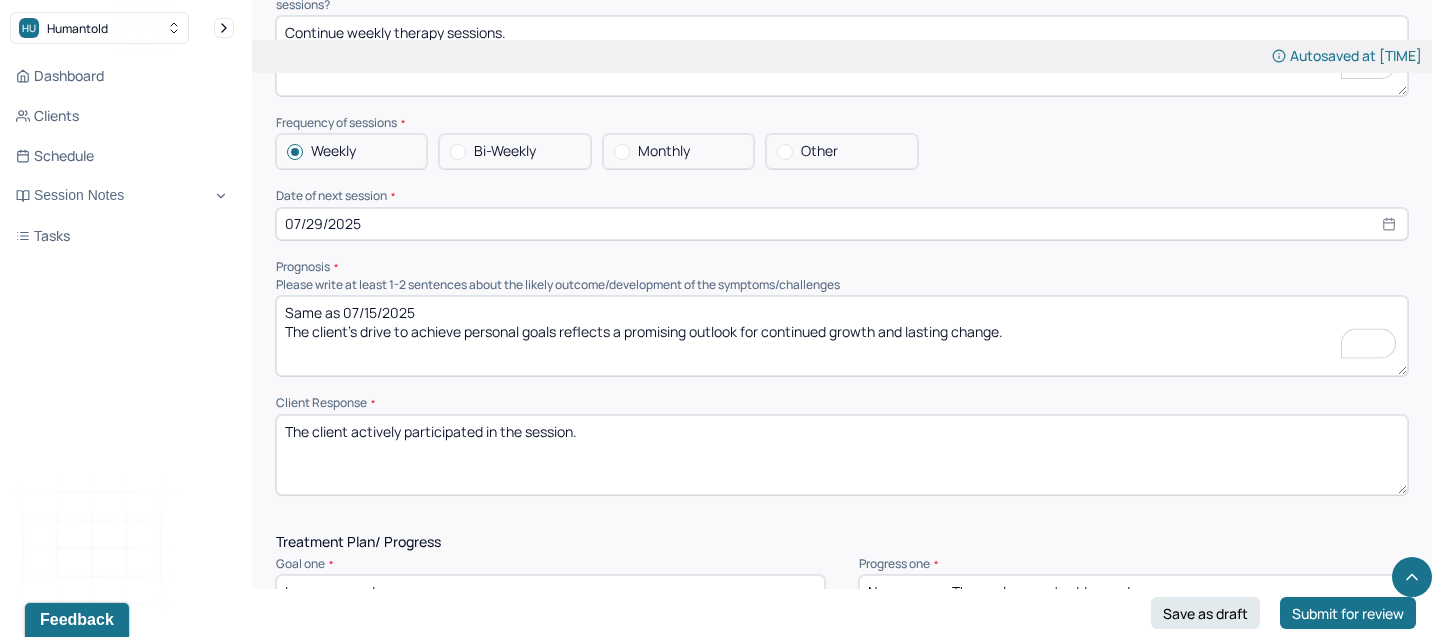 type on "Same as 07/15/2025
The client’s drive to achieve personal goals reflects a promising outlook for continued growth and lasting change." 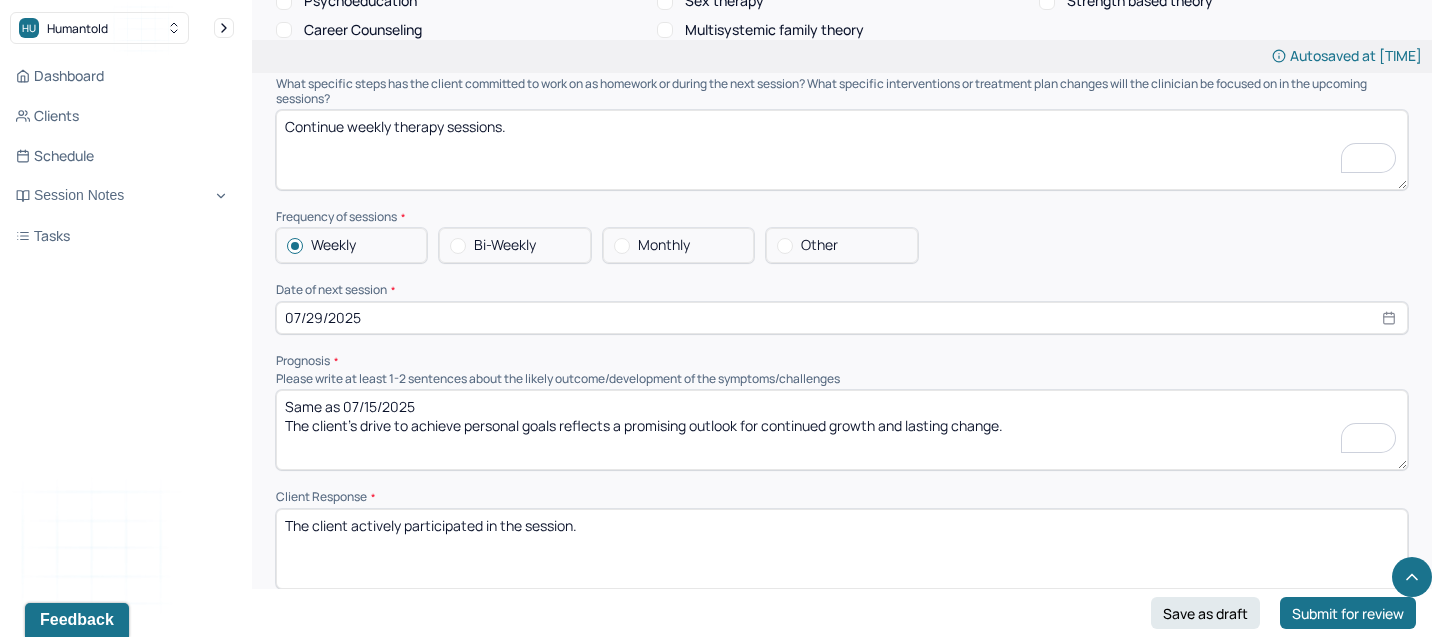 scroll, scrollTop: 2060, scrollLeft: 0, axis: vertical 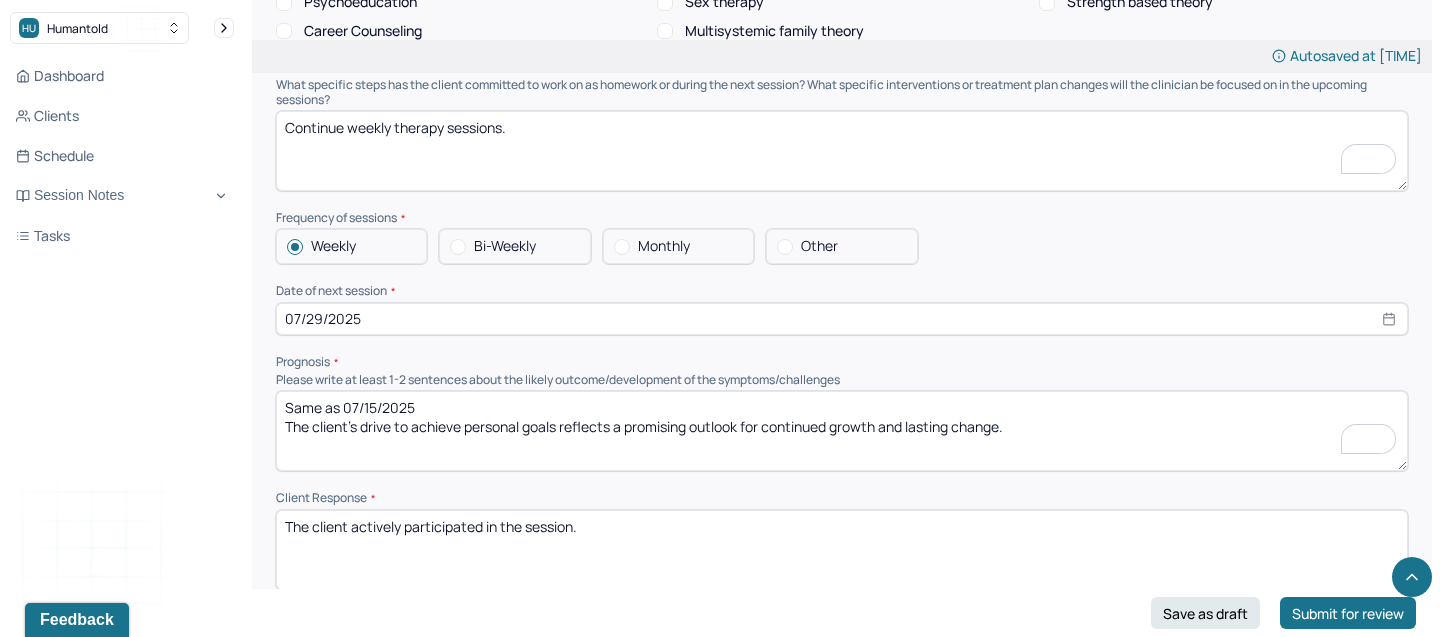 click on "Continue weekly therapy sessions." at bounding box center (842, 151) 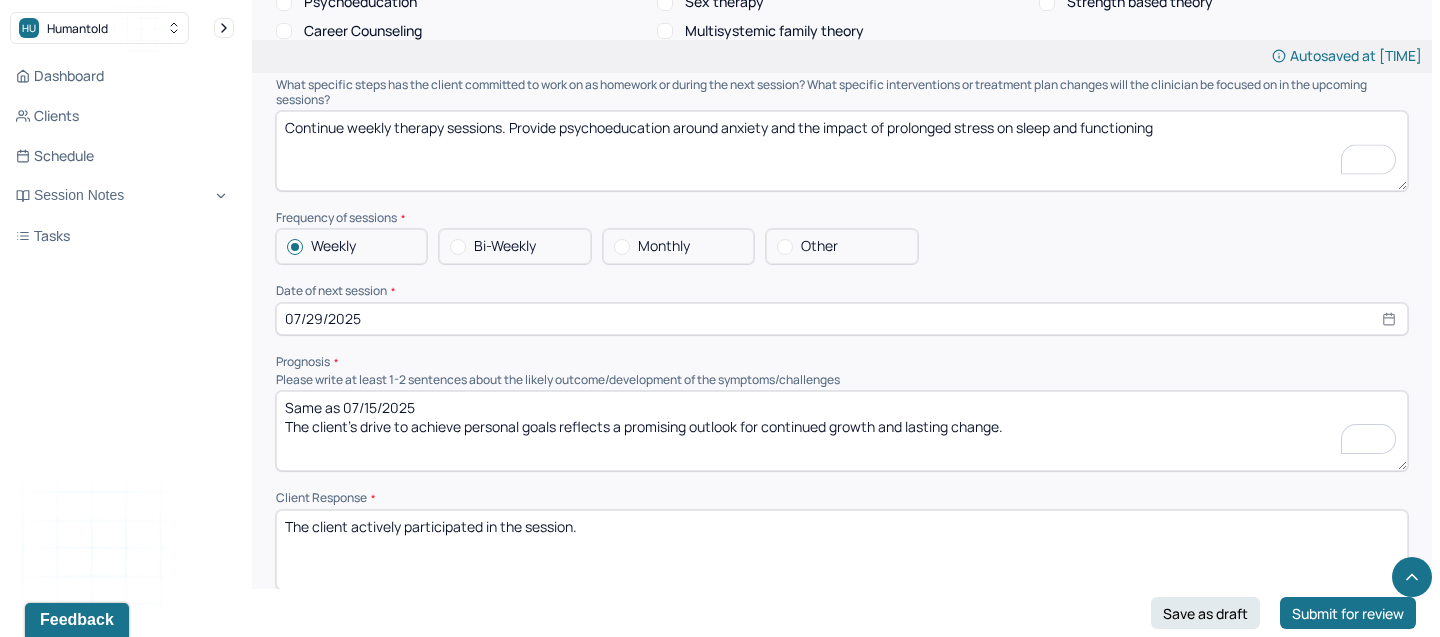 scroll, scrollTop: 2114, scrollLeft: 0, axis: vertical 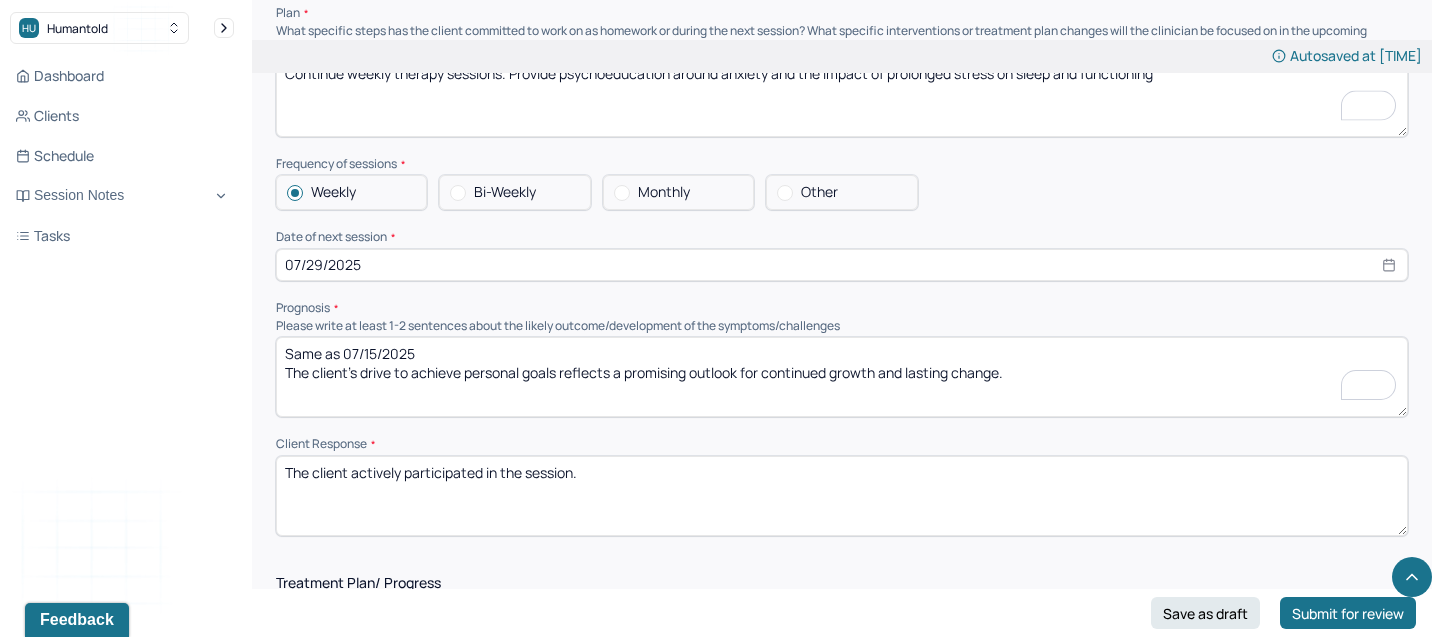 type on "Continue weekly therapy sessions. Provide psychoeducation around anxiety and the impact of prolonged stress on sleep and functioning" 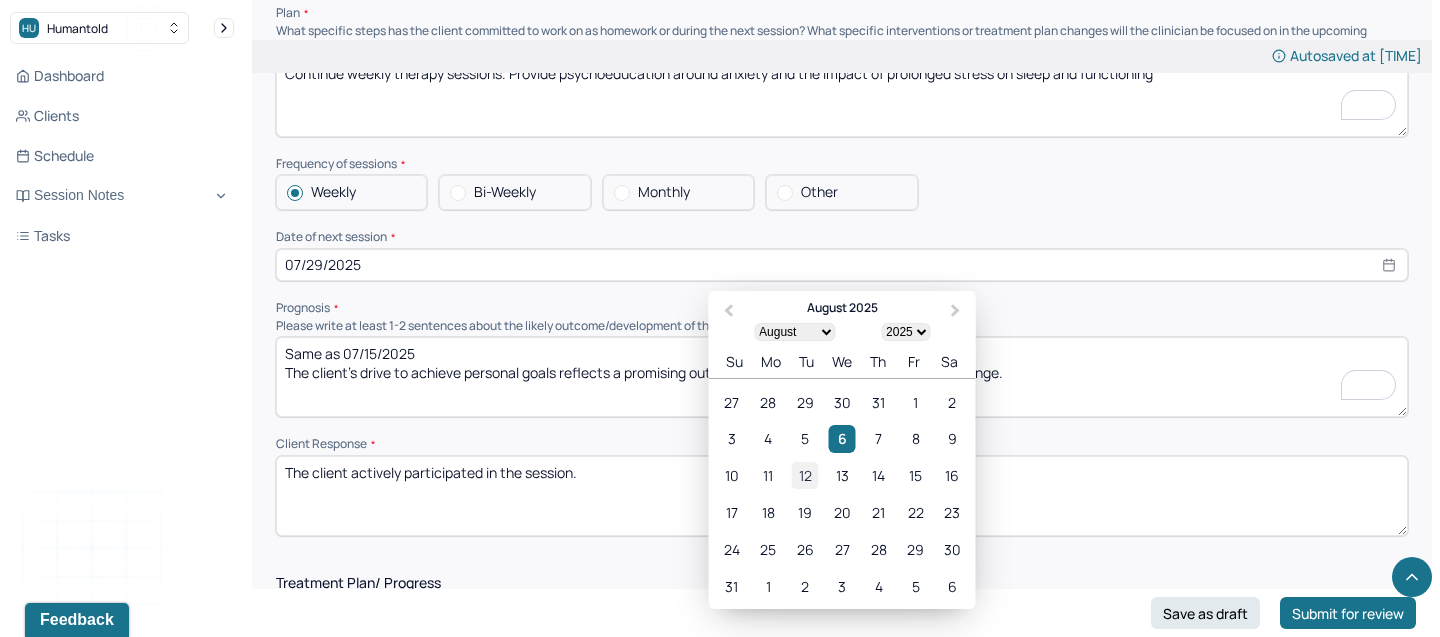 click on "12" at bounding box center [805, 475] 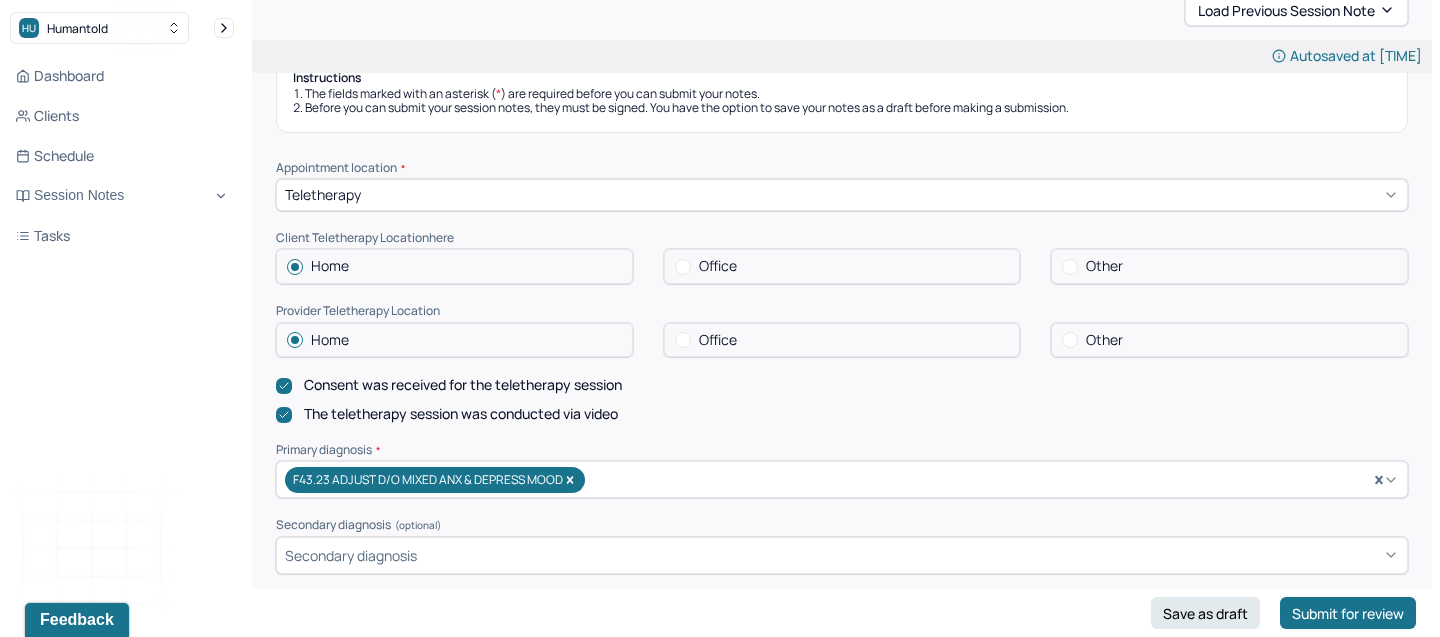 scroll, scrollTop: 0, scrollLeft: 0, axis: both 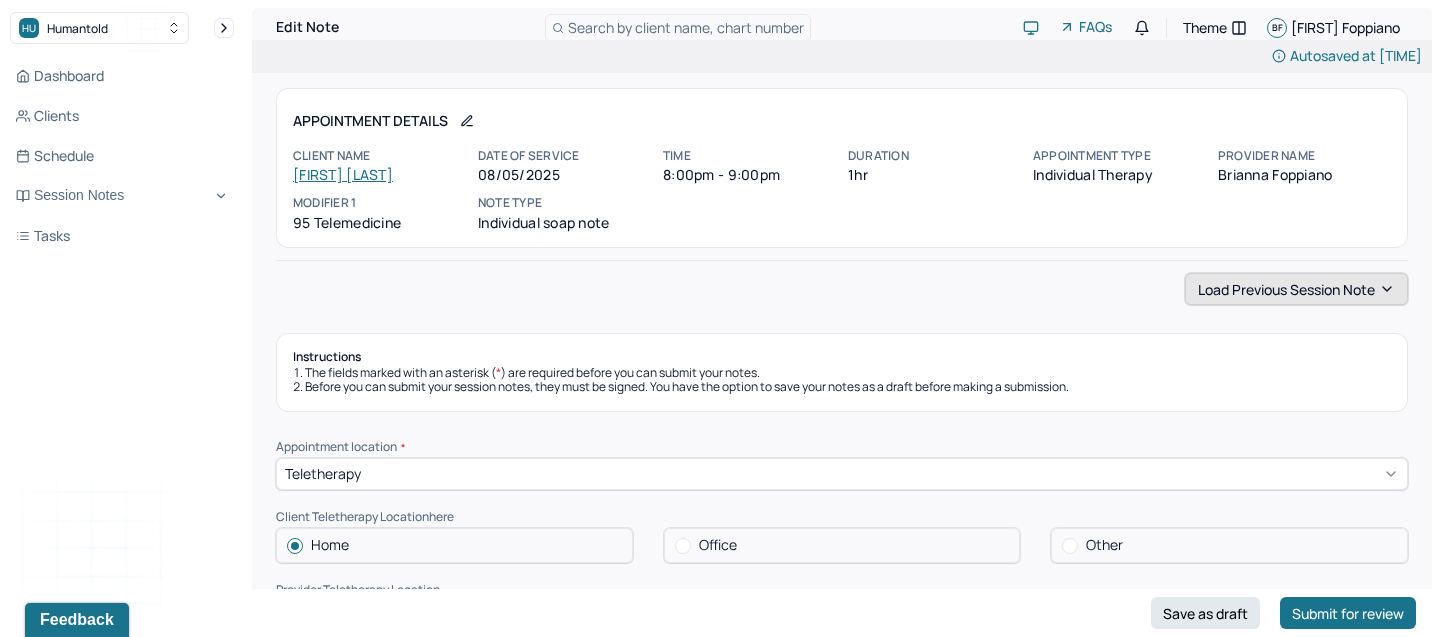 click on "Load previous session note" at bounding box center [1296, 289] 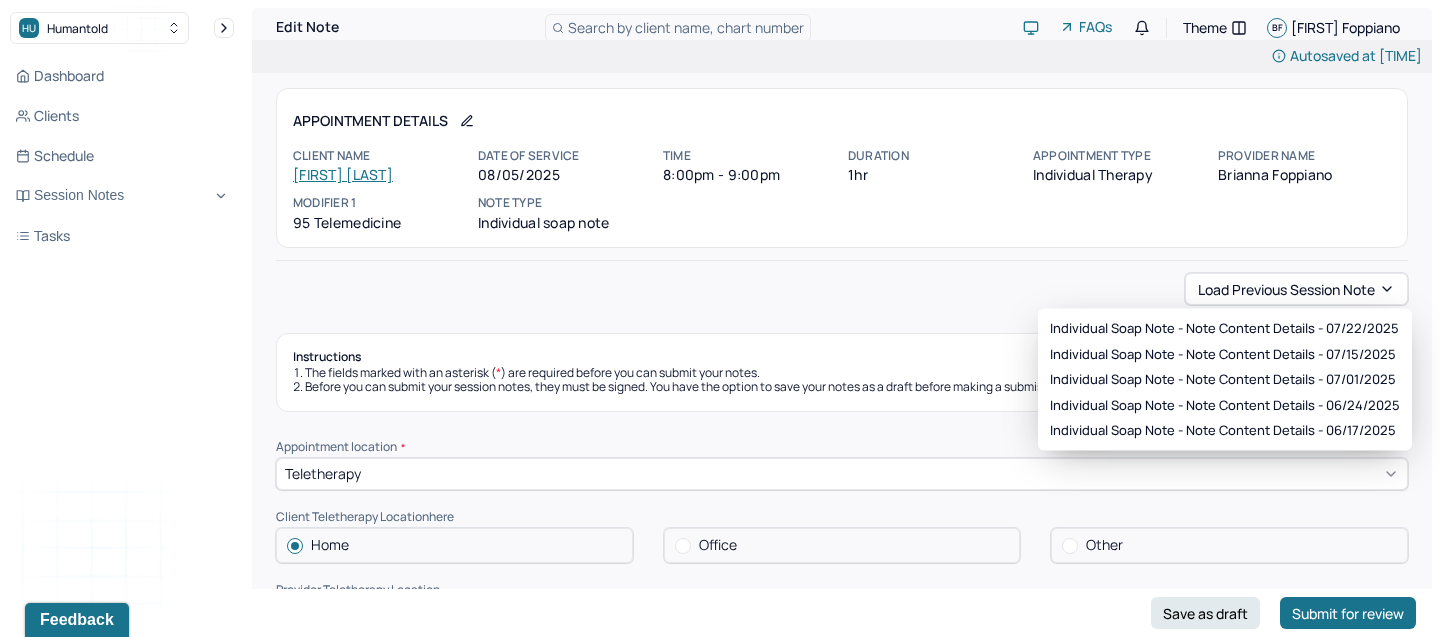 click on "Load previous session note" at bounding box center (842, 289) 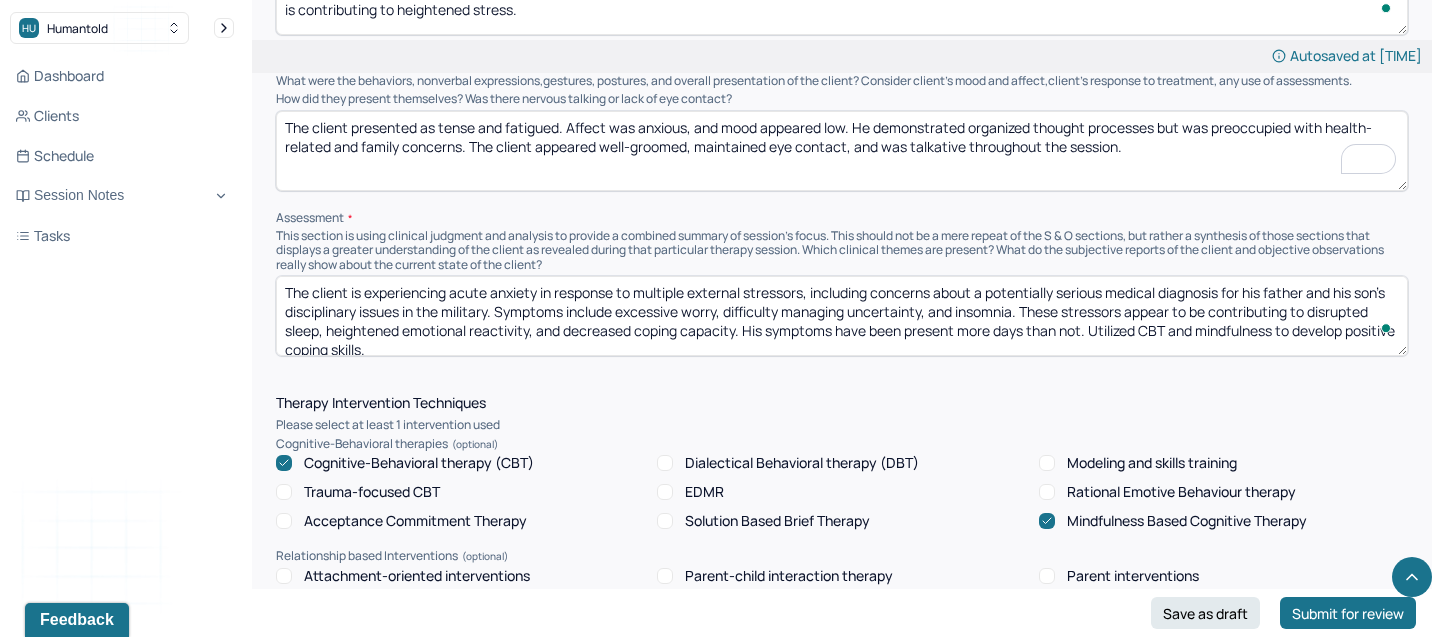 scroll, scrollTop: 1374, scrollLeft: 0, axis: vertical 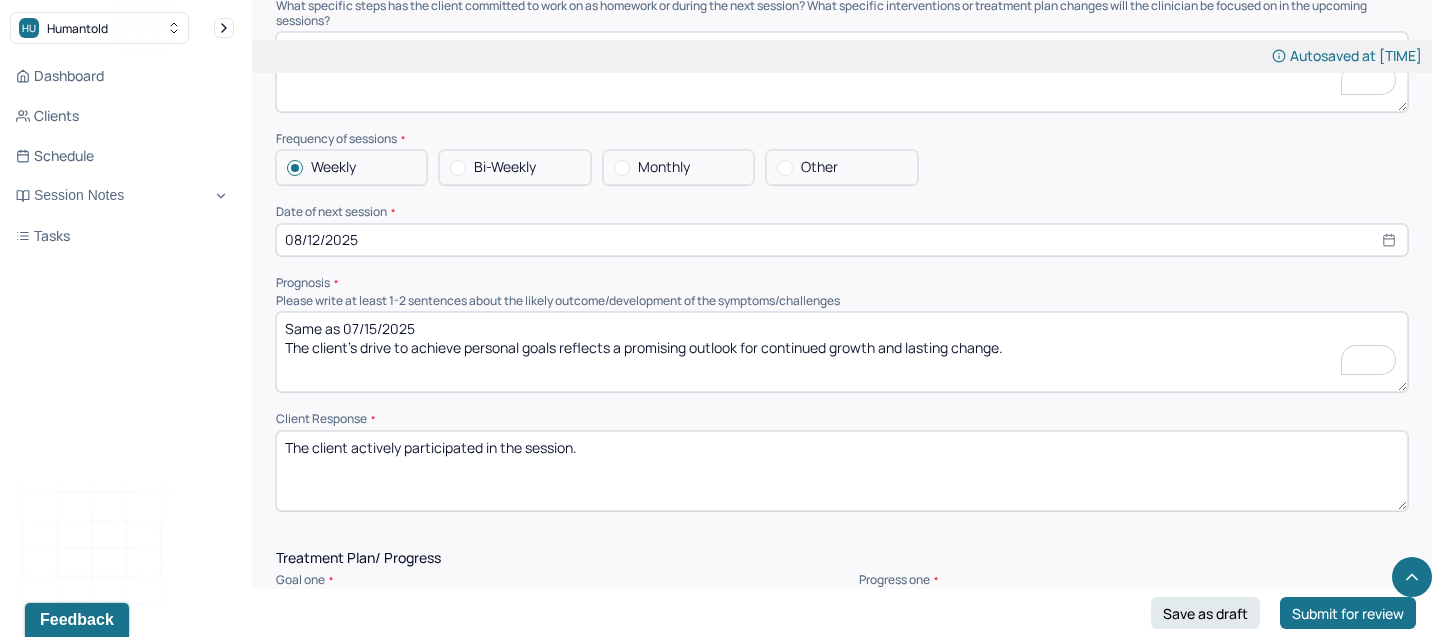 click on "Same as 07/15/2025
The client’s drive to achieve personal goals reflects a promising outlook for continued growth and lasting change." at bounding box center [842, 352] 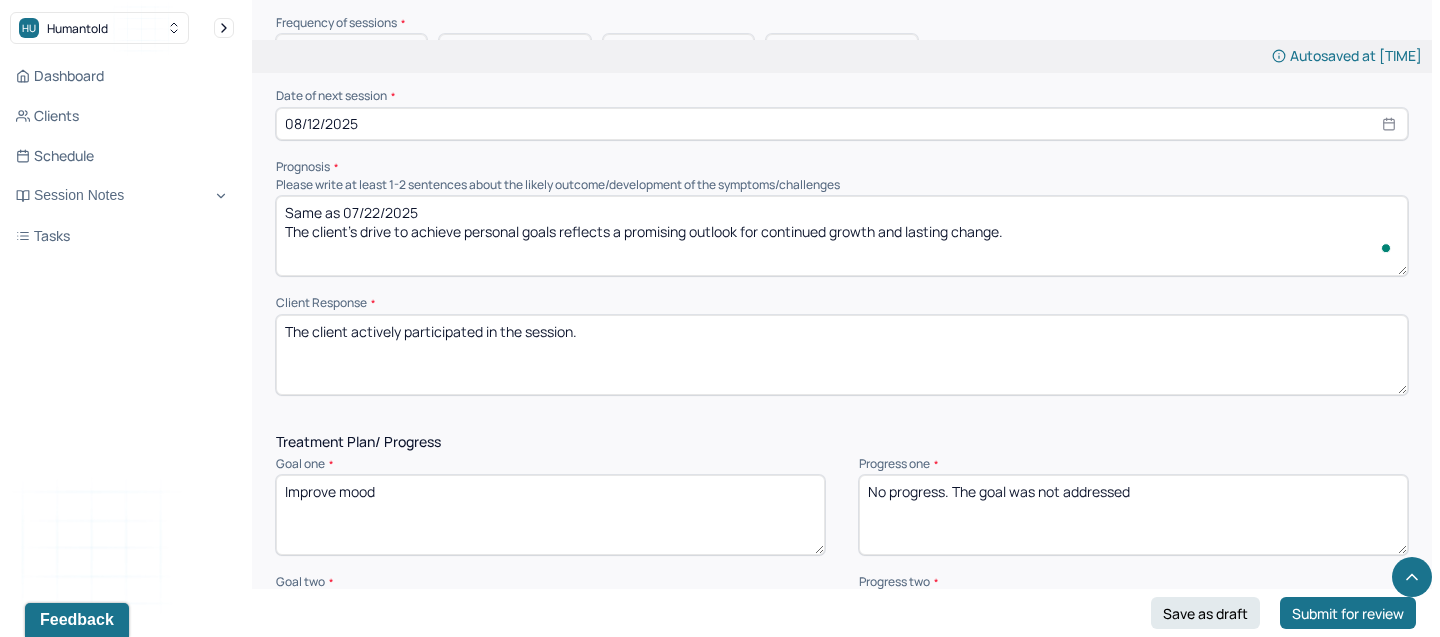 scroll, scrollTop: 2256, scrollLeft: 0, axis: vertical 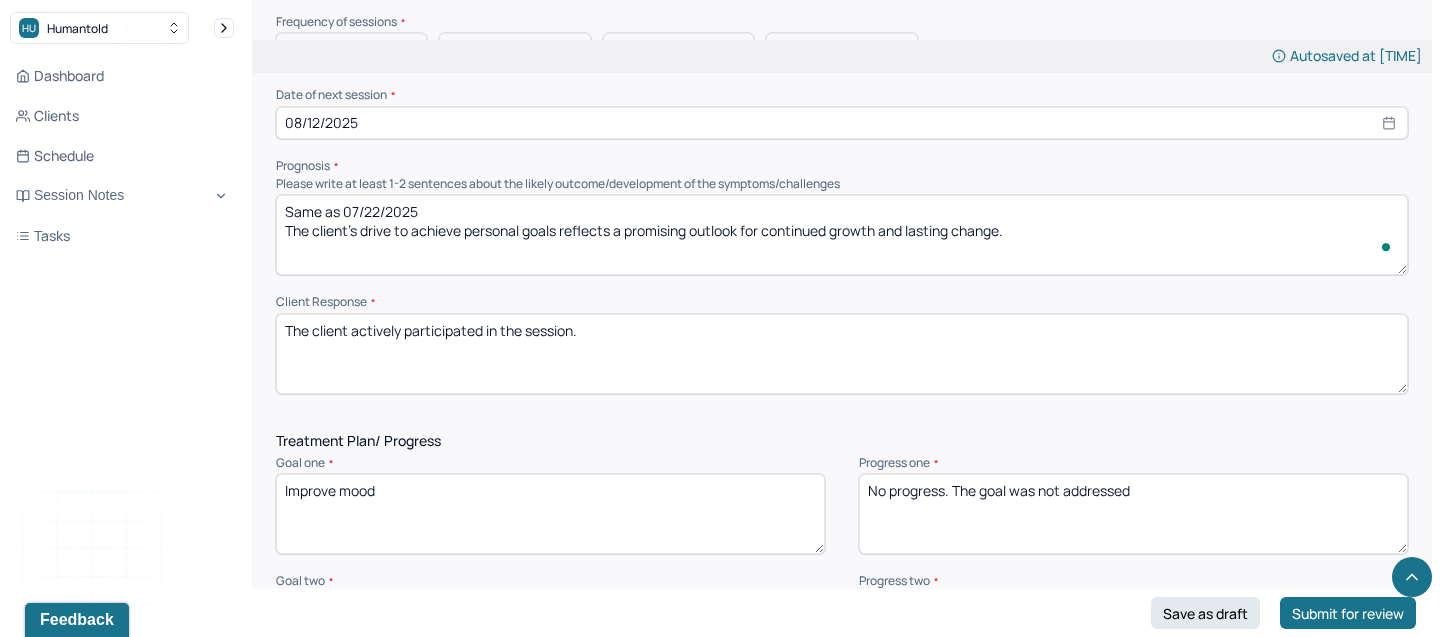 type on "Same as 07/22/2025
The client’s drive to achieve personal goals reflects a promising outlook for continued growth and lasting change." 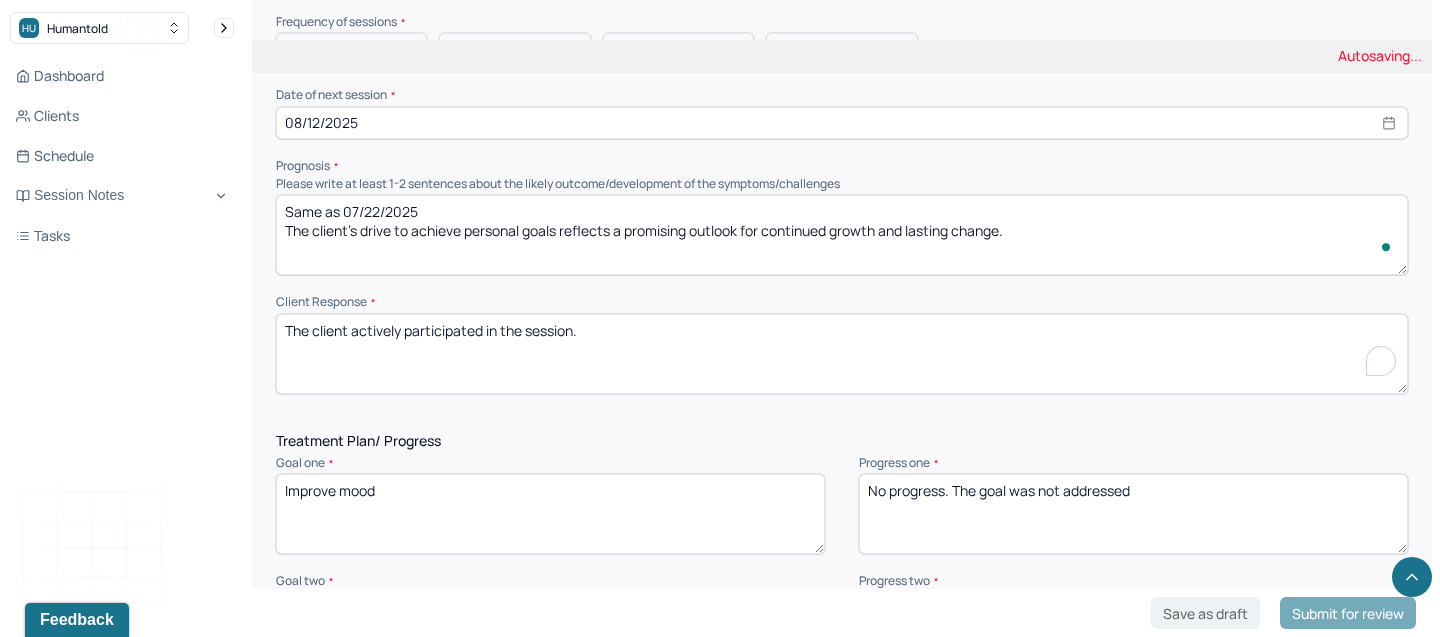 click on "The client actively participated in the session." at bounding box center (842, 354) 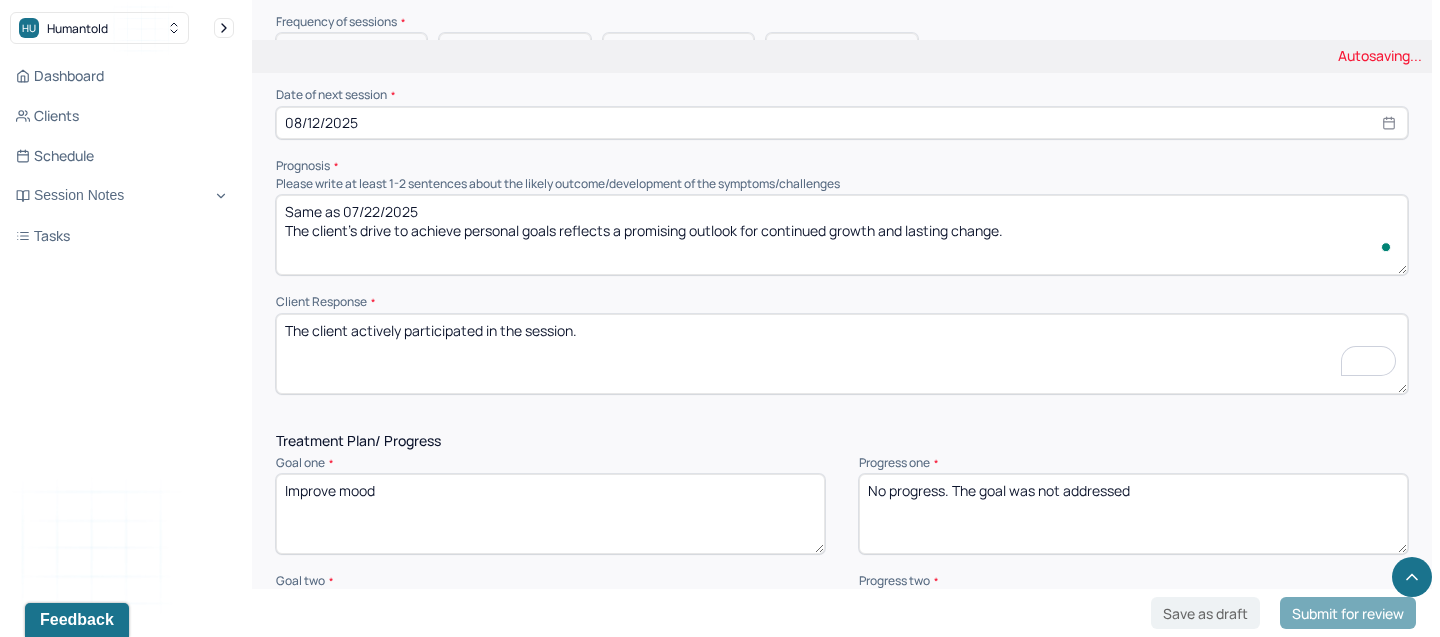 scroll, scrollTop: 9, scrollLeft: 0, axis: vertical 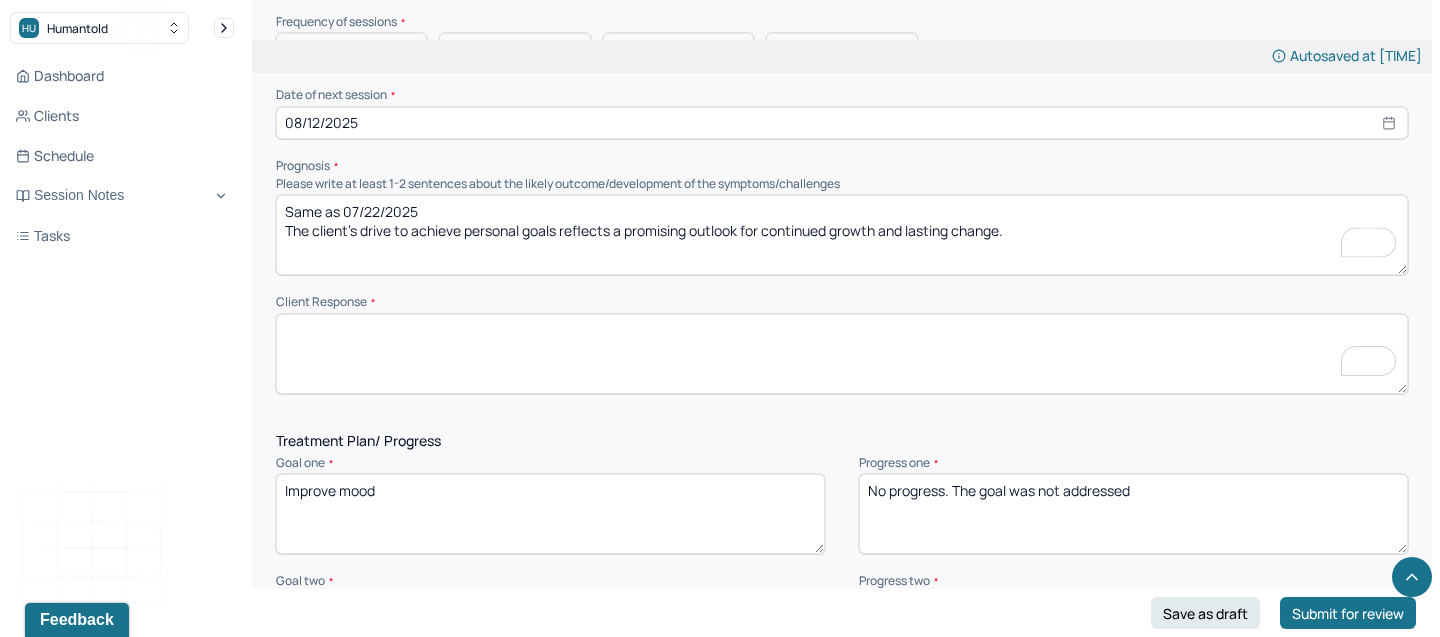 type 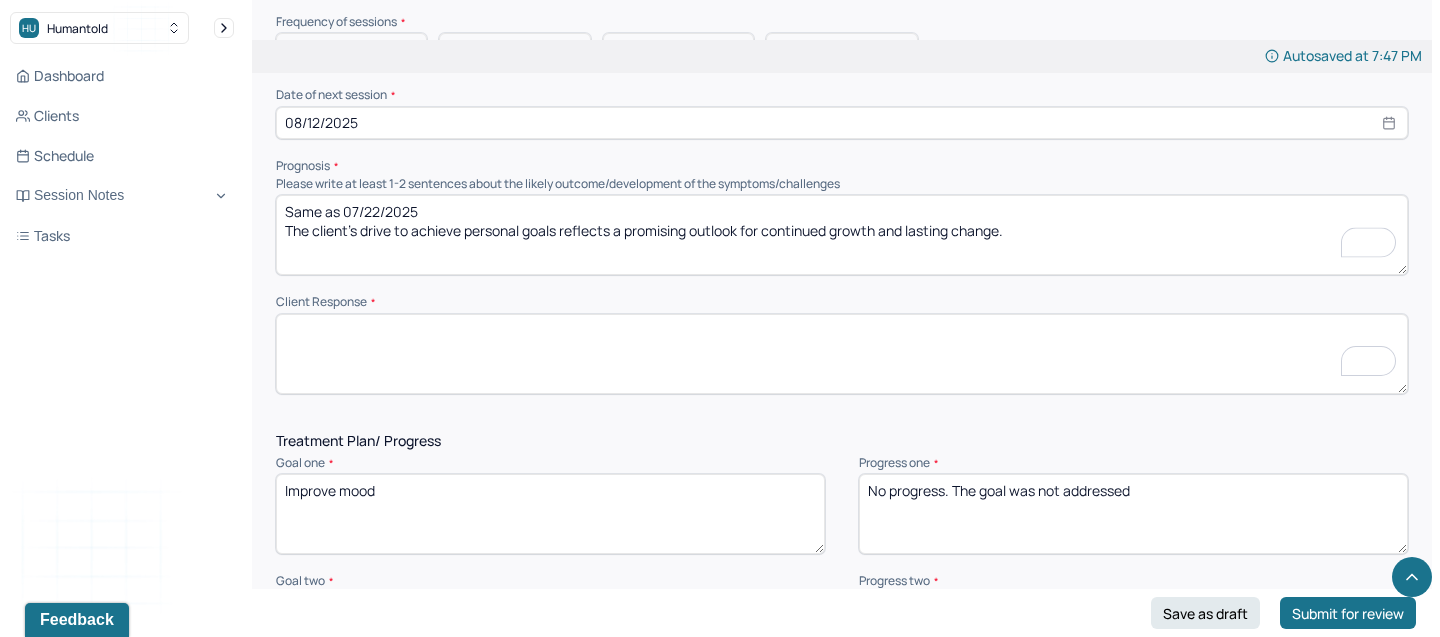 scroll, scrollTop: 0, scrollLeft: 0, axis: both 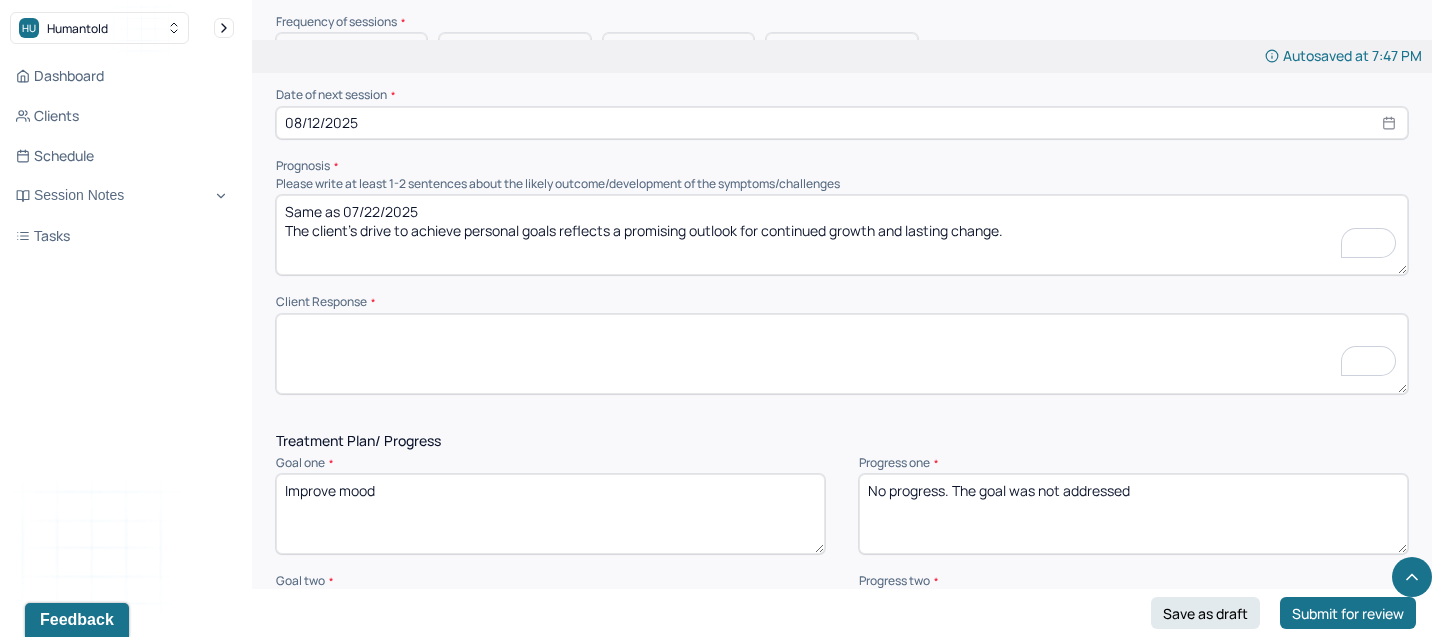 type on "The client actively participated in the session." 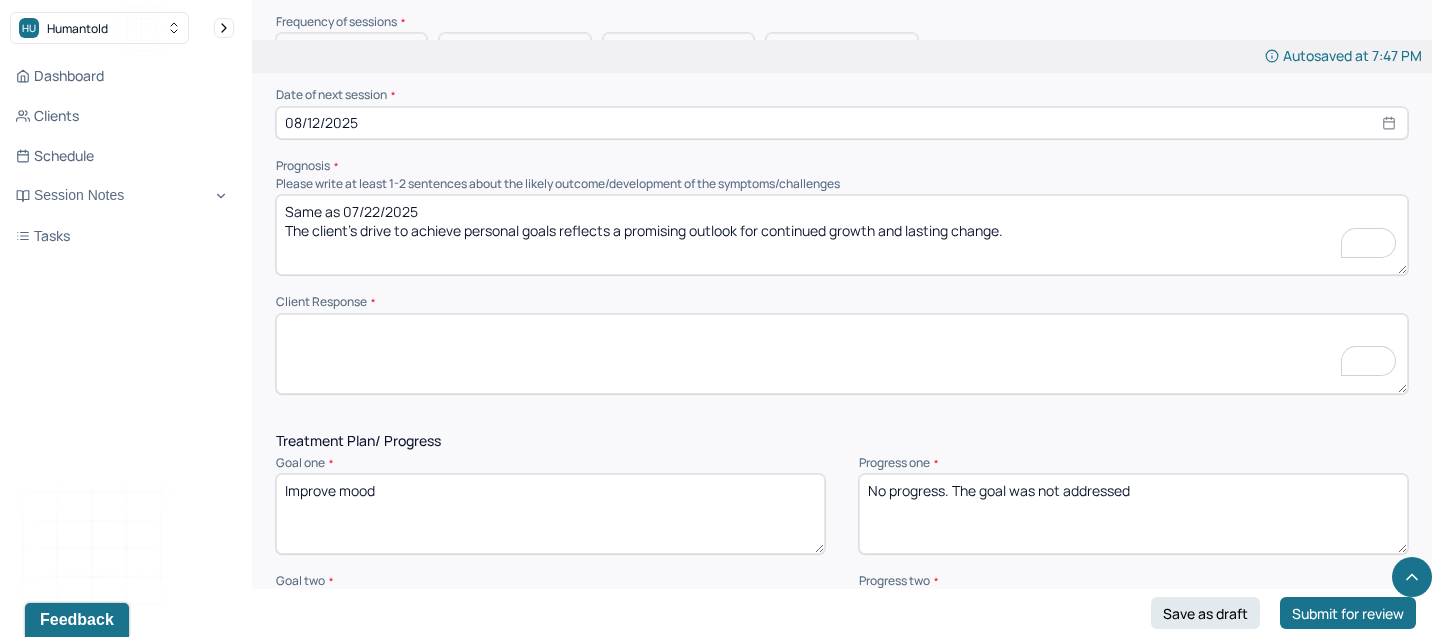paste on "The client engaged openly in conversation during the session." 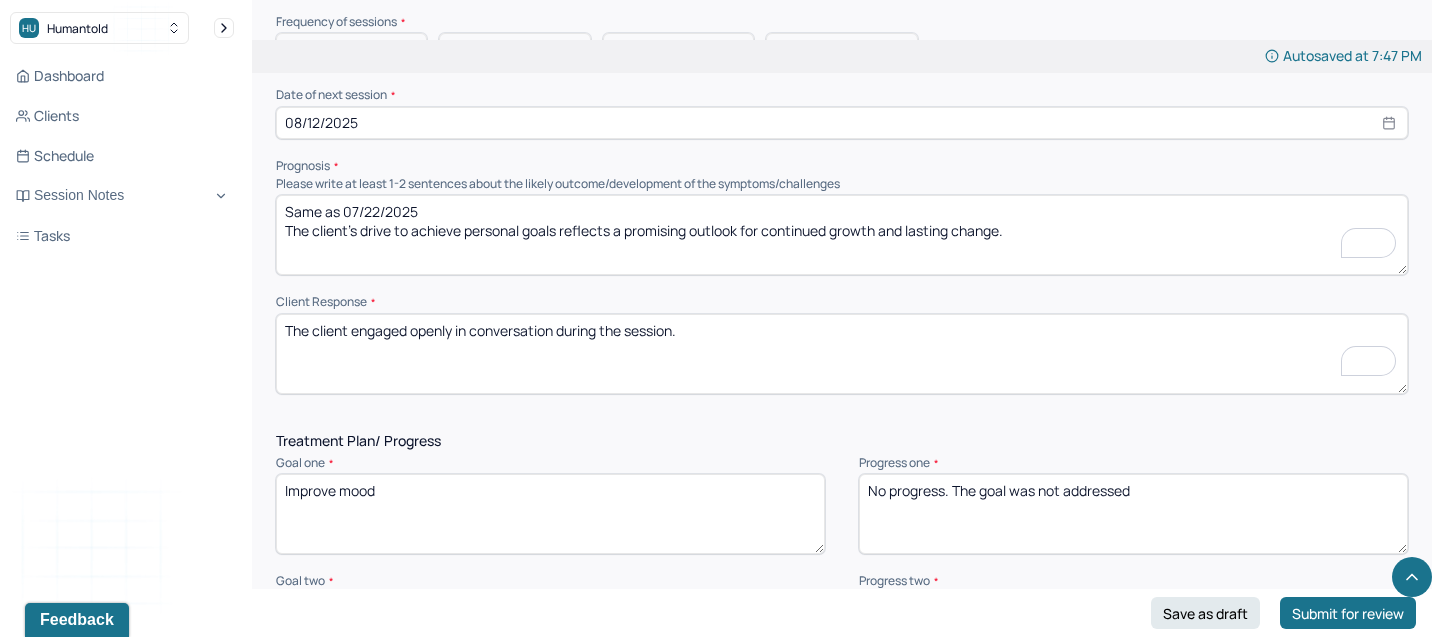 scroll, scrollTop: 3, scrollLeft: 0, axis: vertical 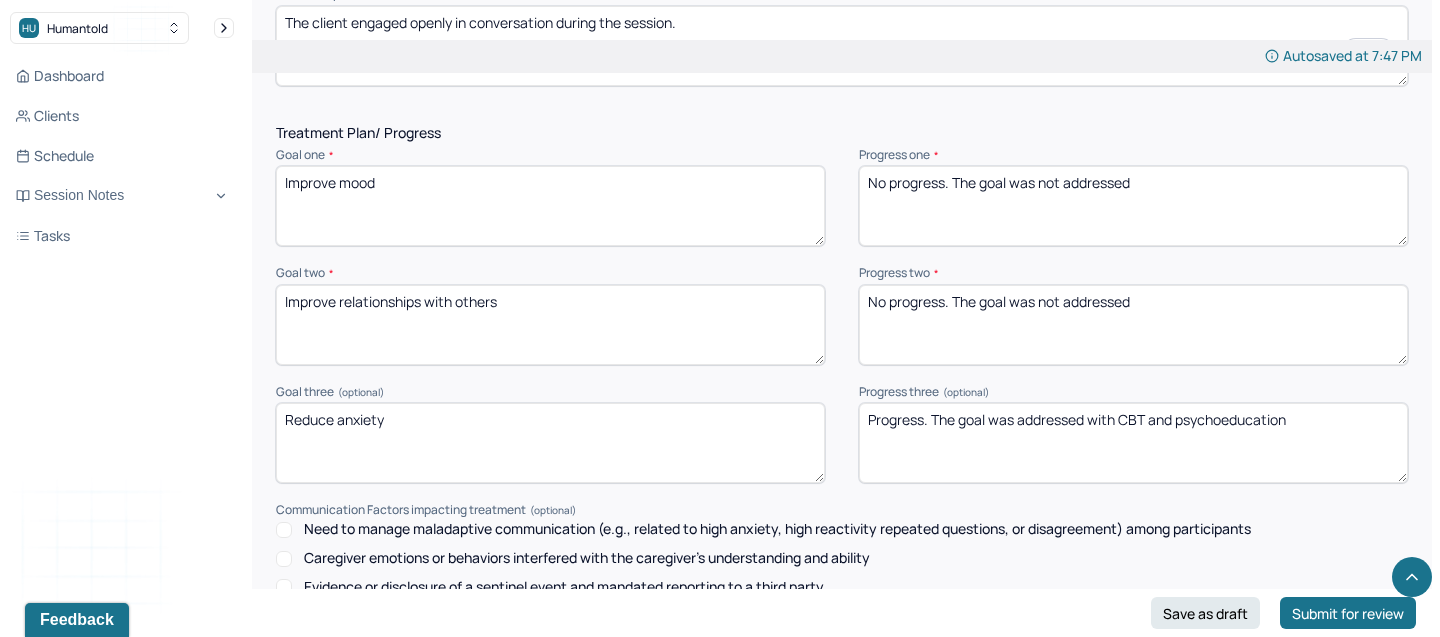 type on "The client engaged openly in conversation during the session." 